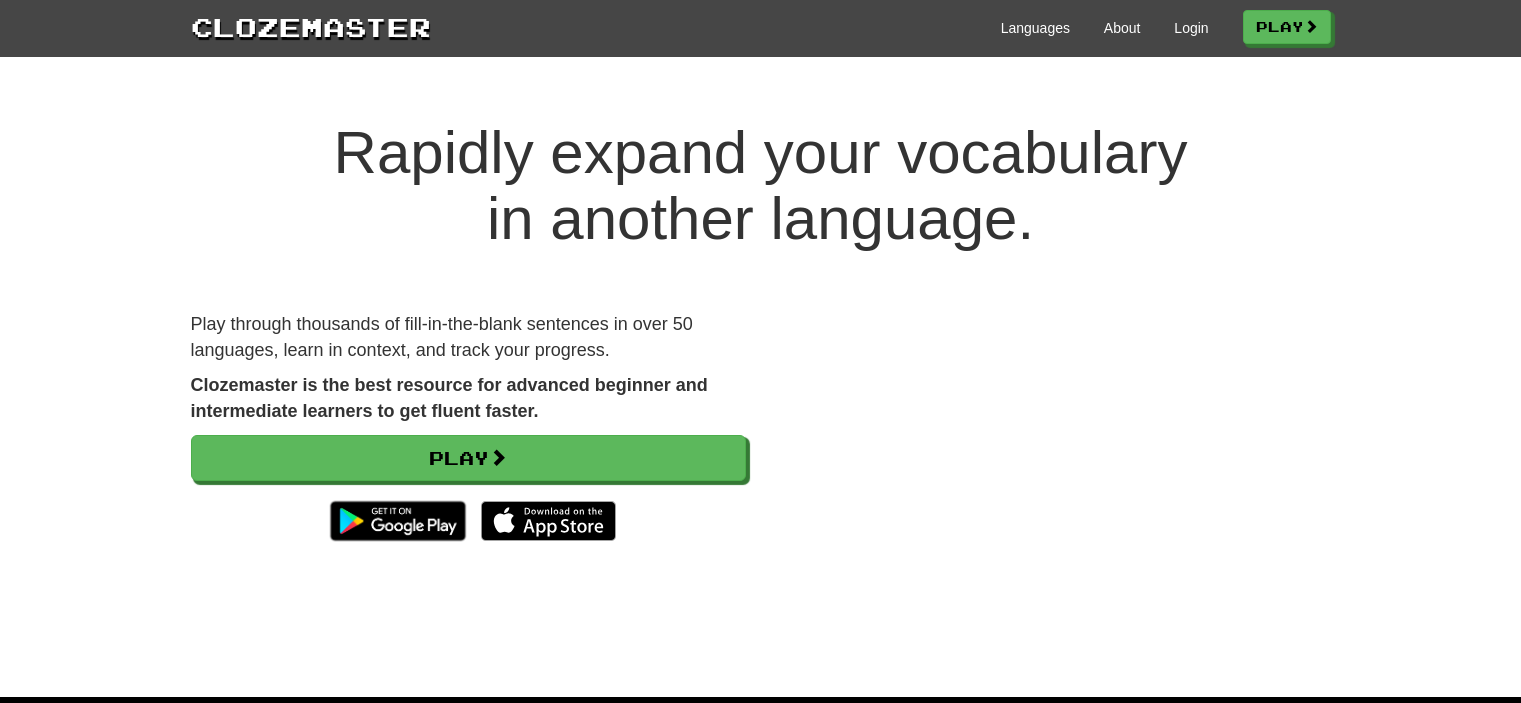 scroll, scrollTop: 0, scrollLeft: 0, axis: both 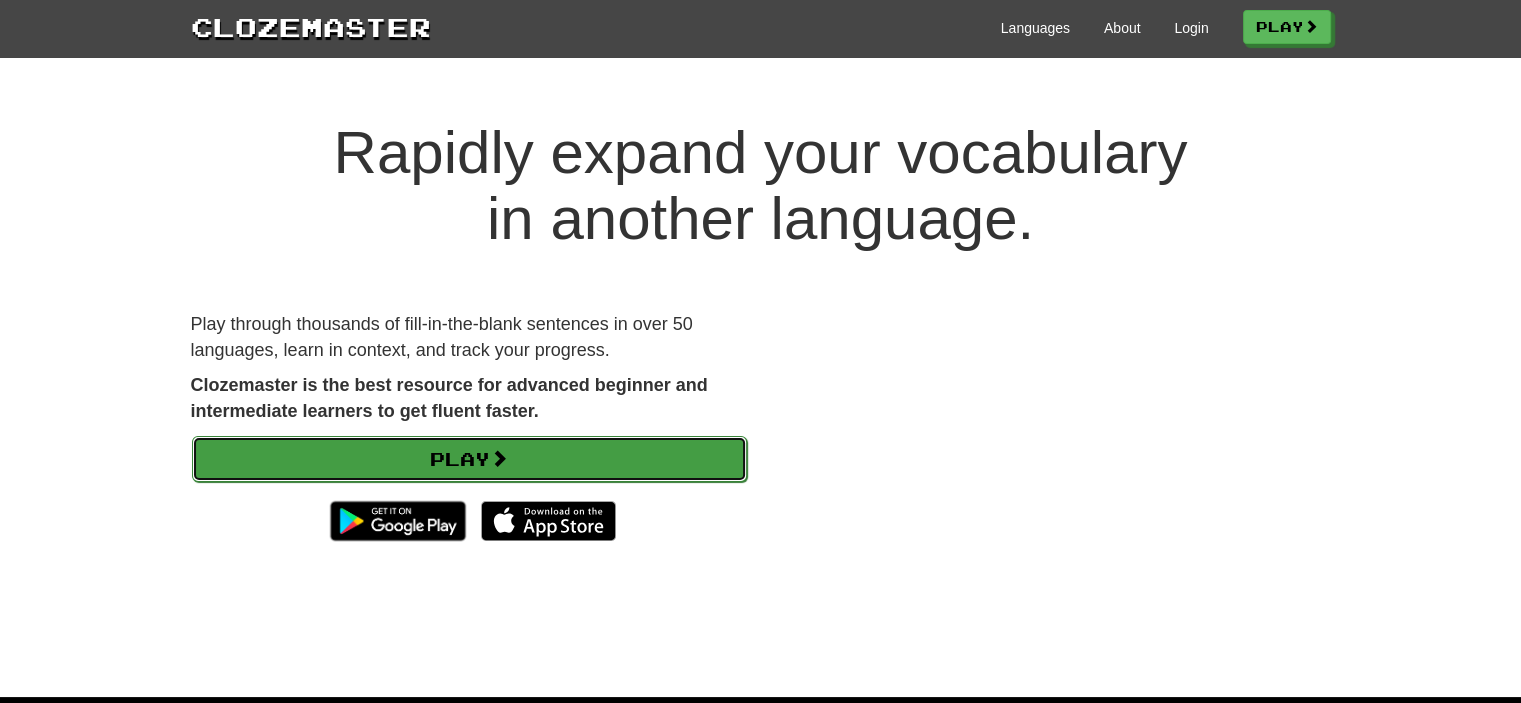 click on "Play" at bounding box center (469, 459) 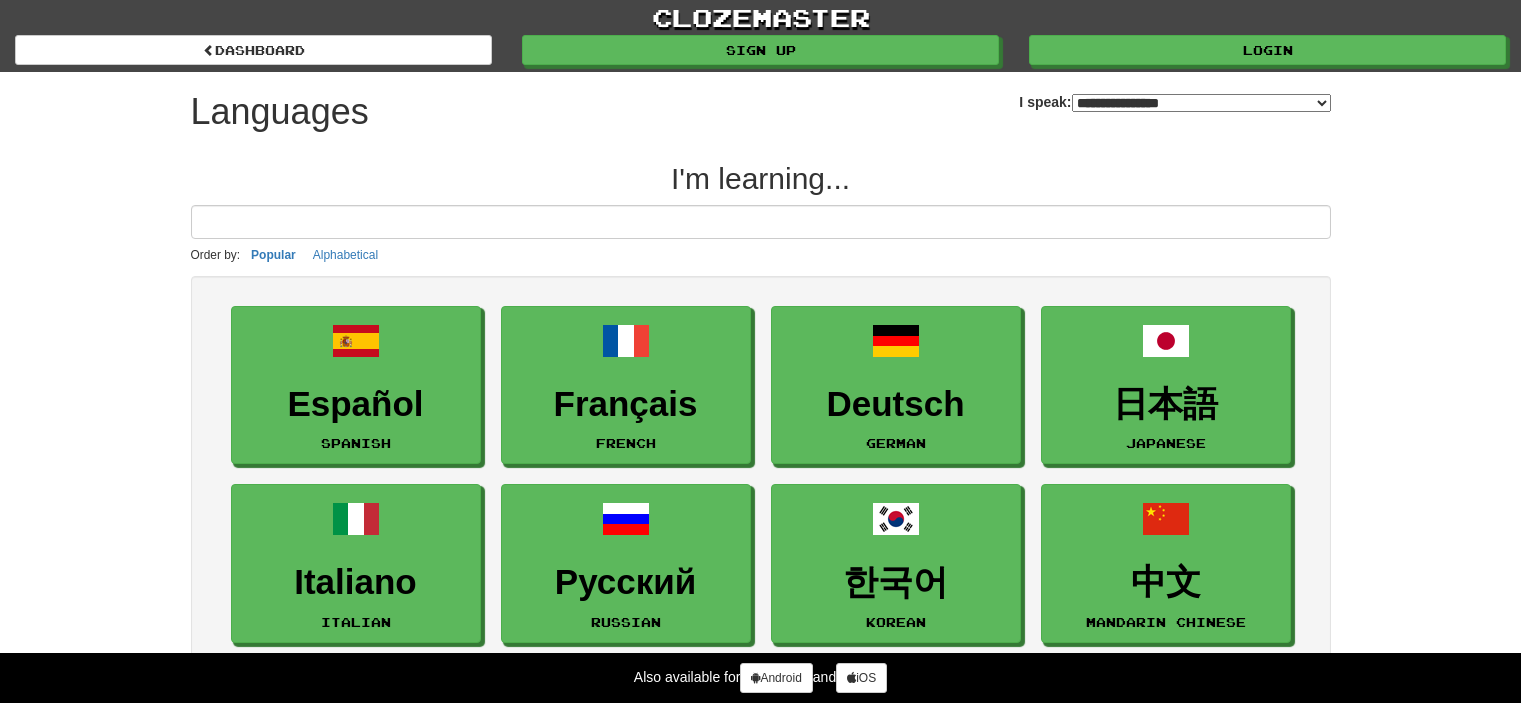 select on "*******" 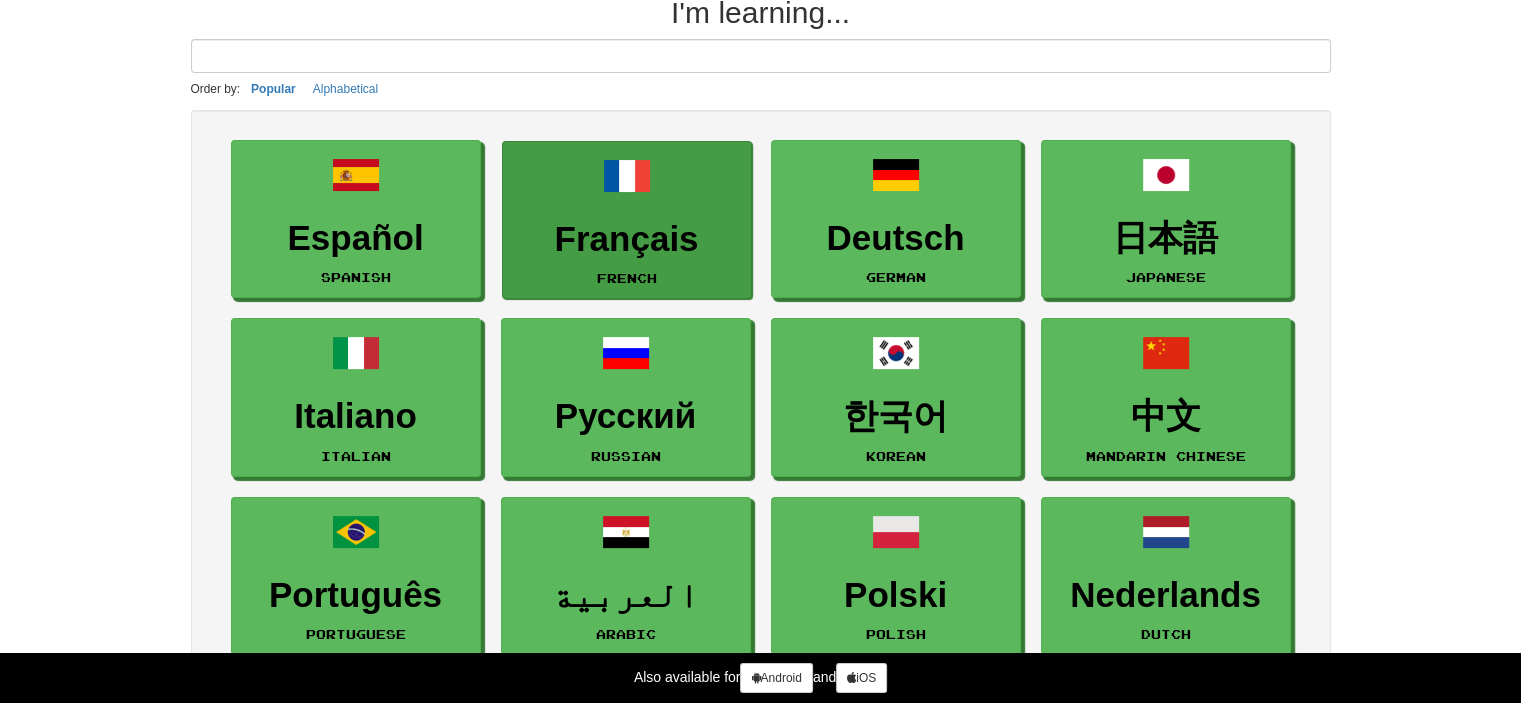 scroll, scrollTop: 0, scrollLeft: 0, axis: both 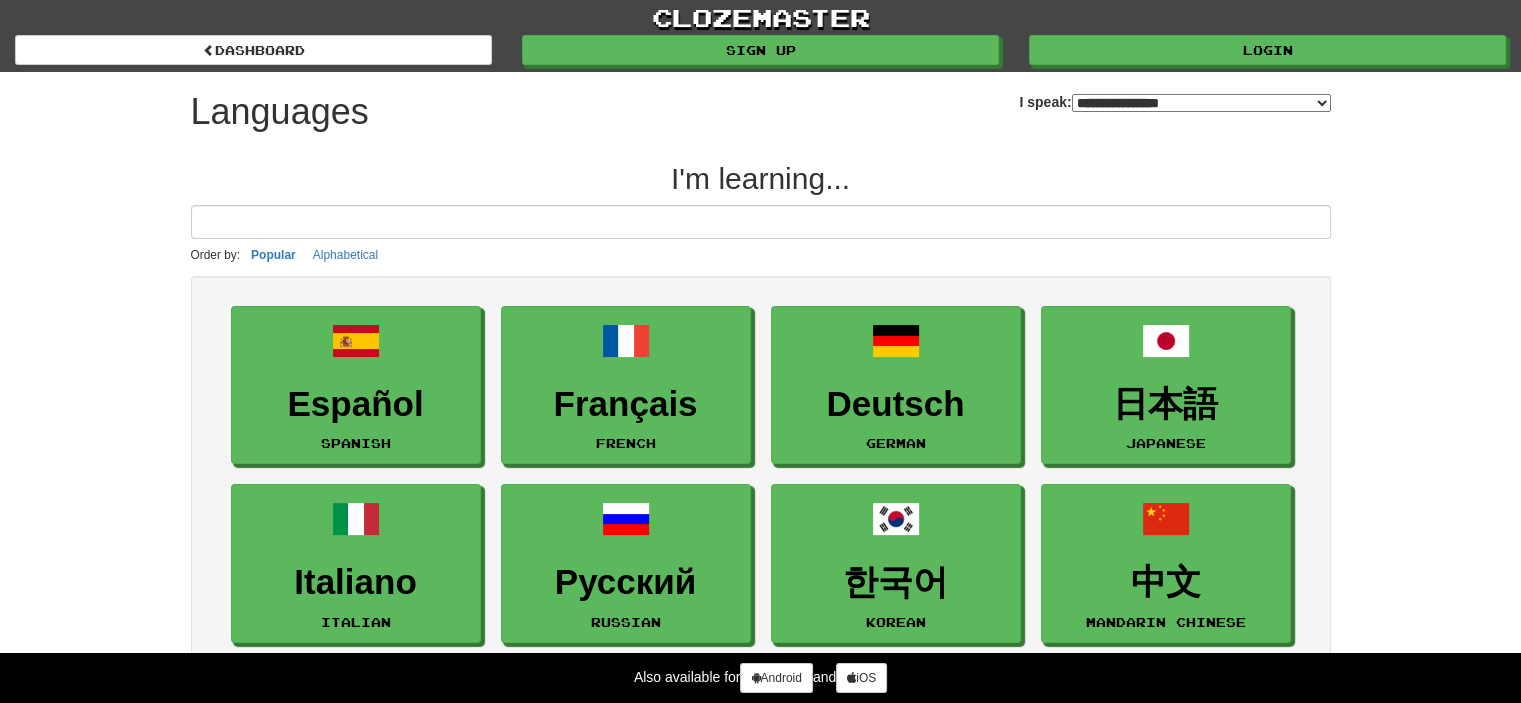 click at bounding box center [761, 222] 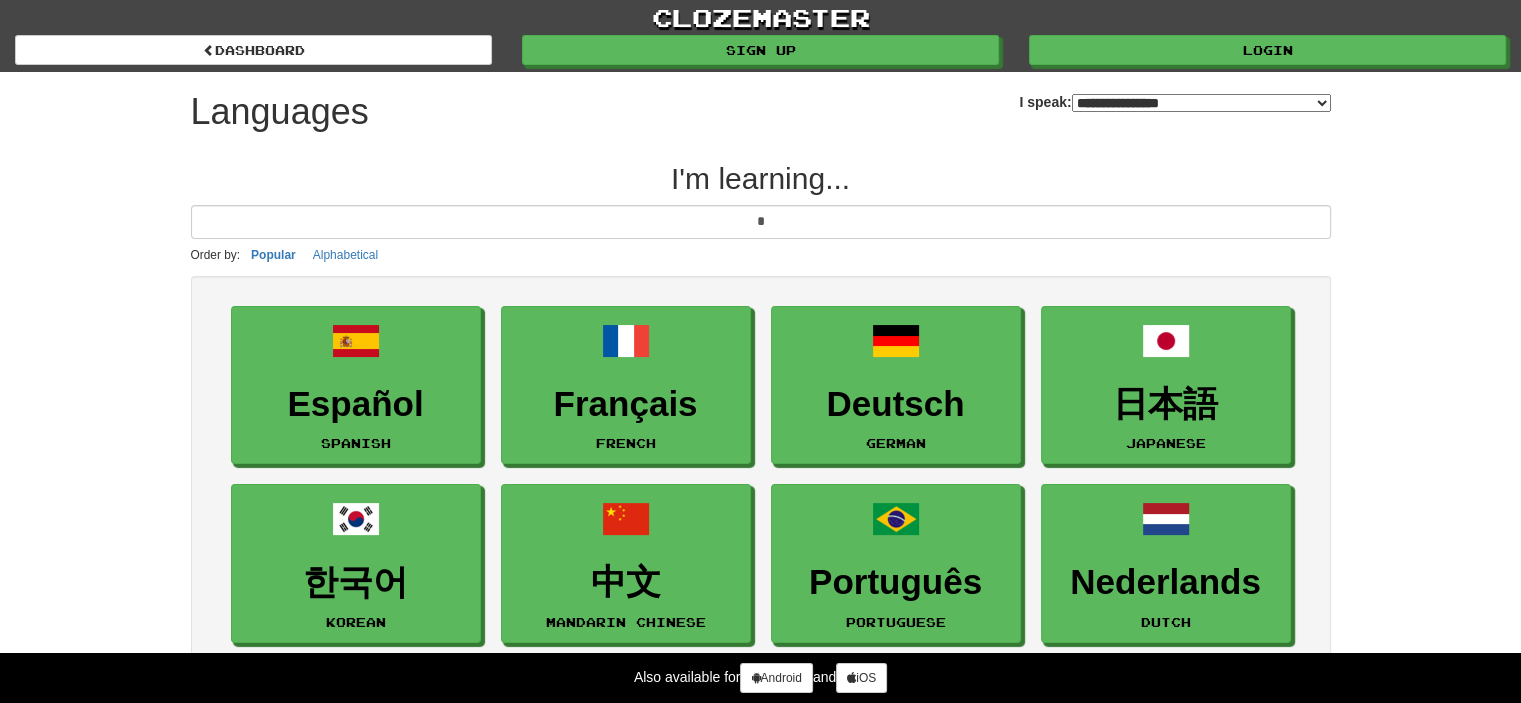 click on "*" at bounding box center [761, 222] 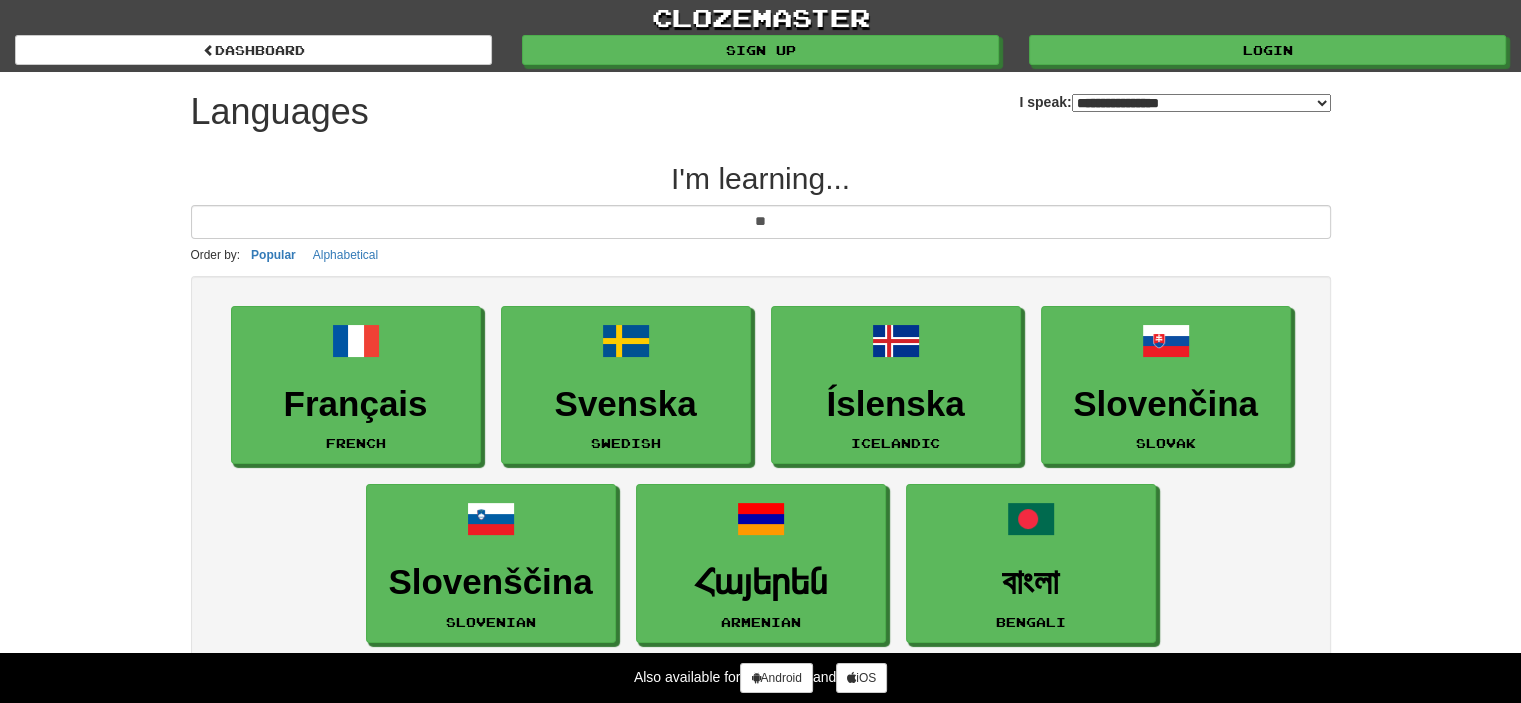 type on "*" 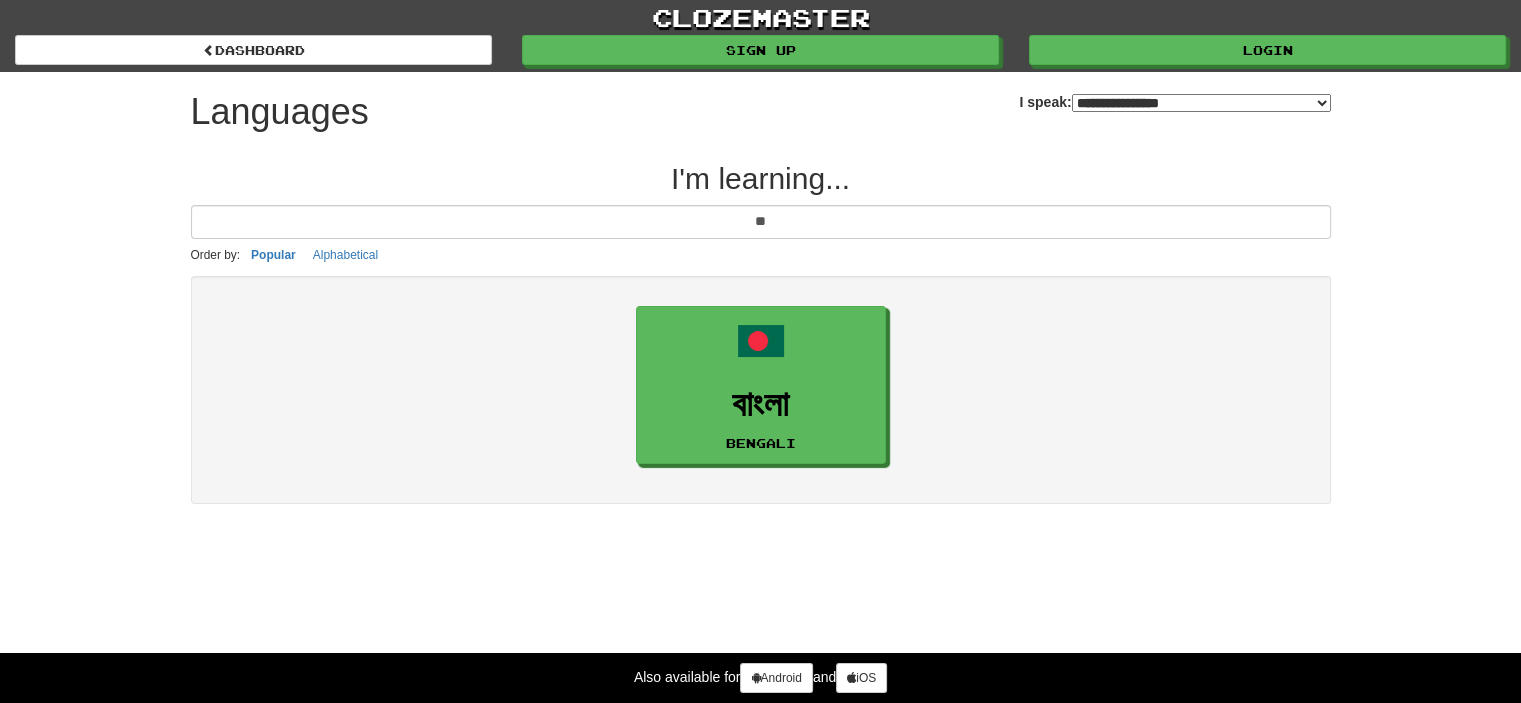 type on "*" 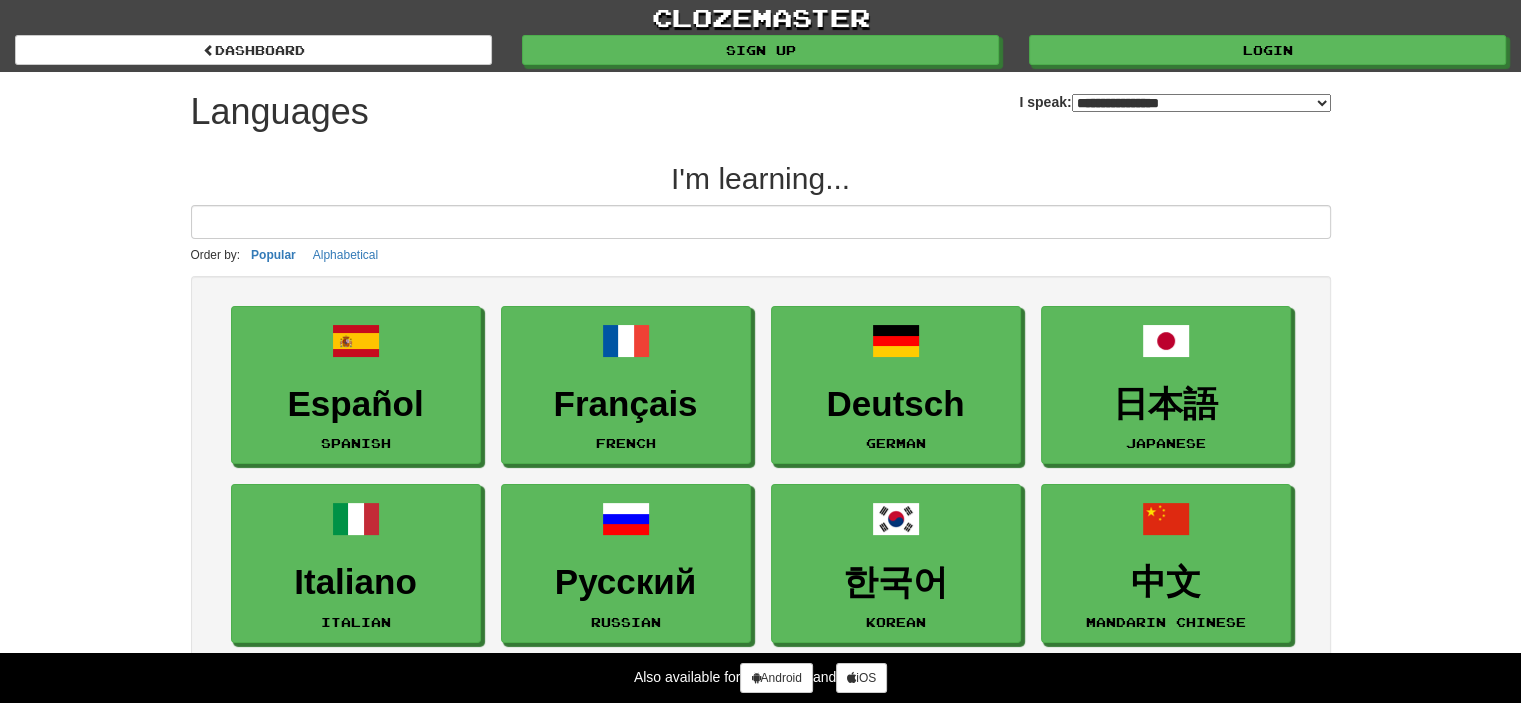 type 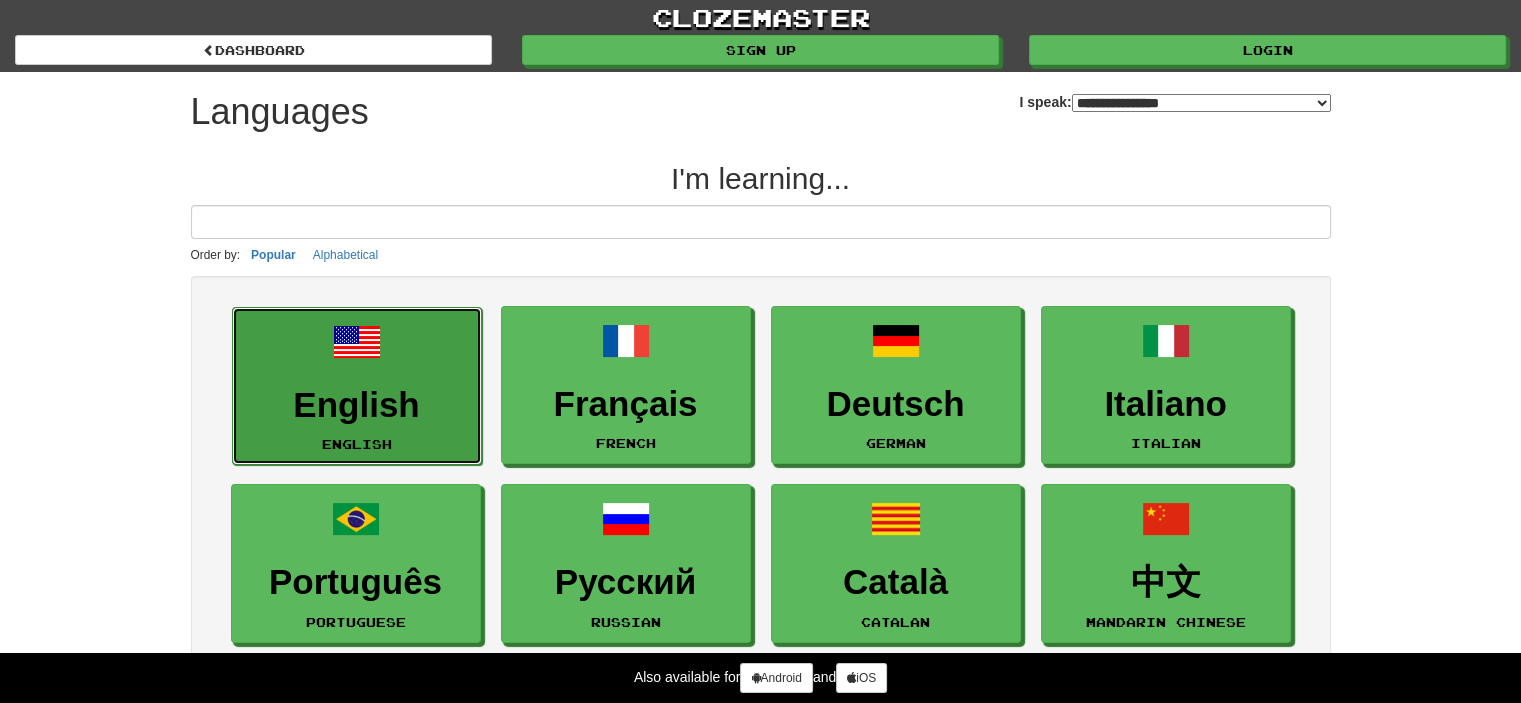 click on "English English" at bounding box center (357, 386) 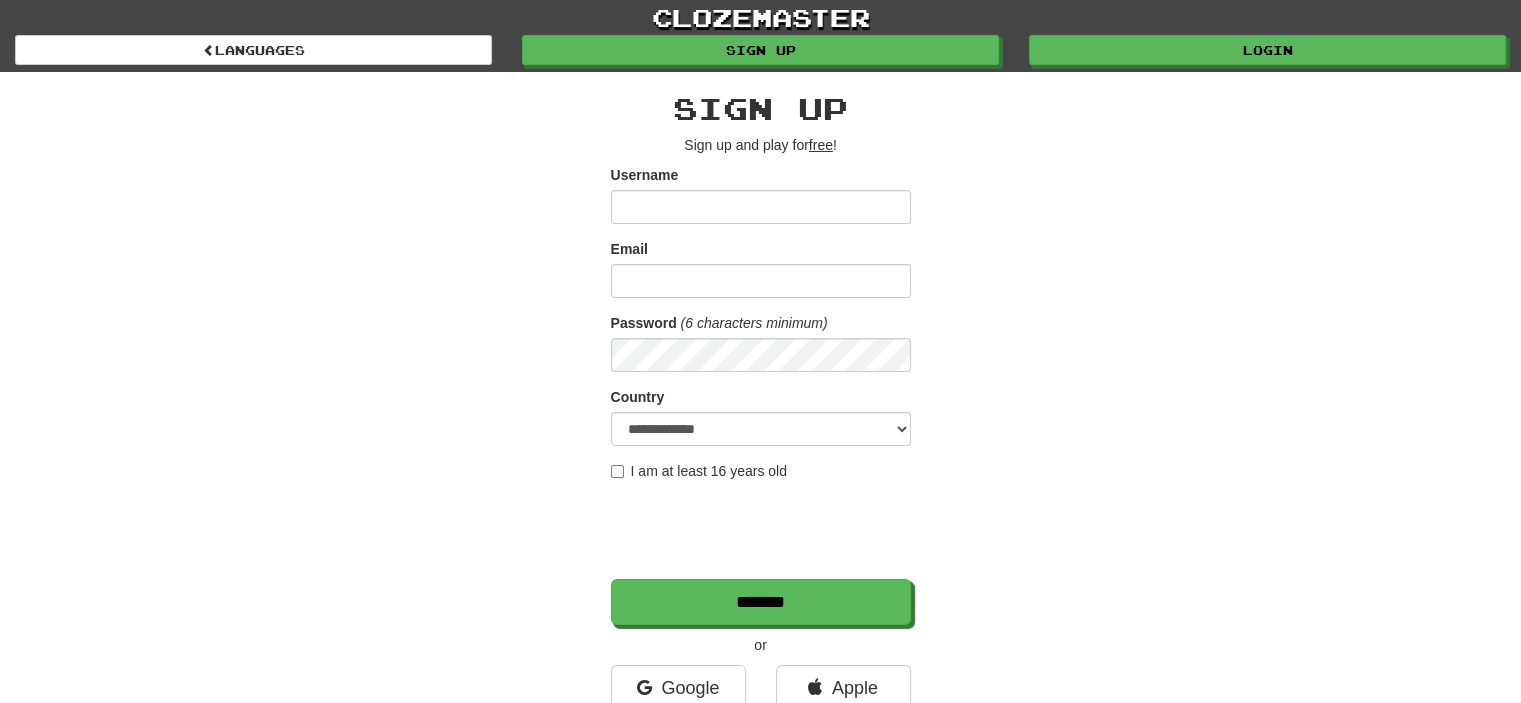 scroll, scrollTop: 166, scrollLeft: 0, axis: vertical 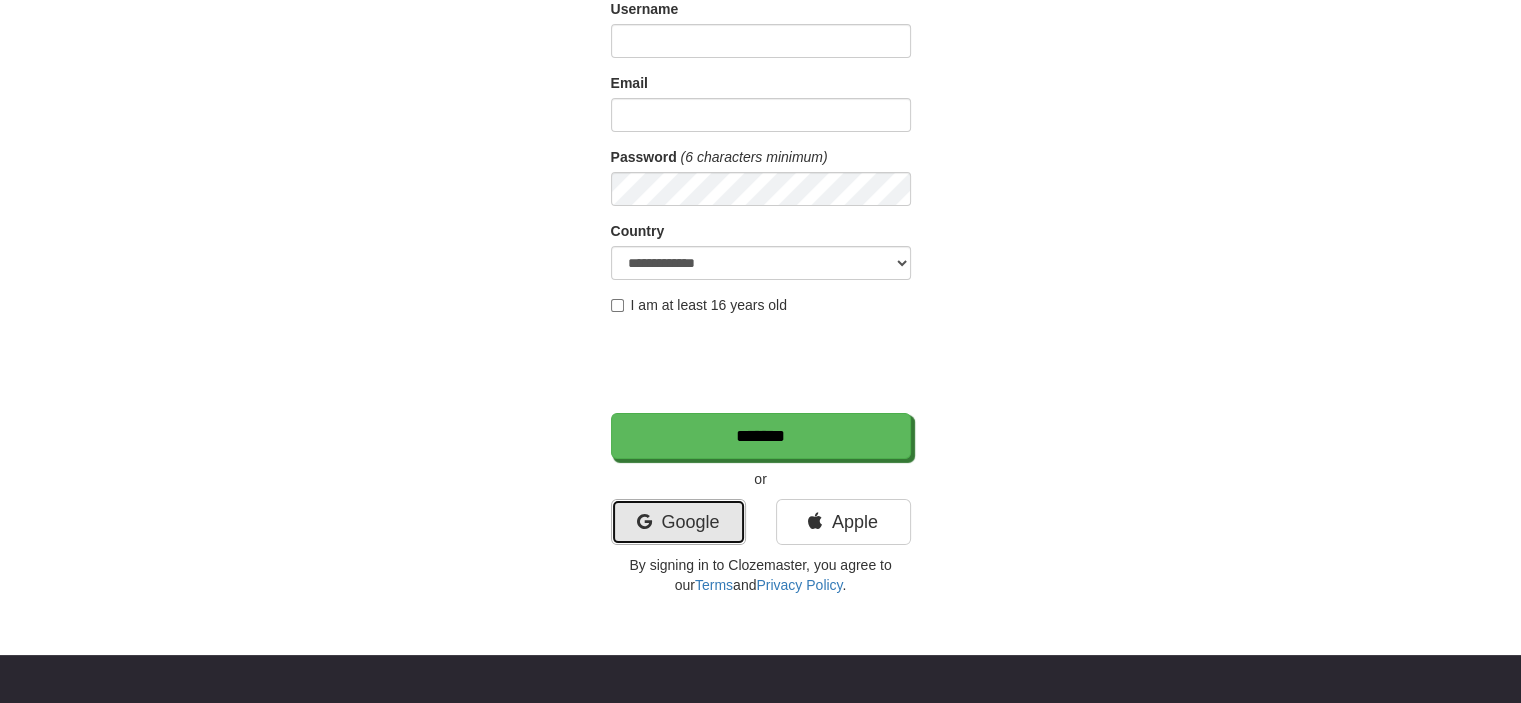 click at bounding box center [643, 522] 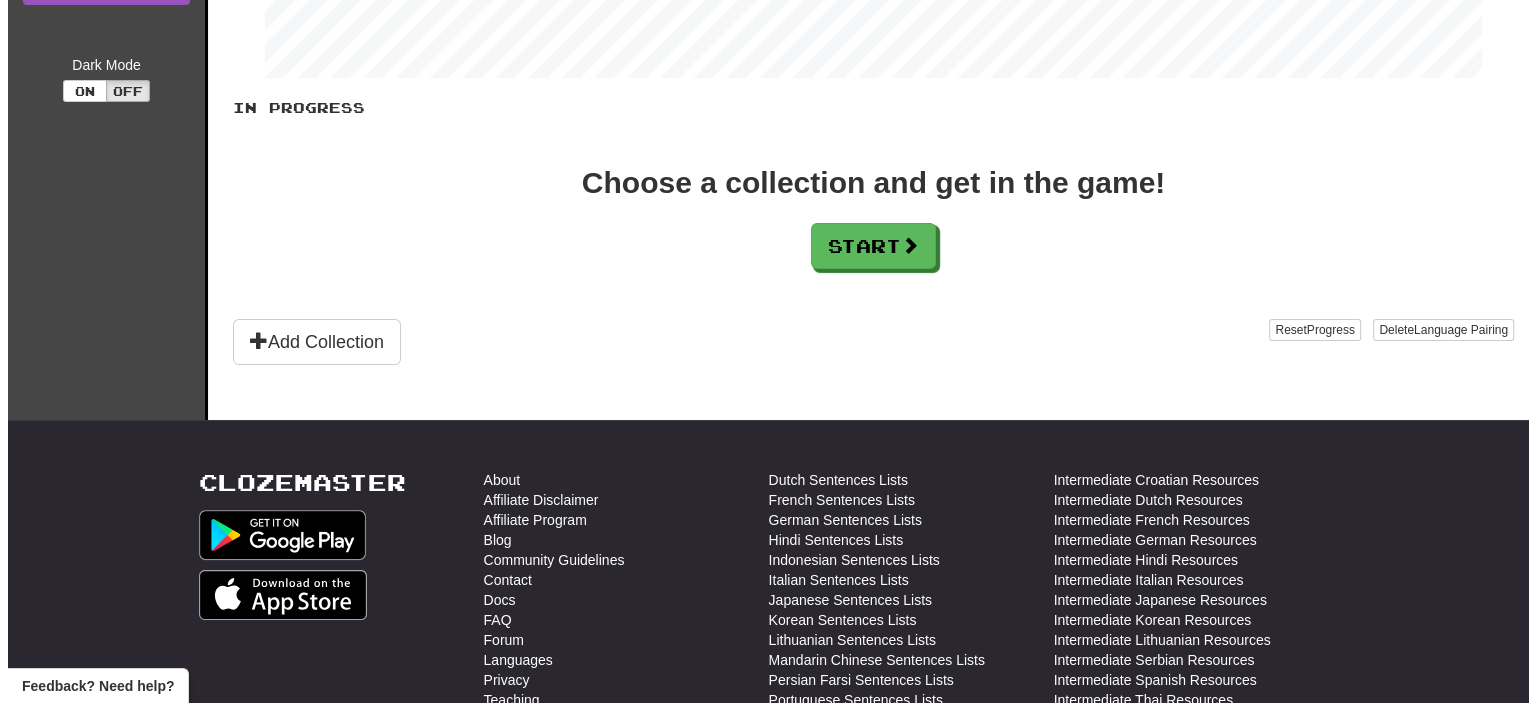 scroll, scrollTop: 0, scrollLeft: 0, axis: both 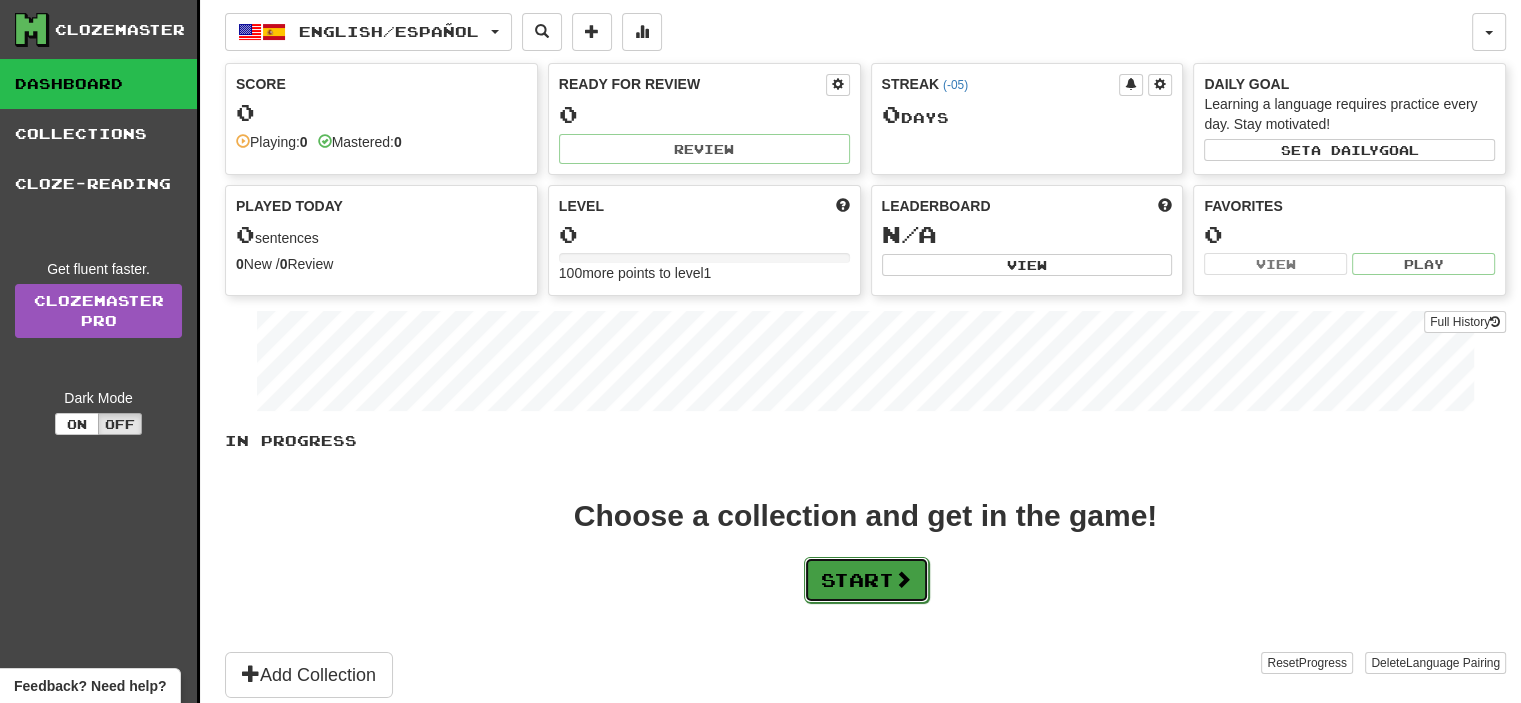 click at bounding box center [903, 579] 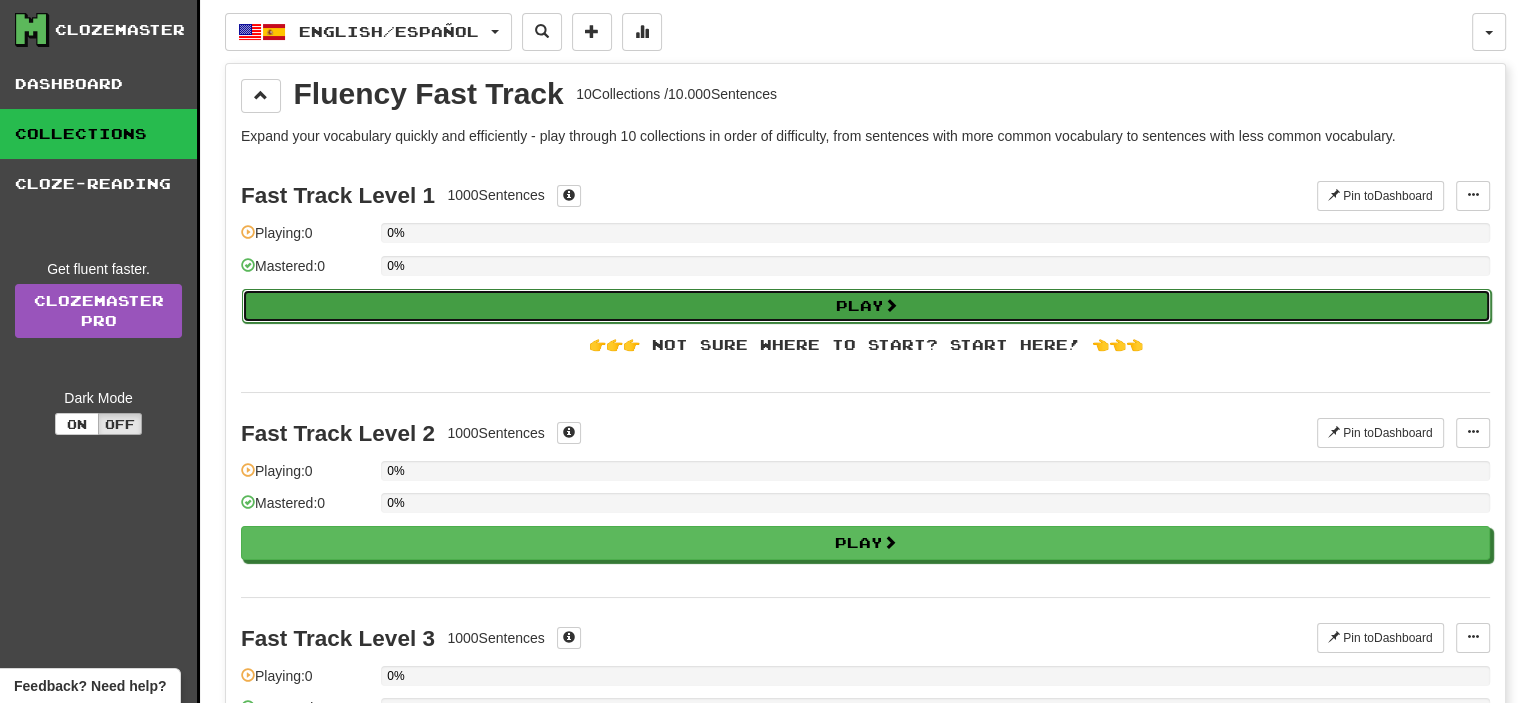 click on "Play" at bounding box center [866, 306] 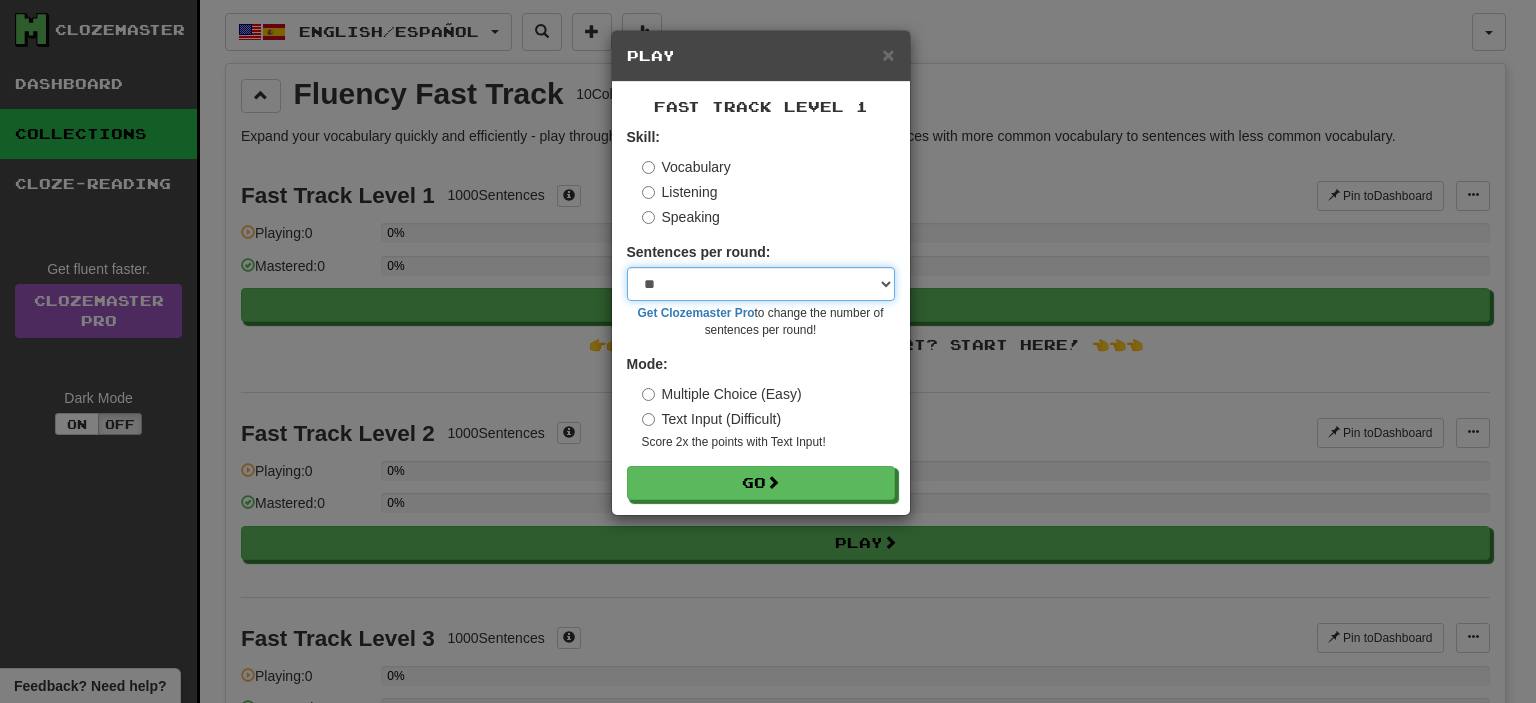click on "* ** ** ** ** ** *** ********" at bounding box center (761, 284) 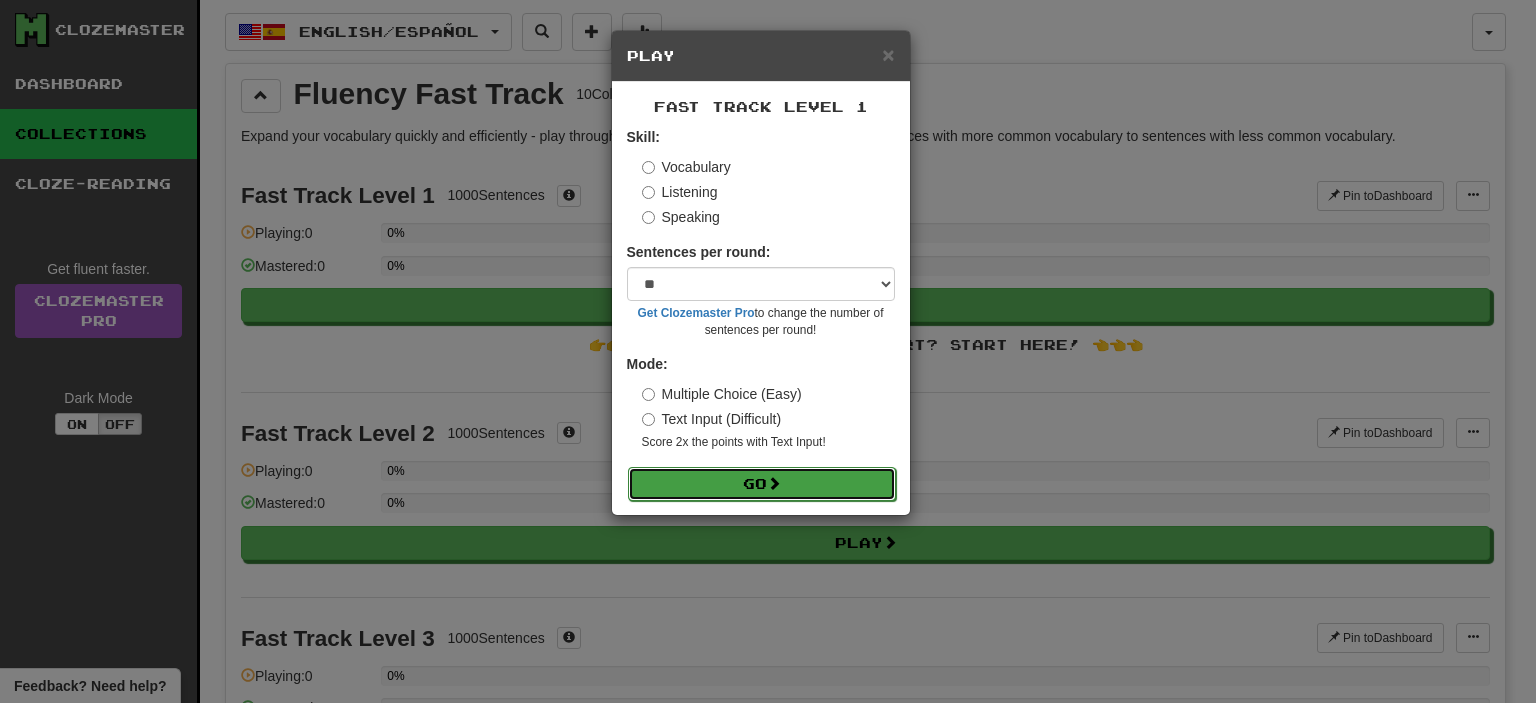 click at bounding box center (774, 483) 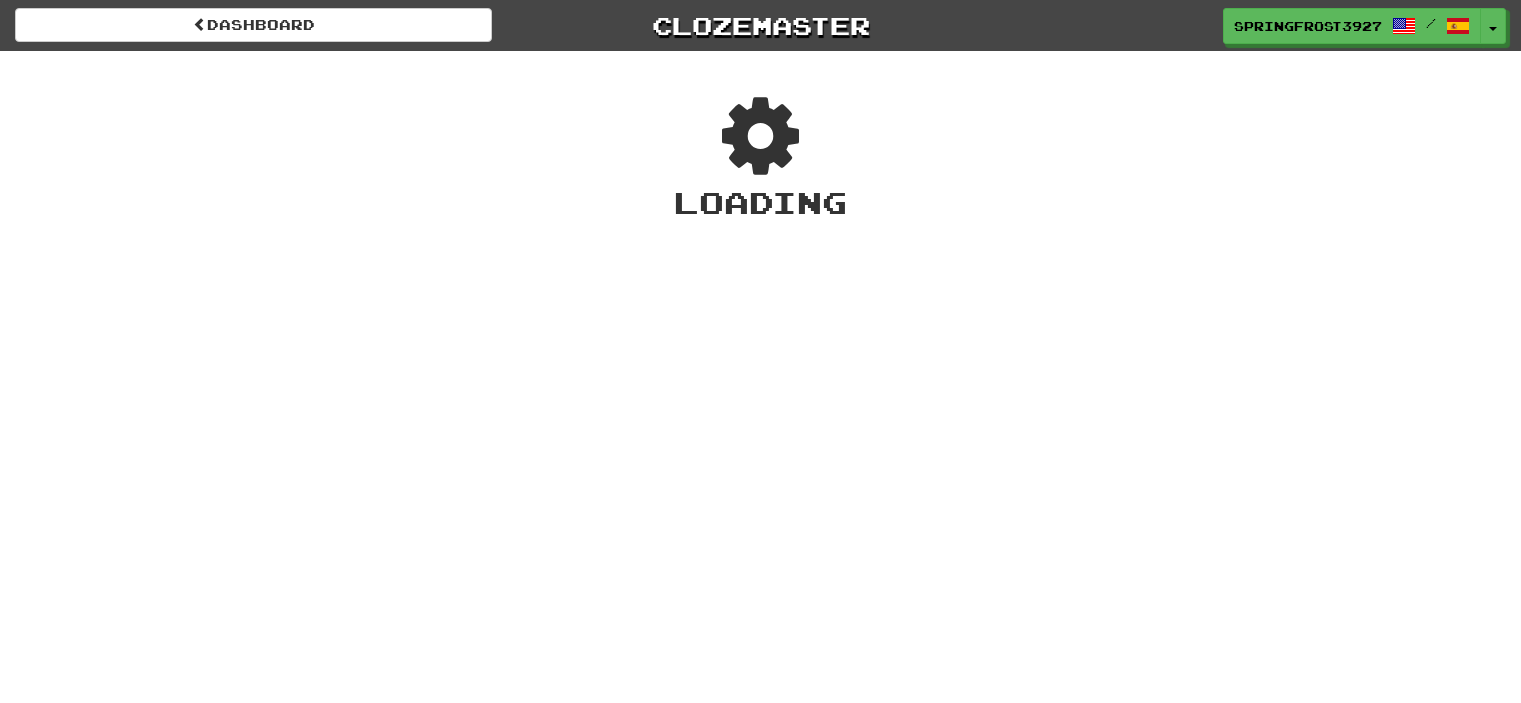 scroll, scrollTop: 0, scrollLeft: 0, axis: both 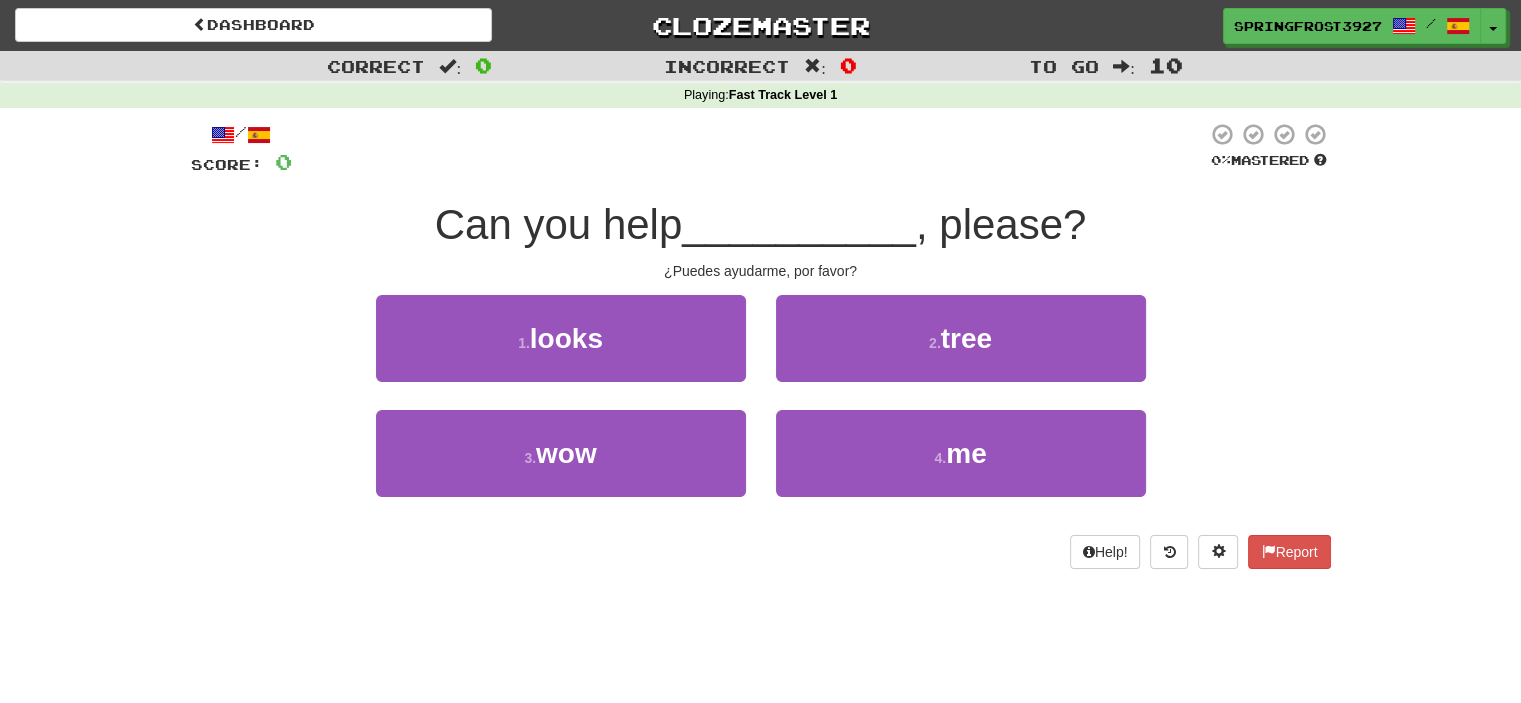 click on "4 .  me" at bounding box center (961, 467) 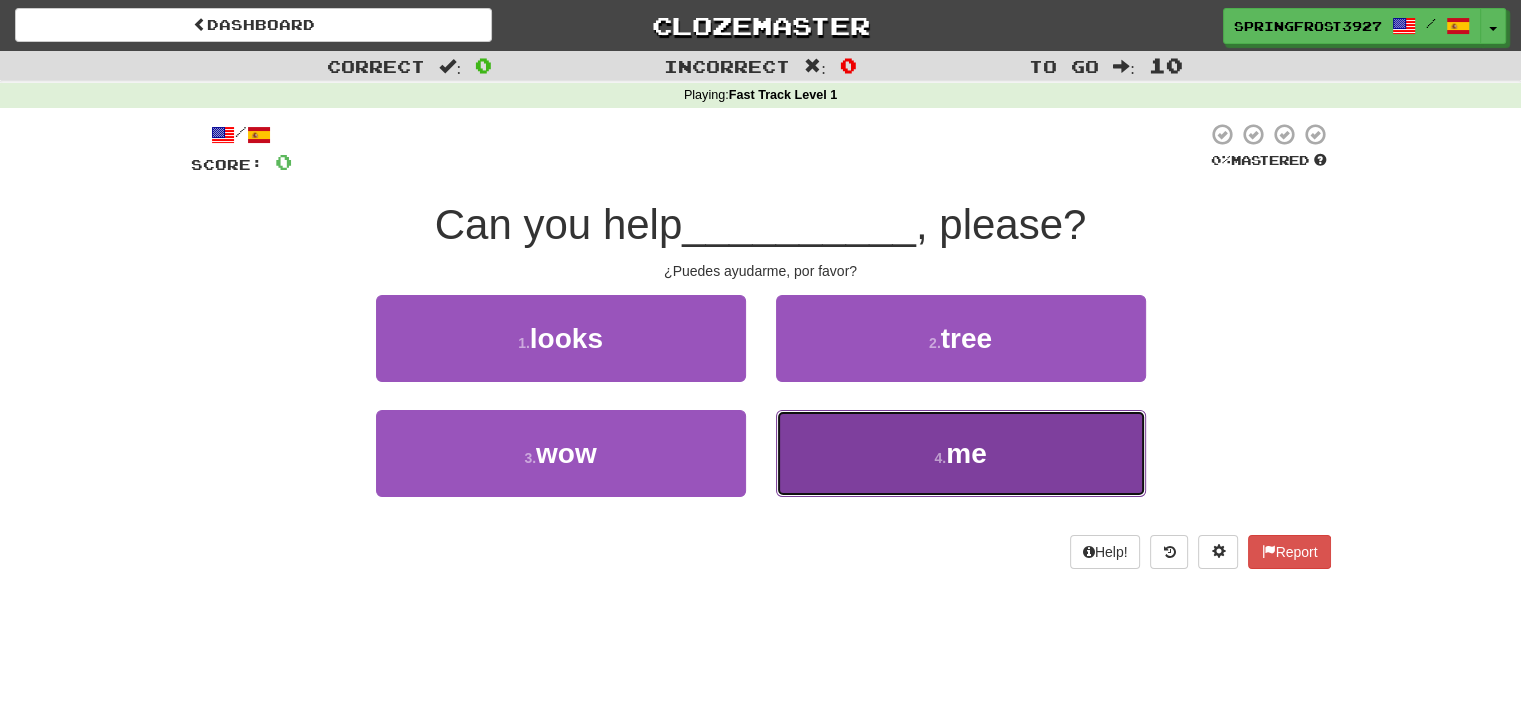 click on "4 .  me" at bounding box center (961, 453) 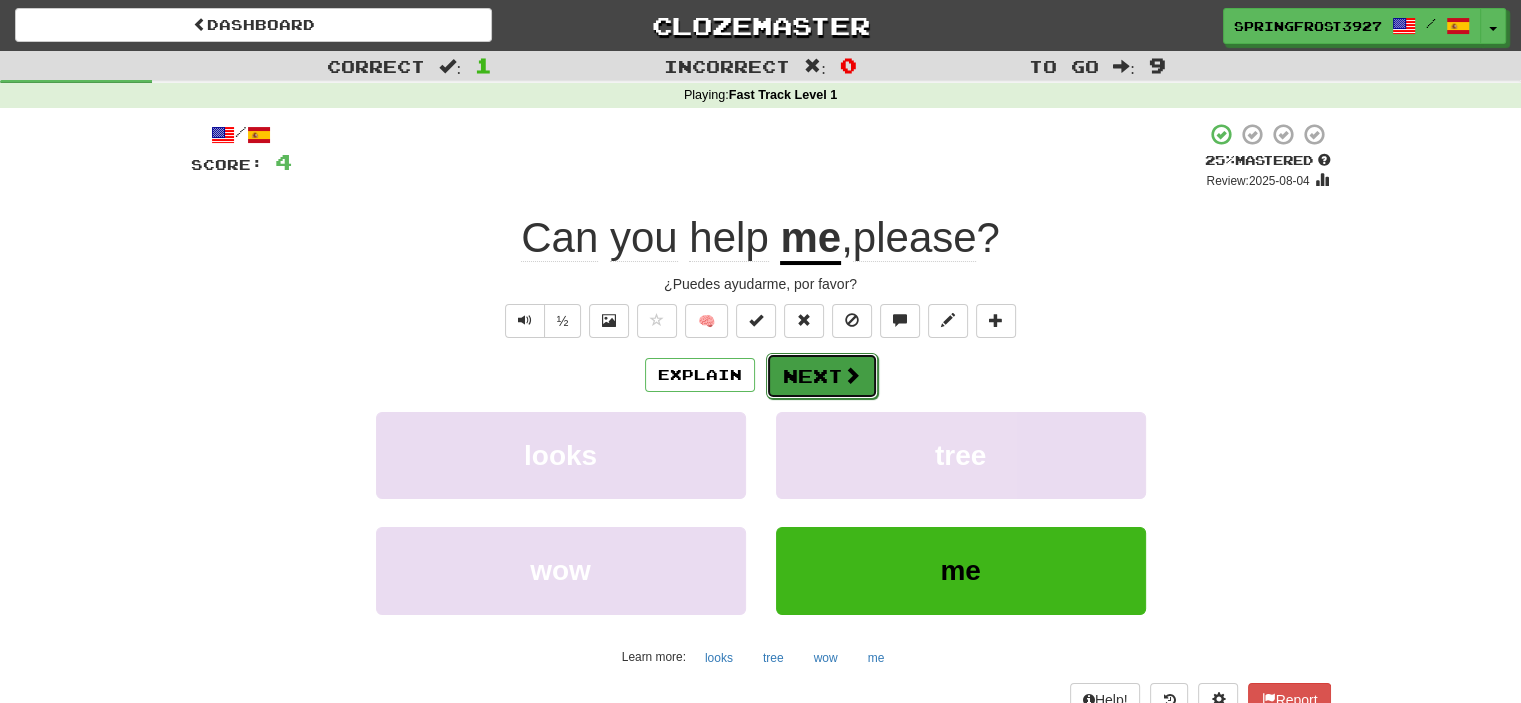click on "Next" at bounding box center [822, 376] 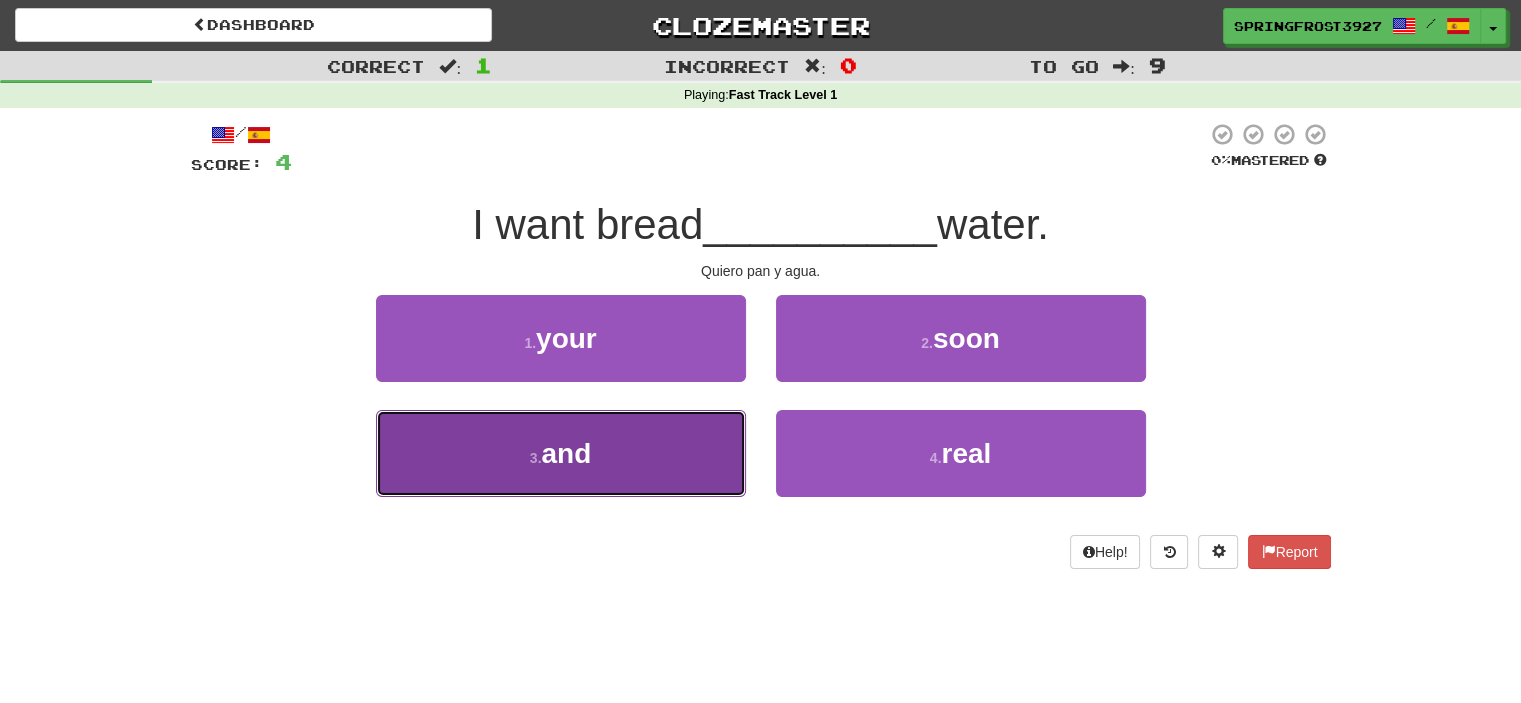 click on "3 .  and" at bounding box center (561, 453) 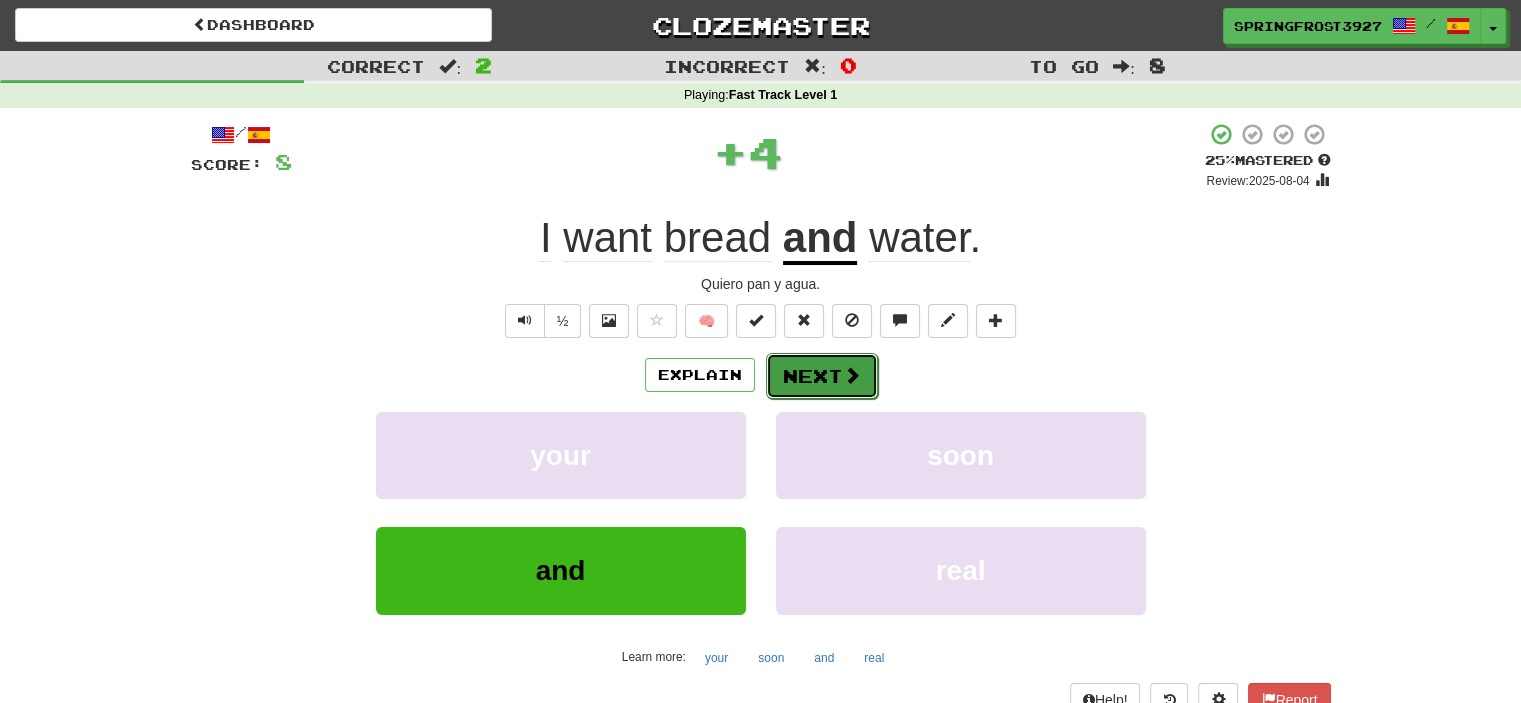 click at bounding box center [852, 375] 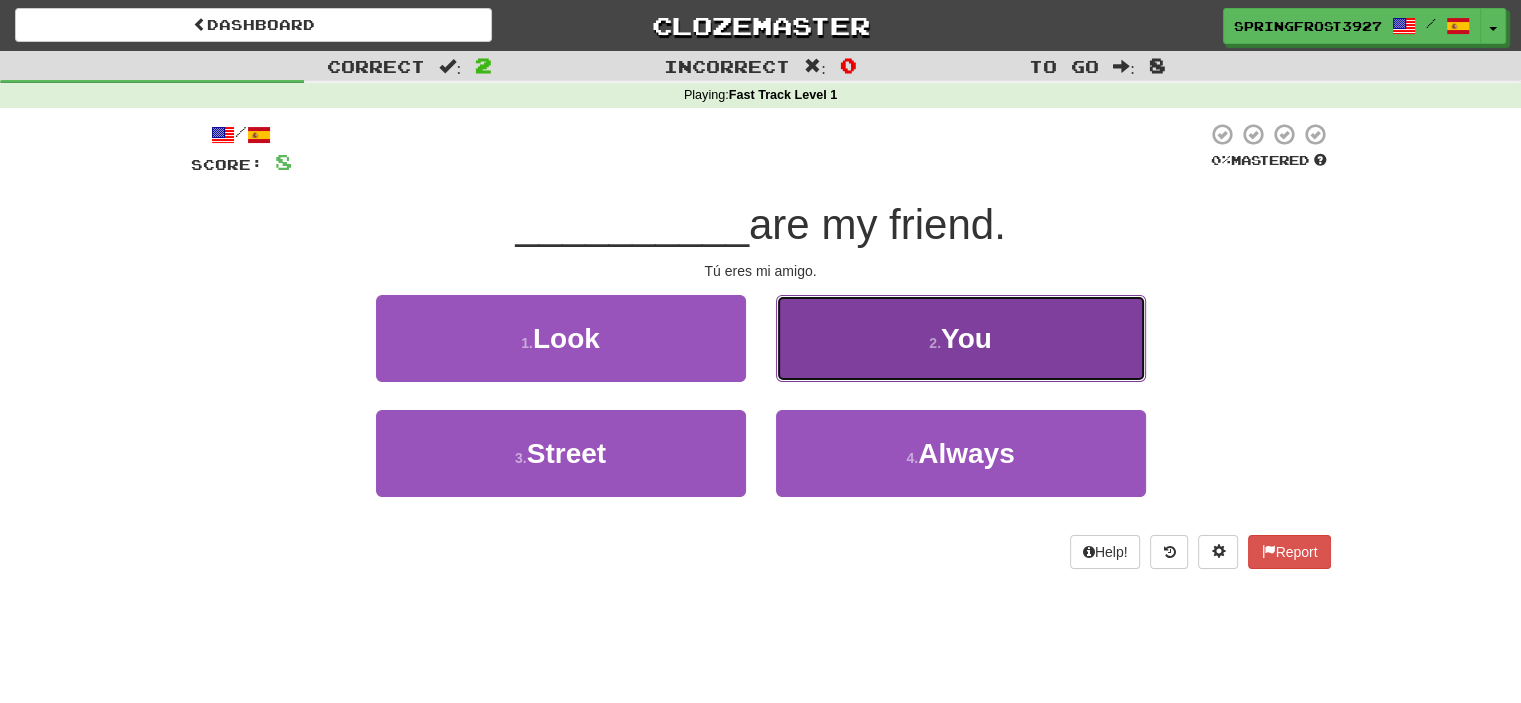 click on "2 .  You" at bounding box center (961, 338) 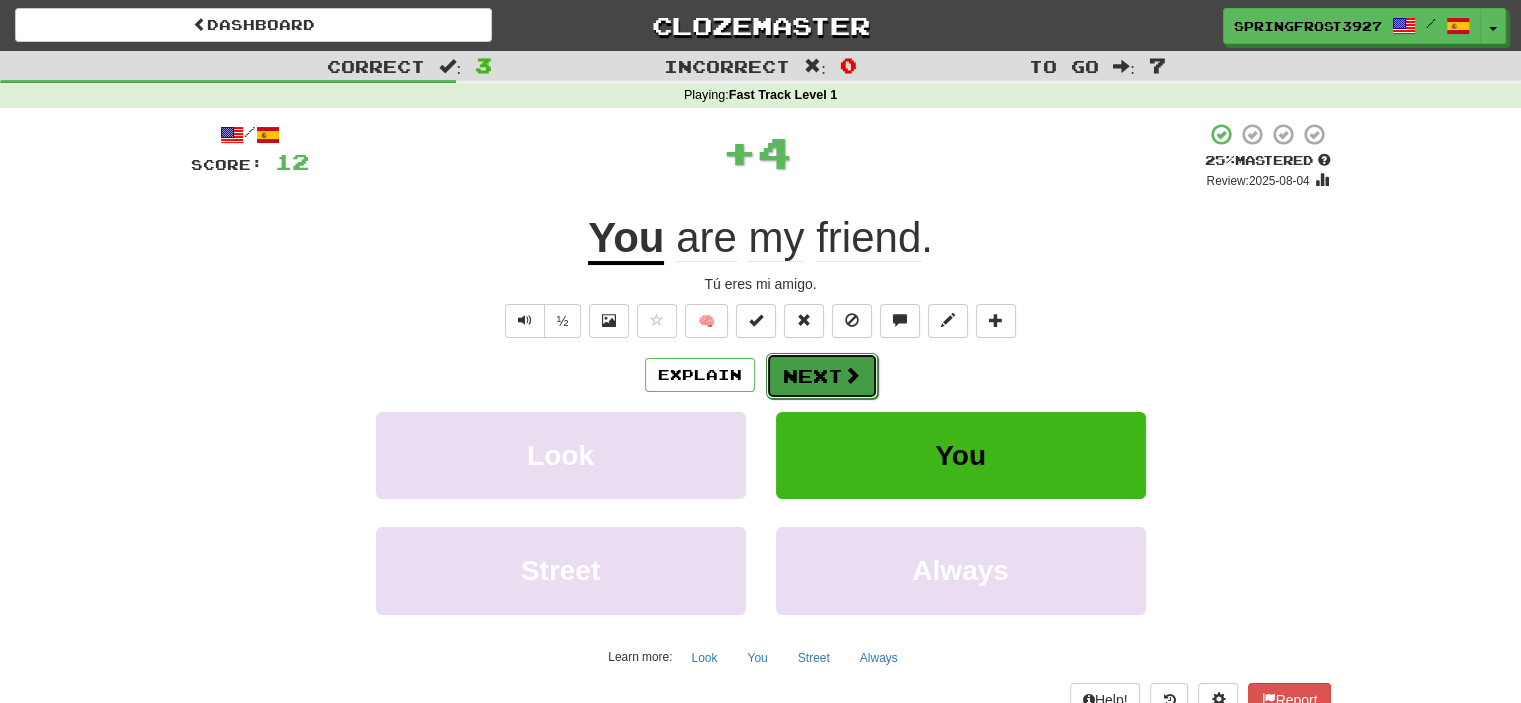 click on "Next" at bounding box center [822, 376] 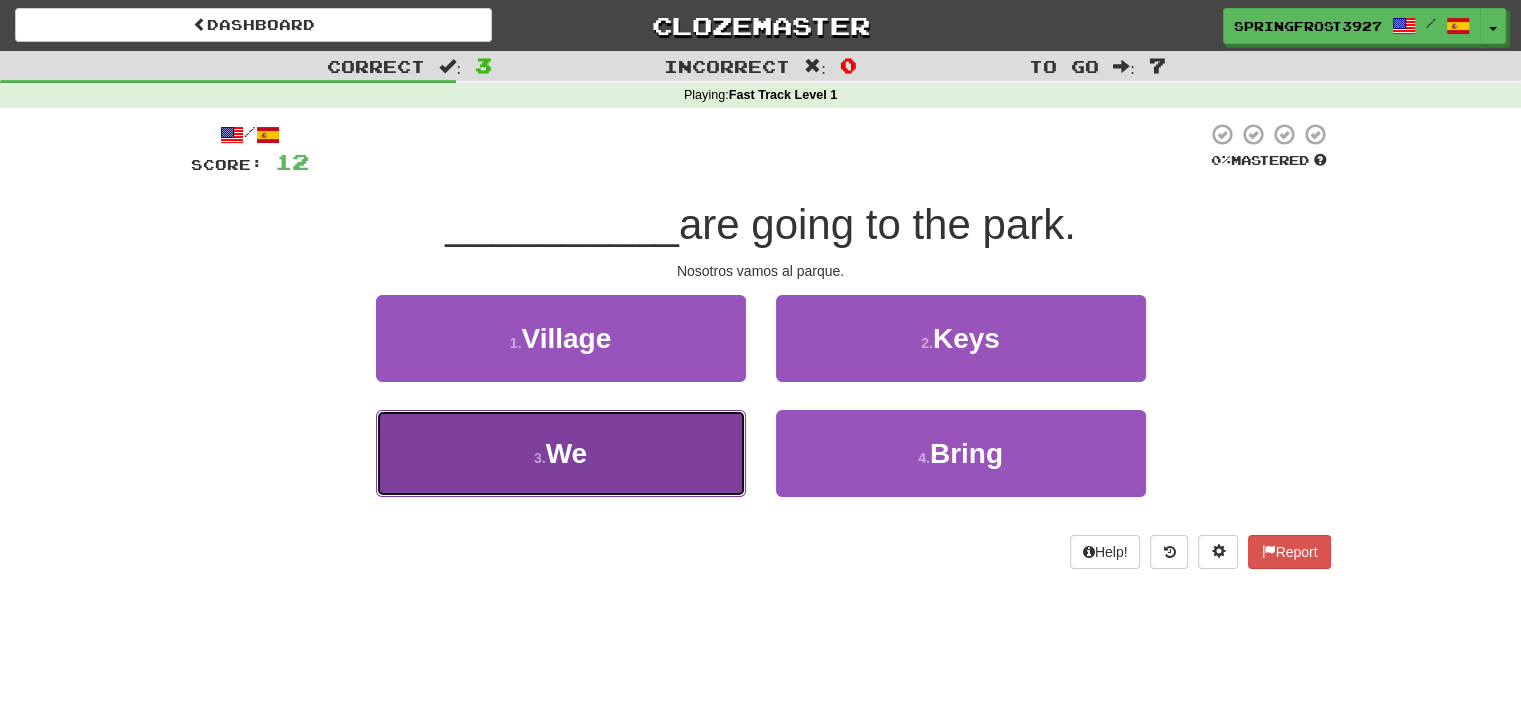 click on "3 .  We" at bounding box center (561, 453) 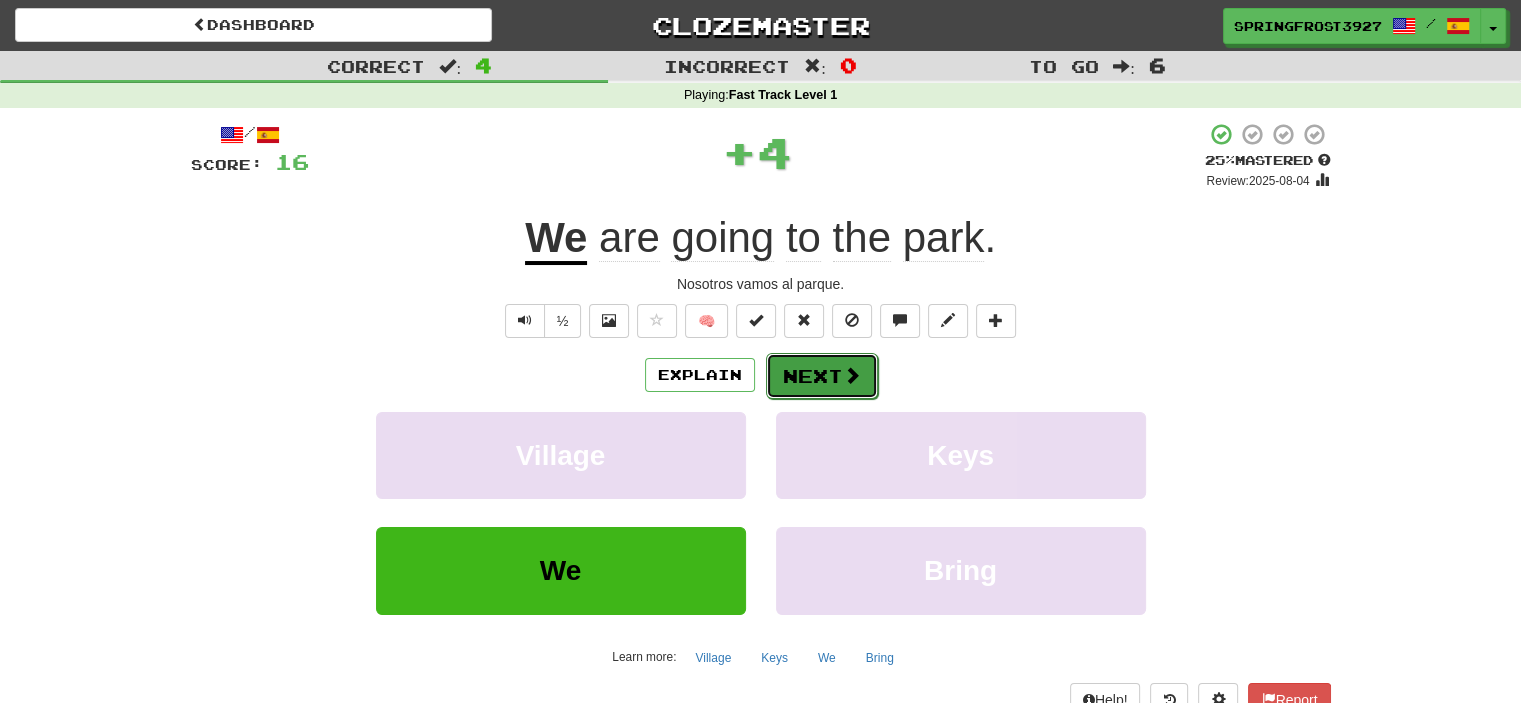 click on "Next" at bounding box center (822, 376) 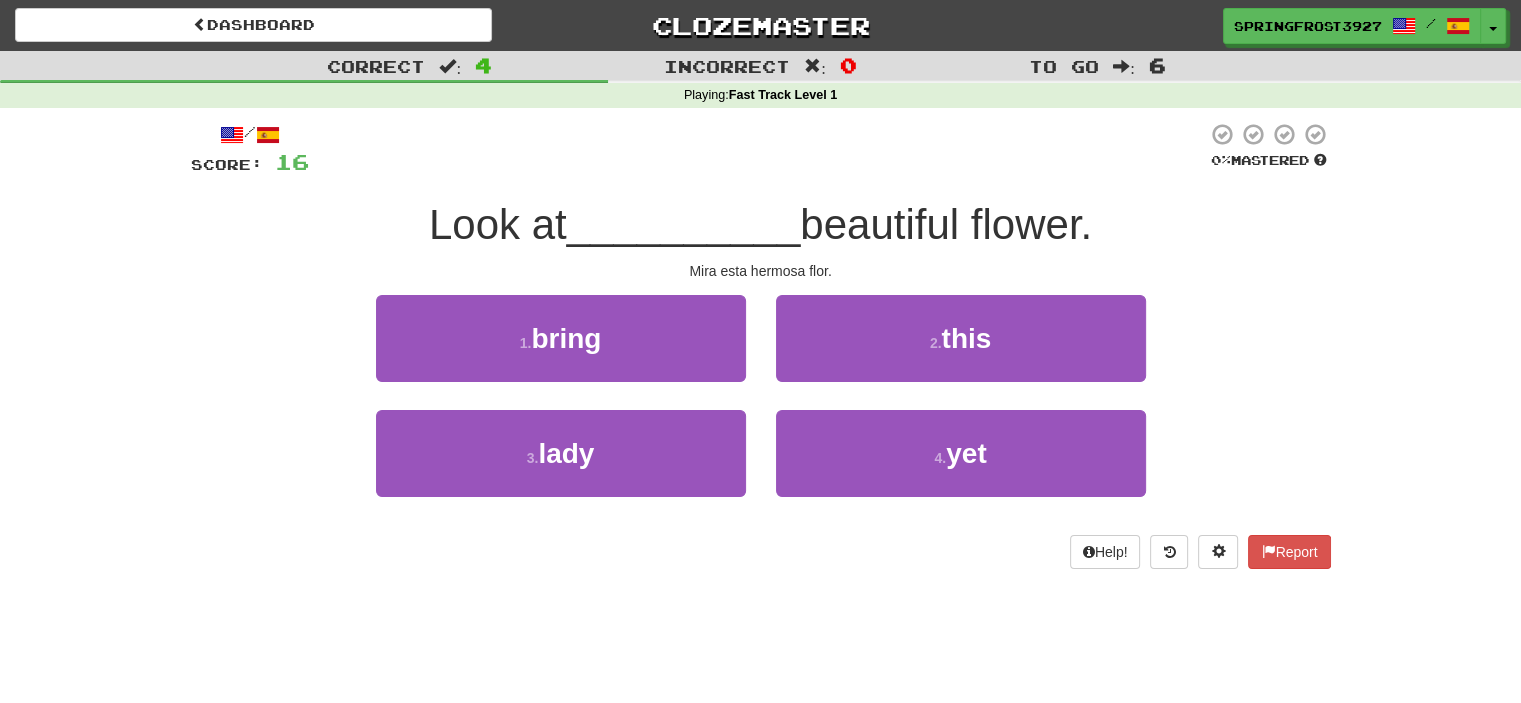 click on "2 .  this" at bounding box center [961, 352] 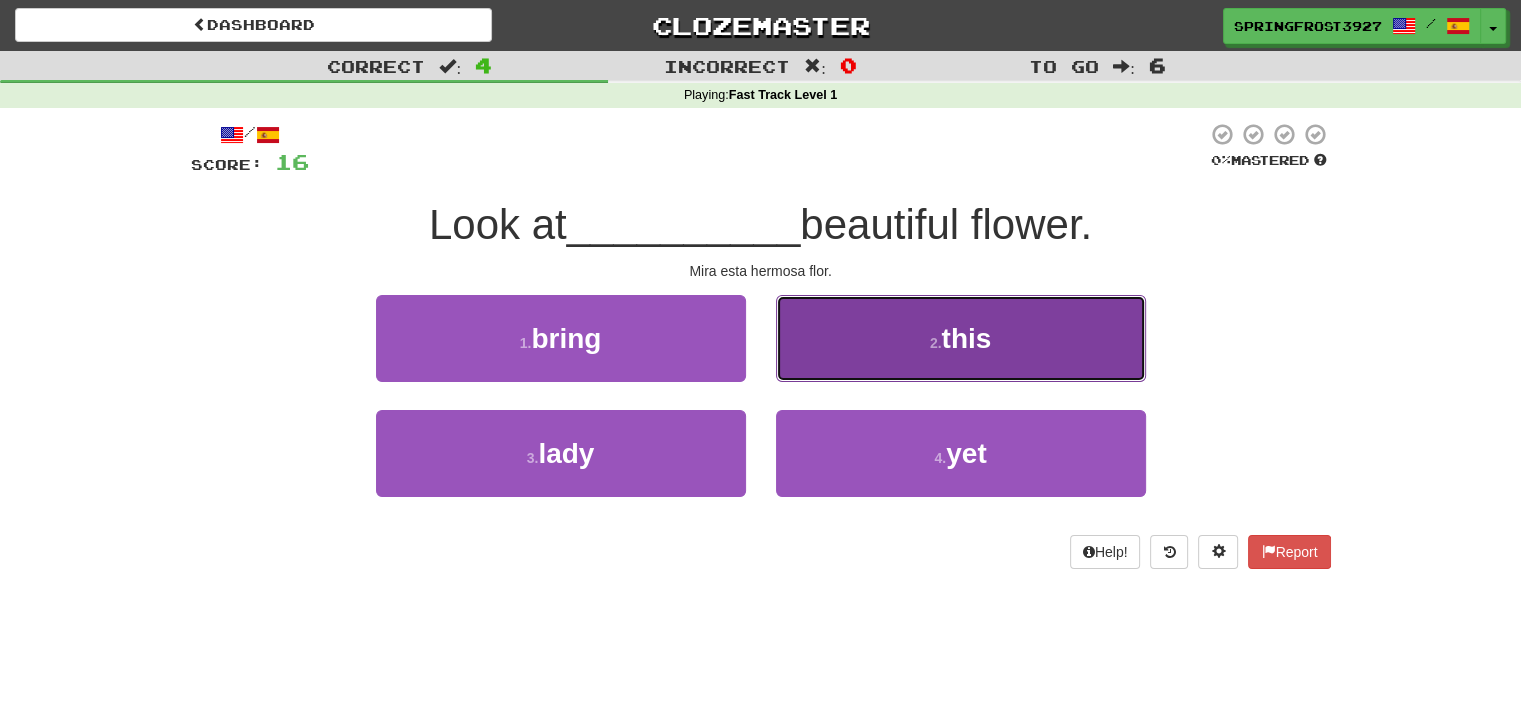 click on "2 .  this" at bounding box center [961, 338] 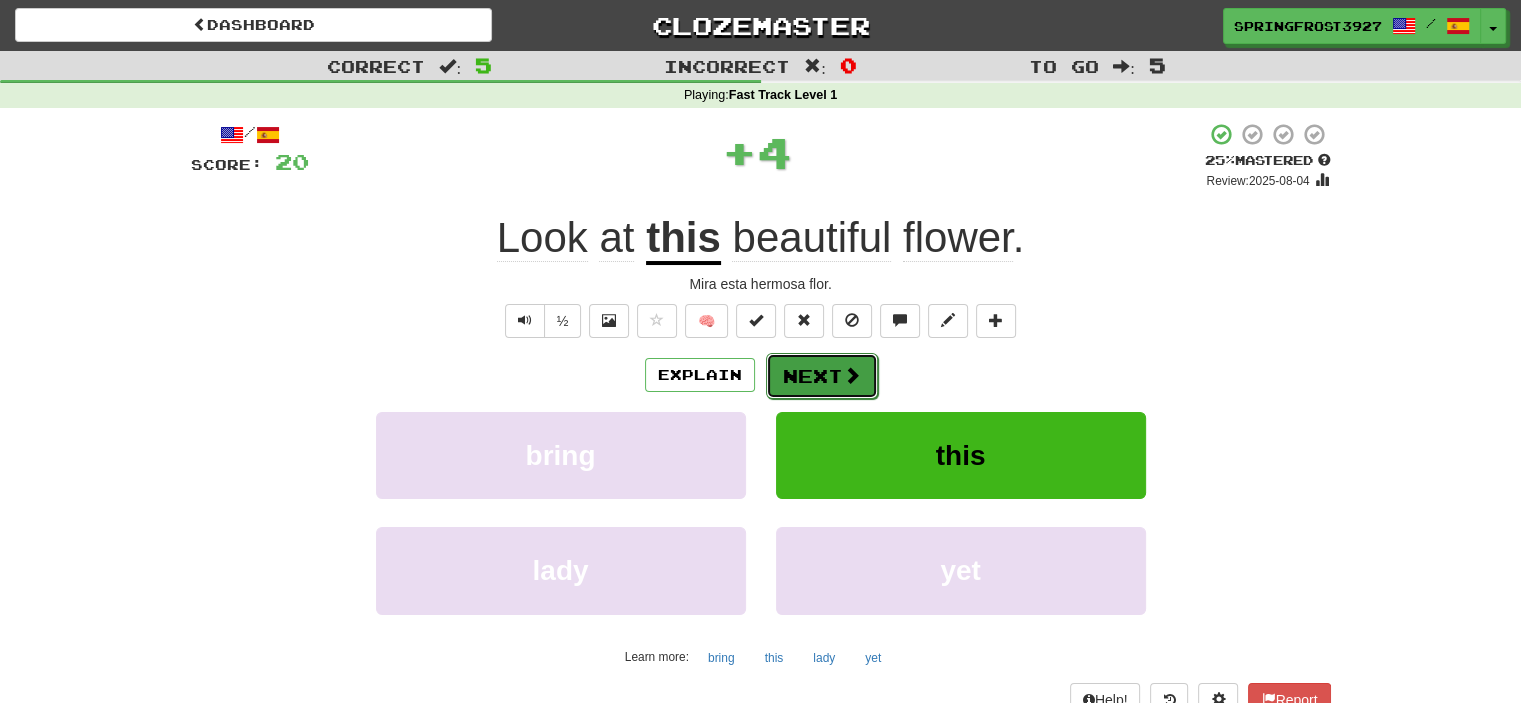 click on "Next" at bounding box center [822, 376] 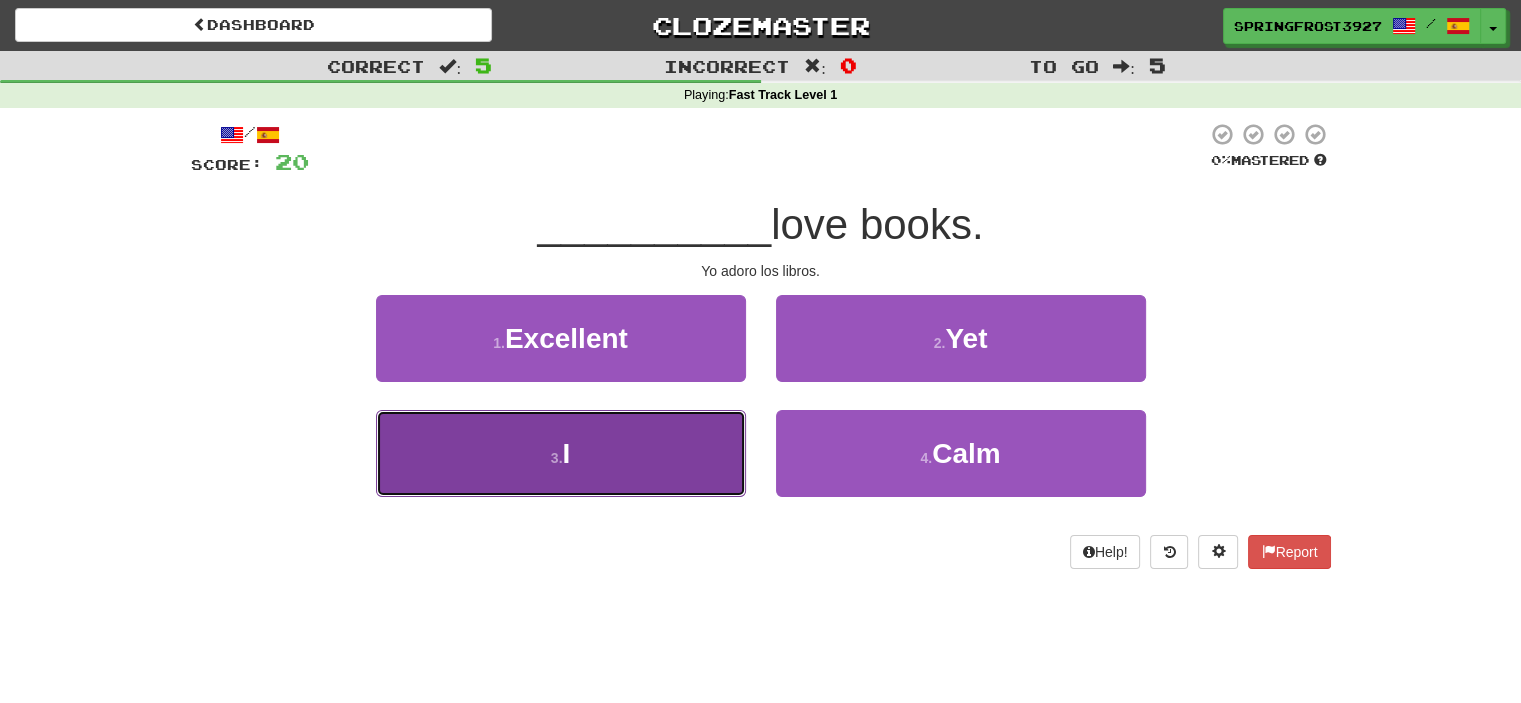 click on "3 .  I" at bounding box center [561, 453] 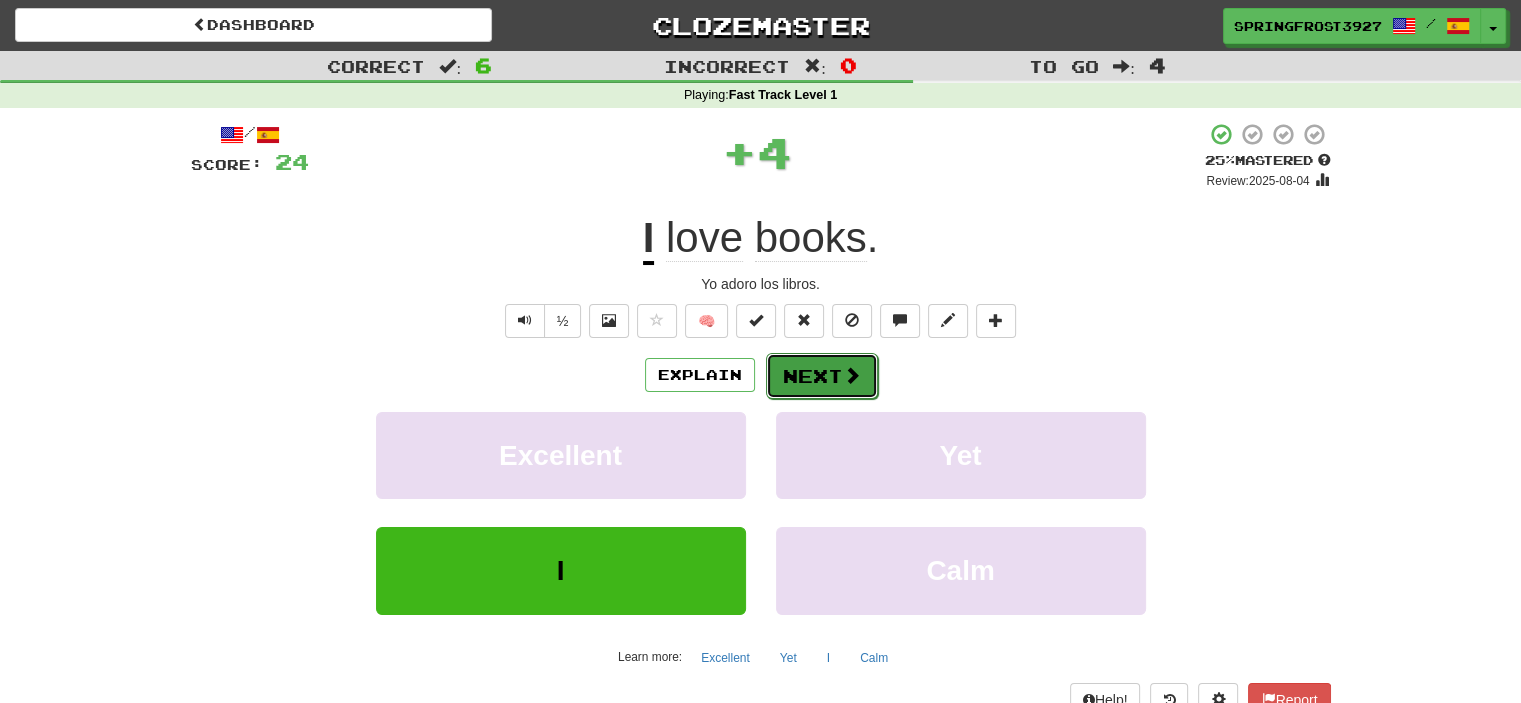 click at bounding box center (852, 375) 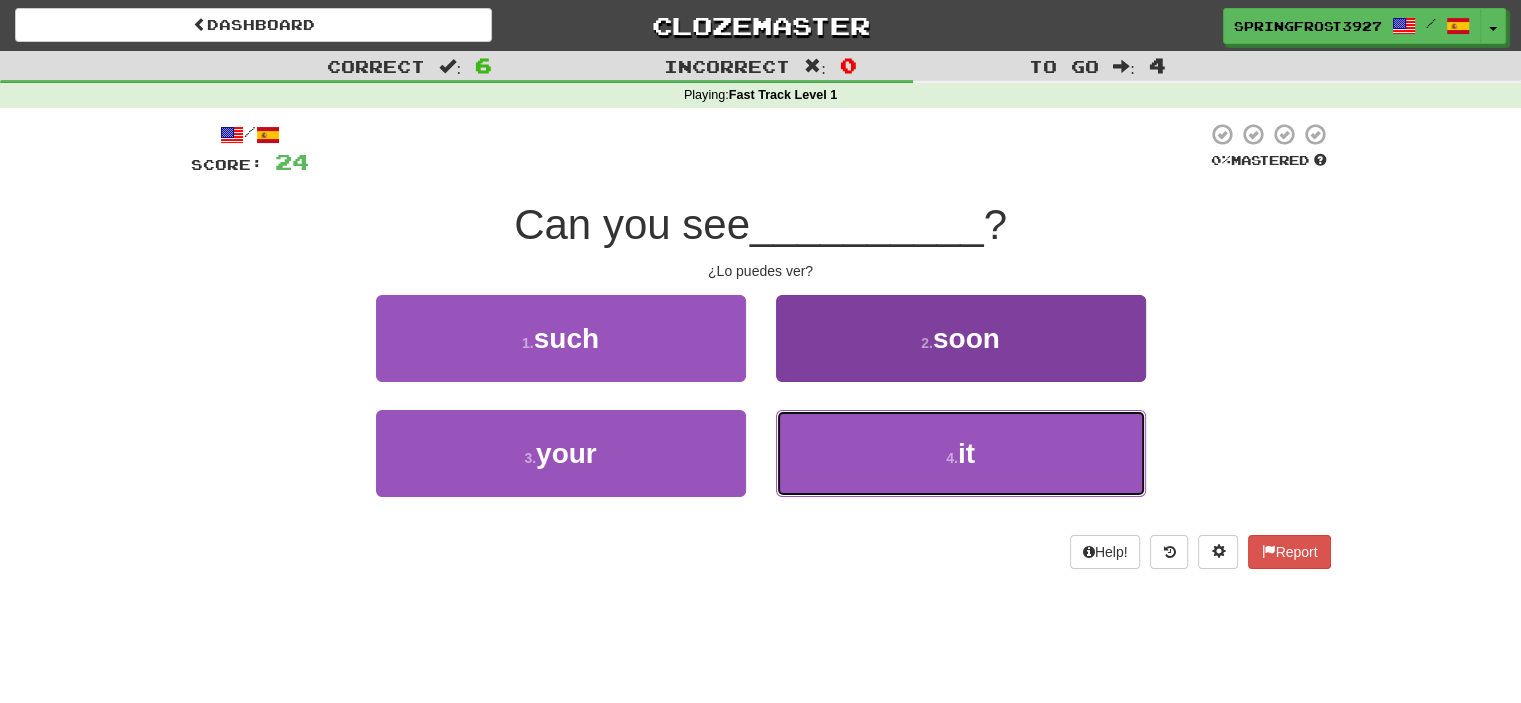 click on "4 .  it" at bounding box center [961, 453] 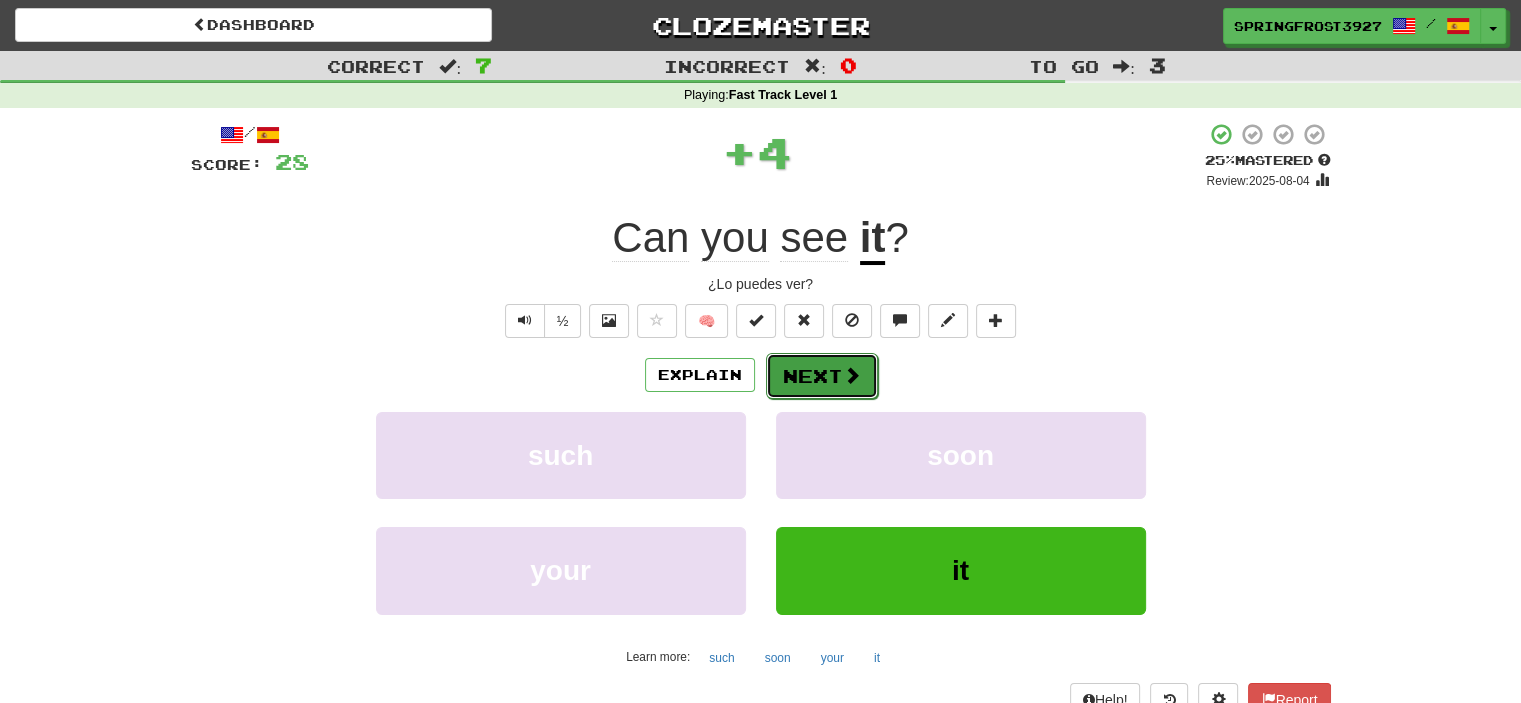 click on "Next" at bounding box center [822, 376] 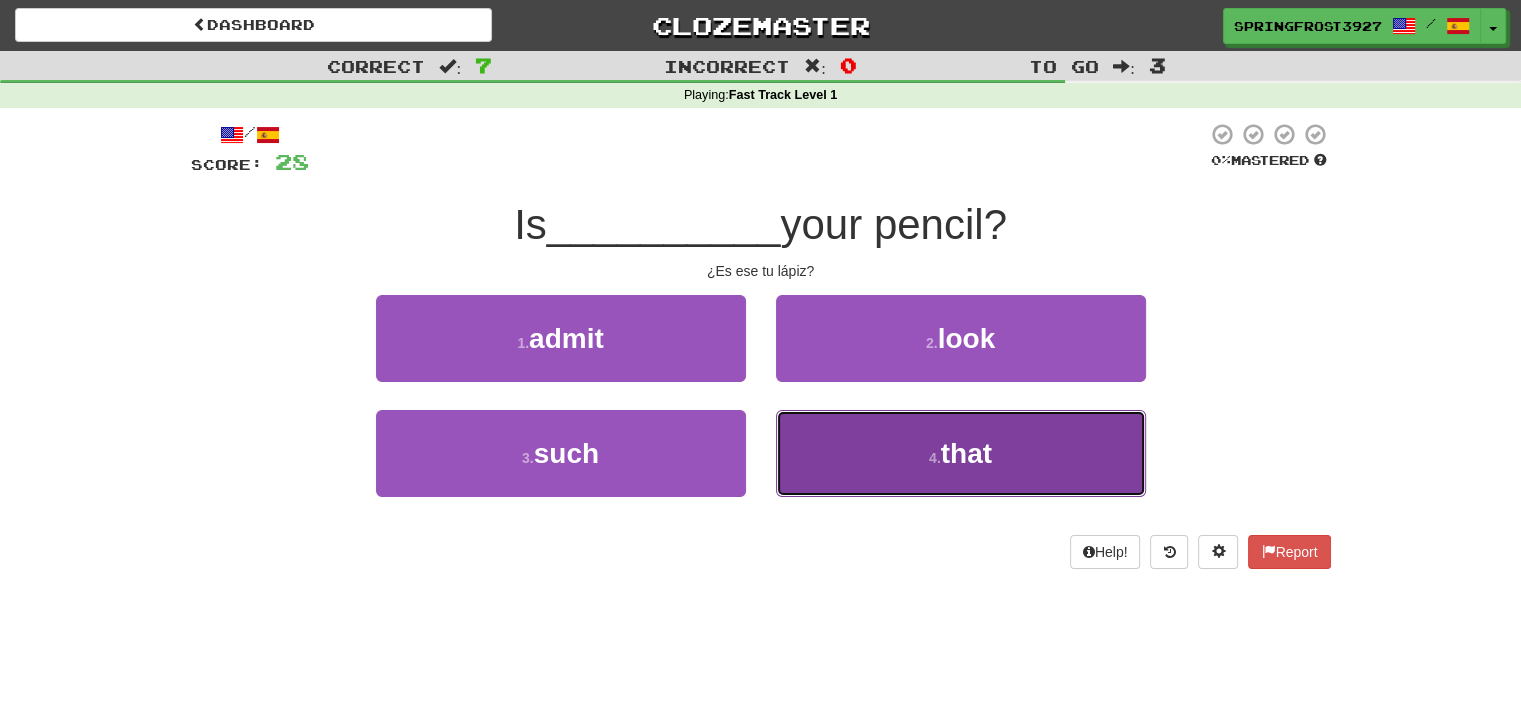 click on "4 .  that" at bounding box center (961, 453) 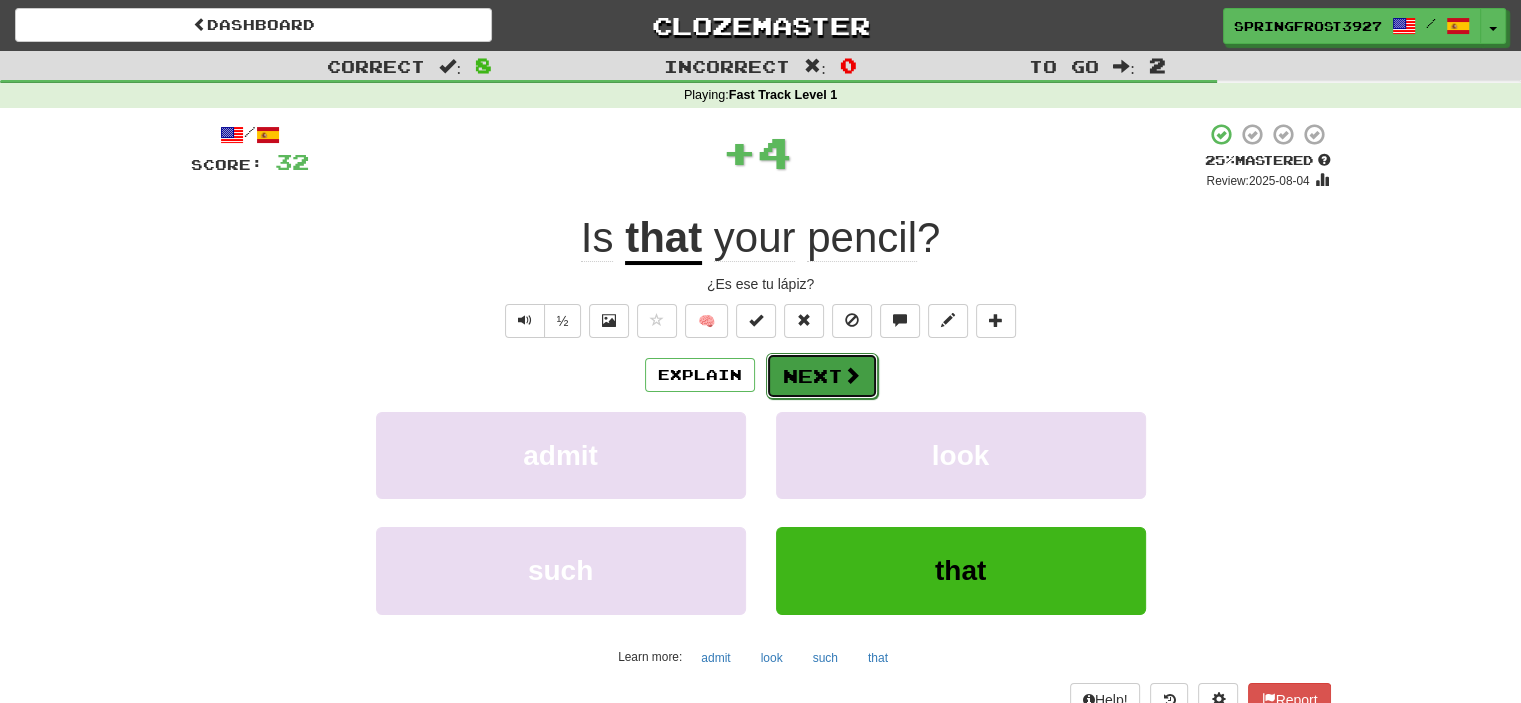 click on "Next" at bounding box center [822, 376] 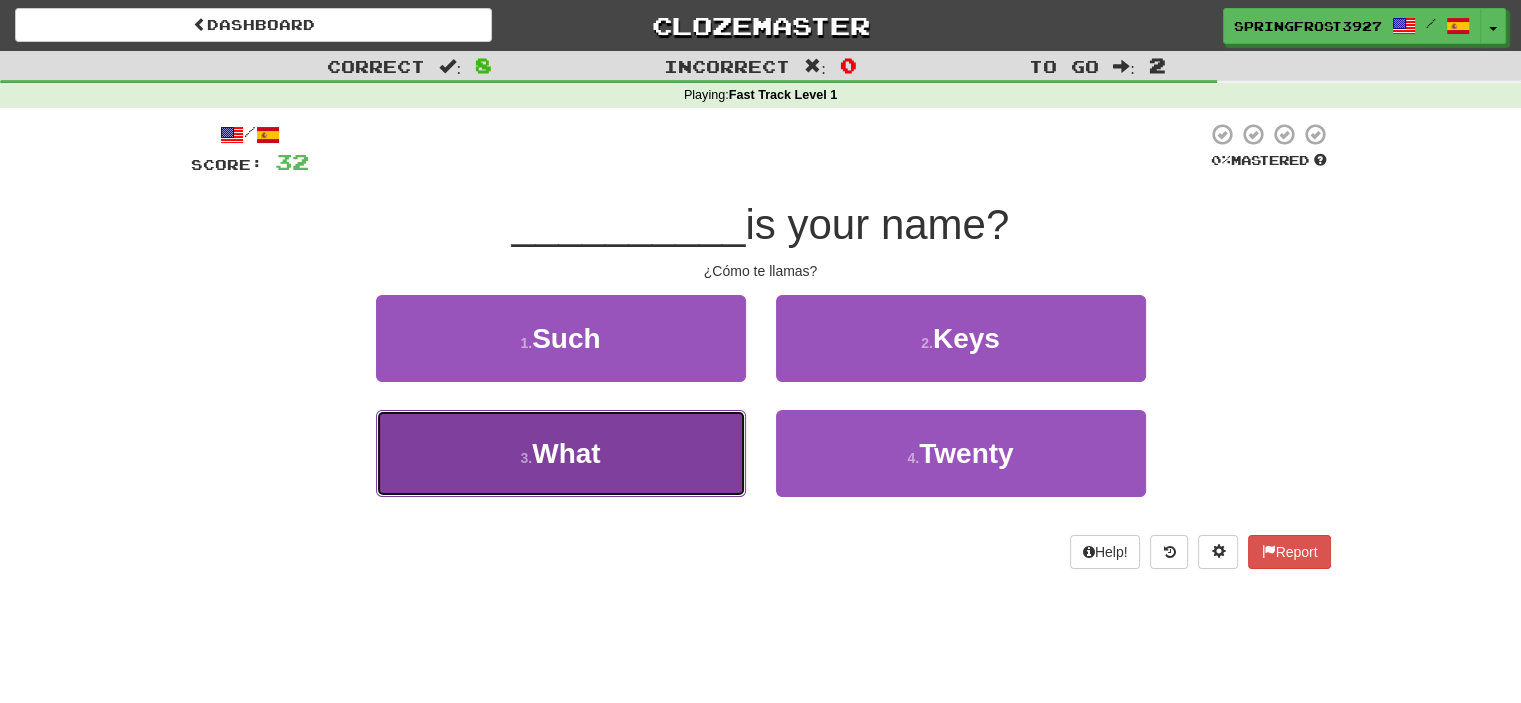 click on "3 .  What" at bounding box center (561, 453) 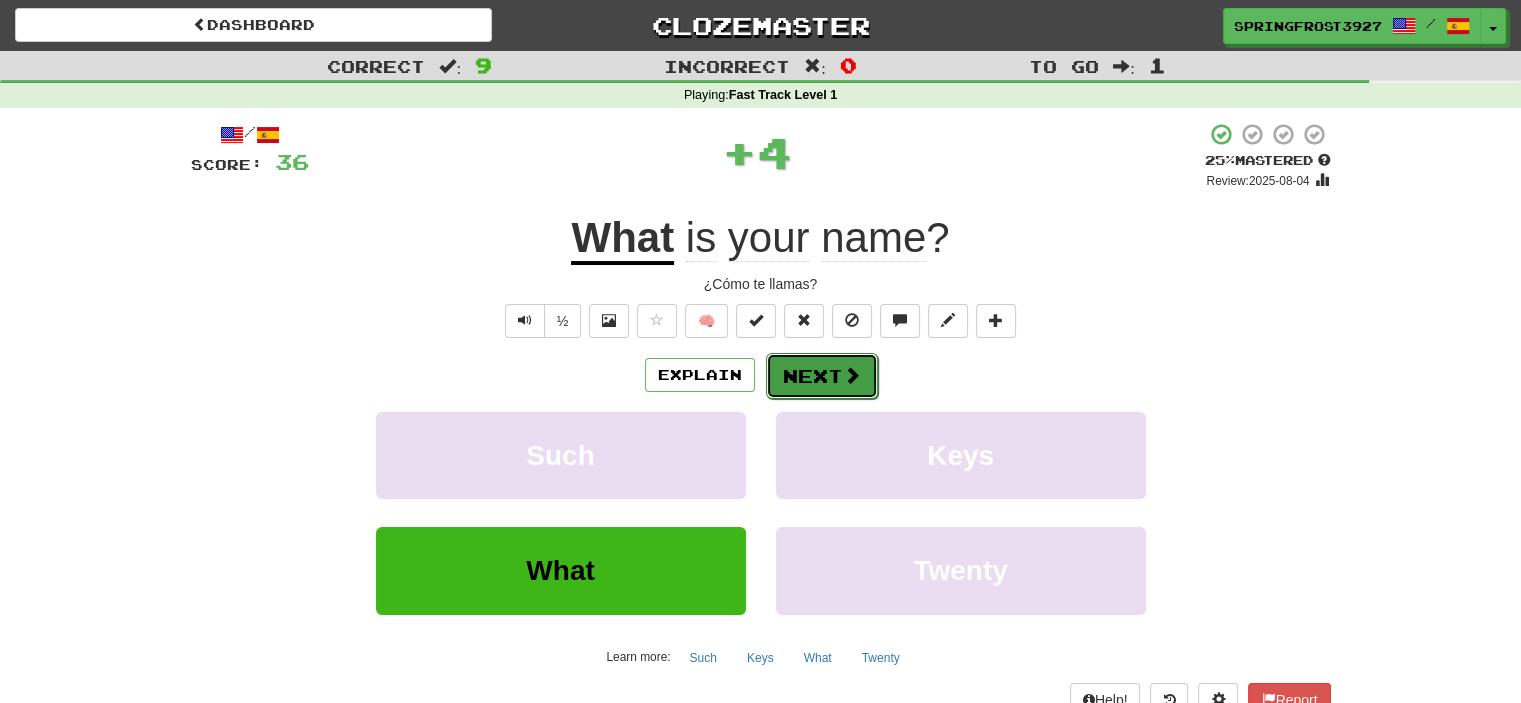 click on "Next" at bounding box center [822, 376] 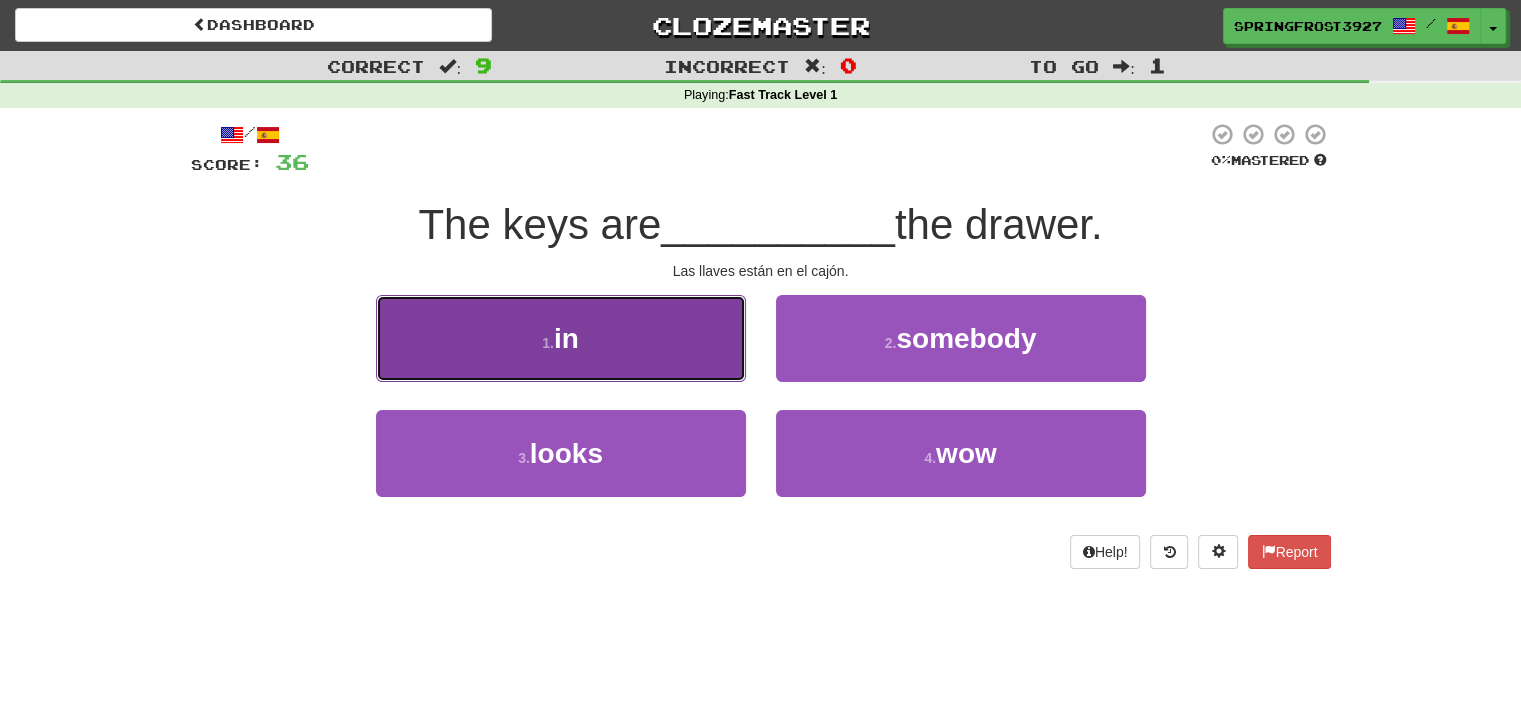 click on "1 .  in" at bounding box center (561, 338) 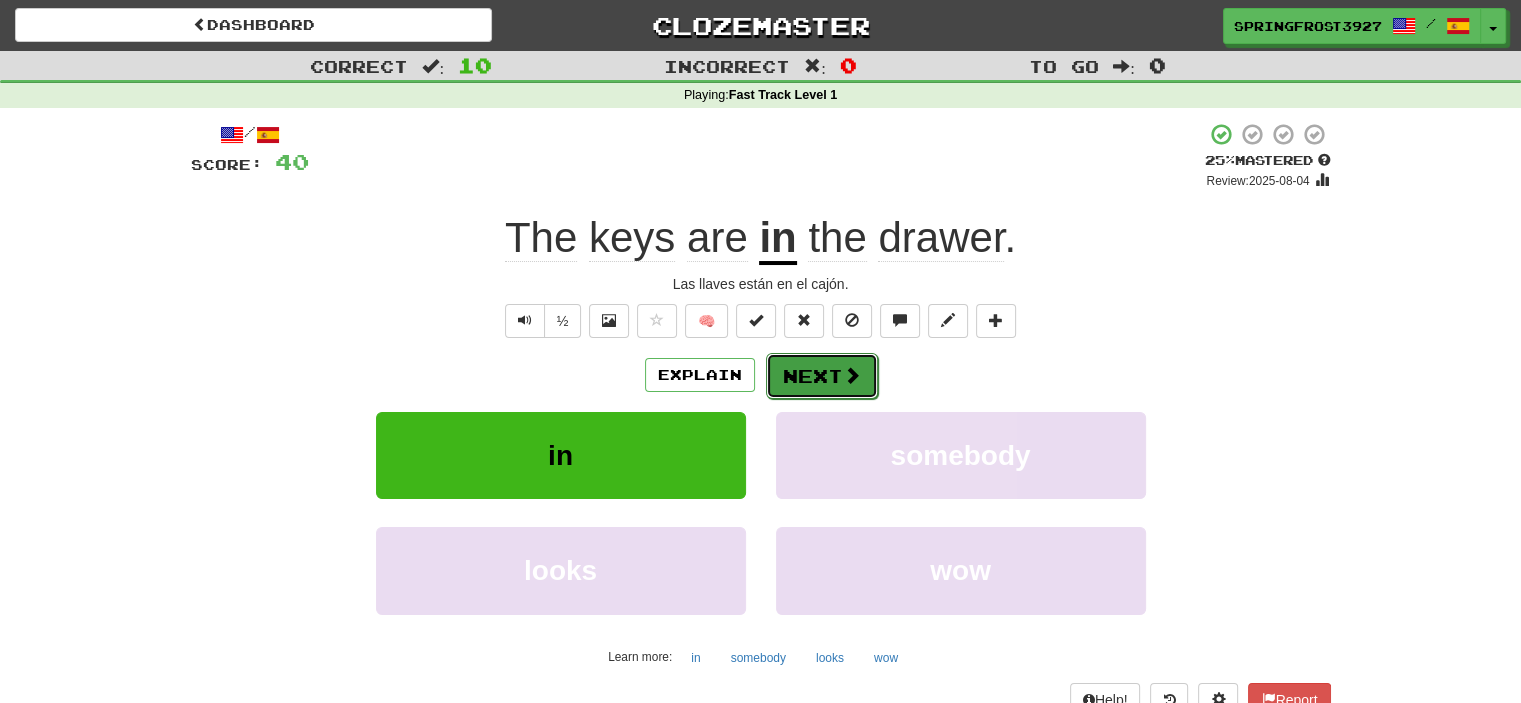 click at bounding box center [852, 375] 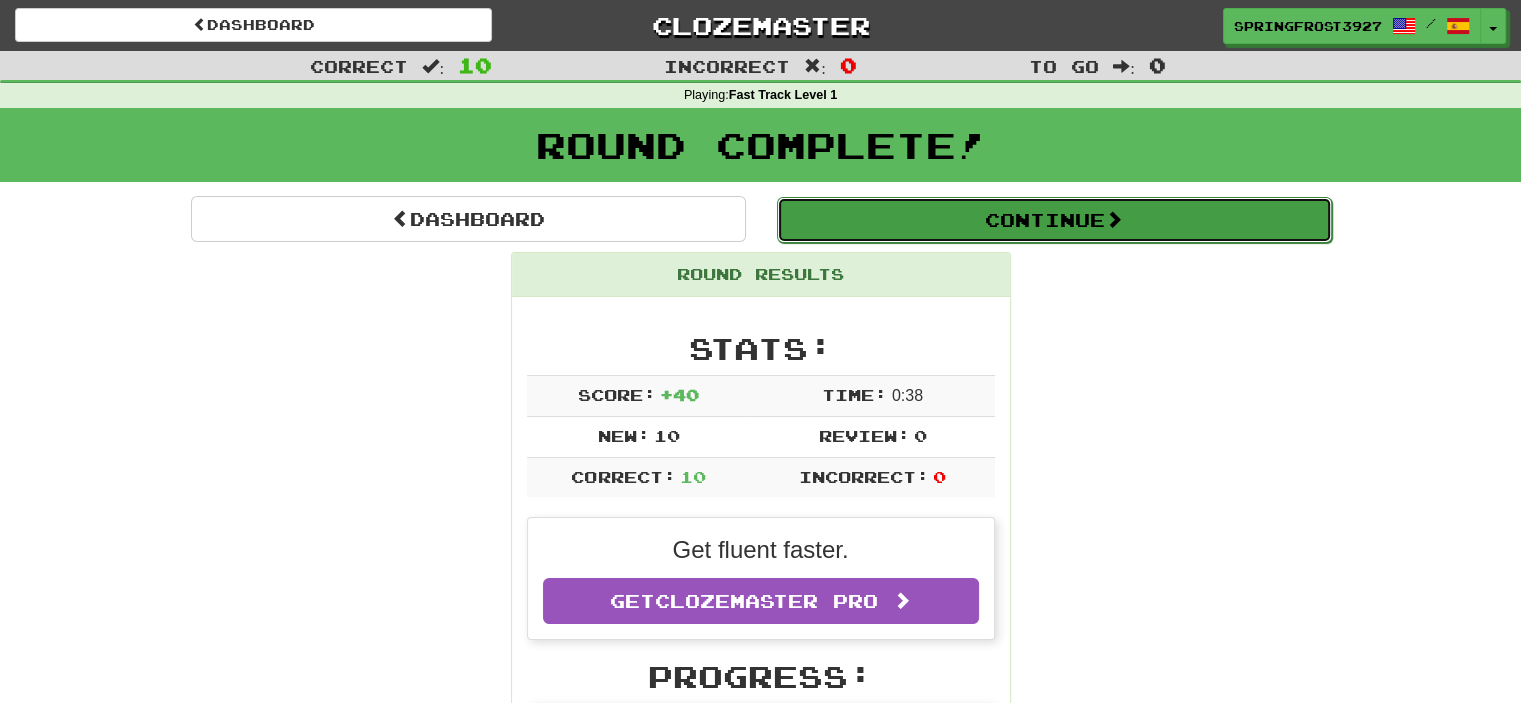 click on "Continue" at bounding box center [1054, 220] 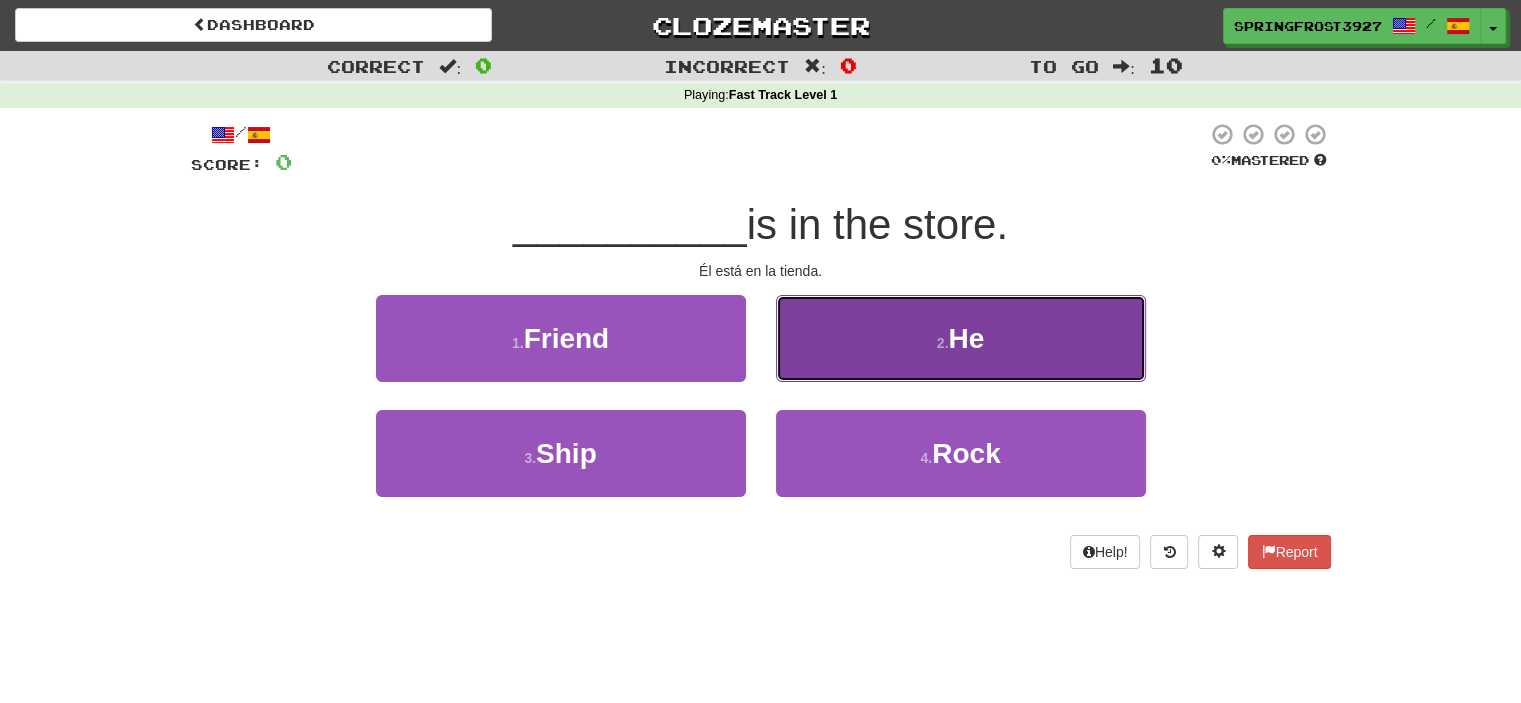 click on "He" at bounding box center [966, 338] 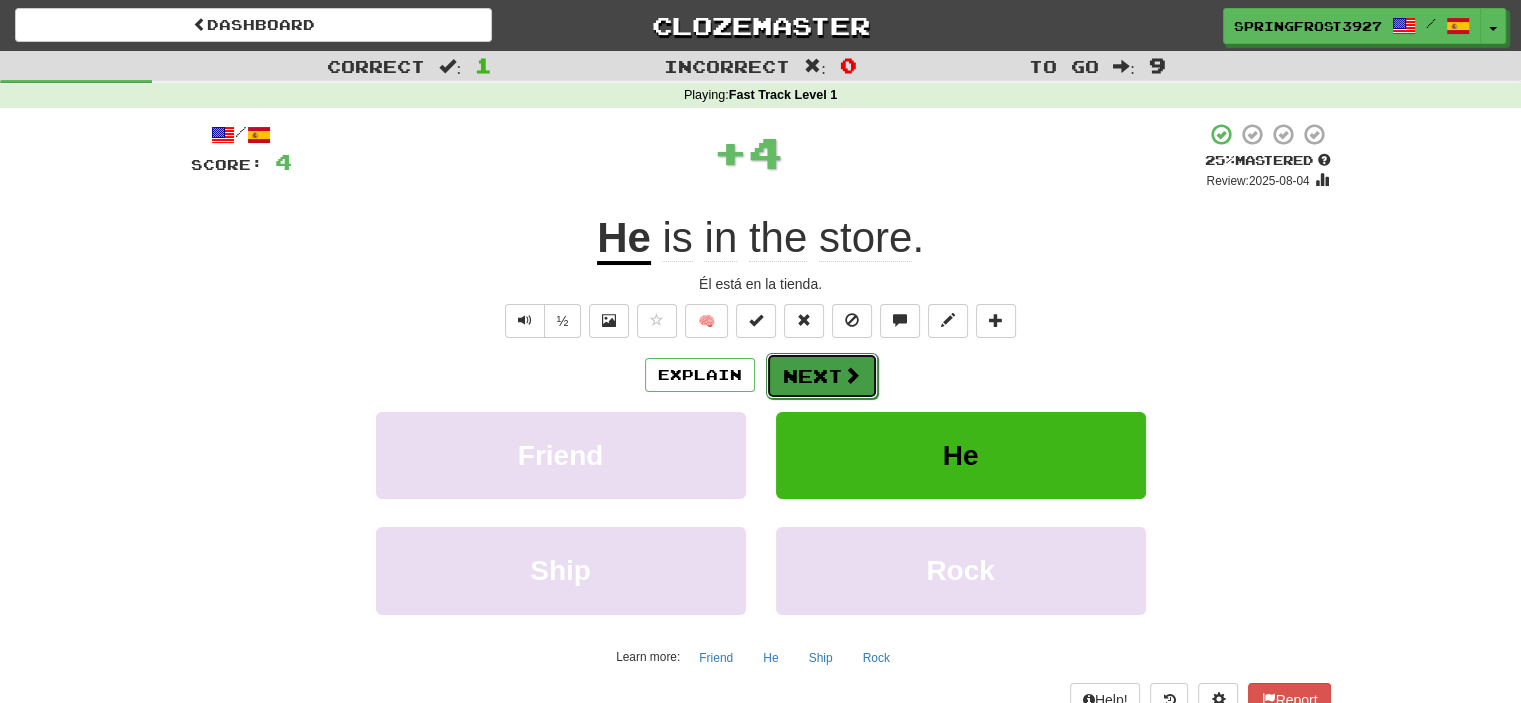 click at bounding box center [852, 375] 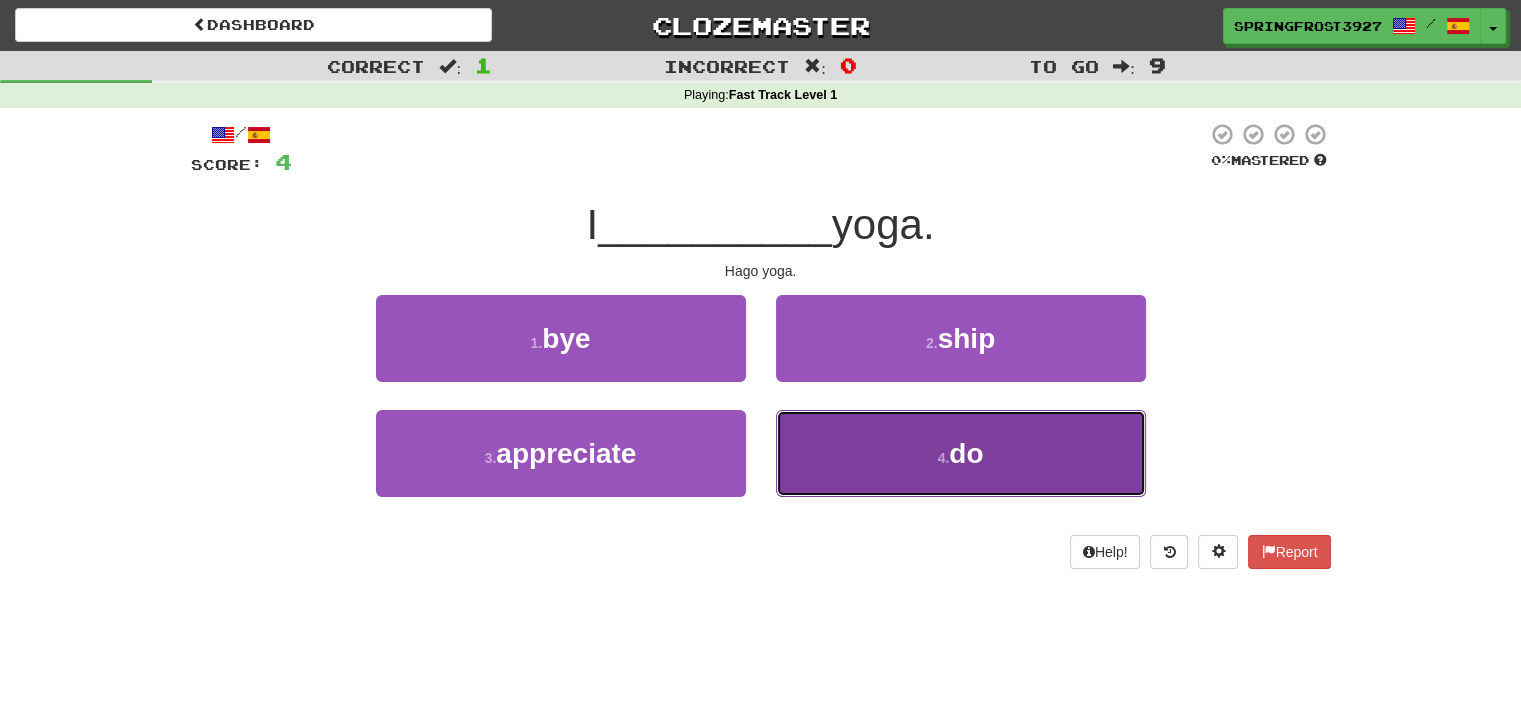 click on "4 .  do" at bounding box center (961, 453) 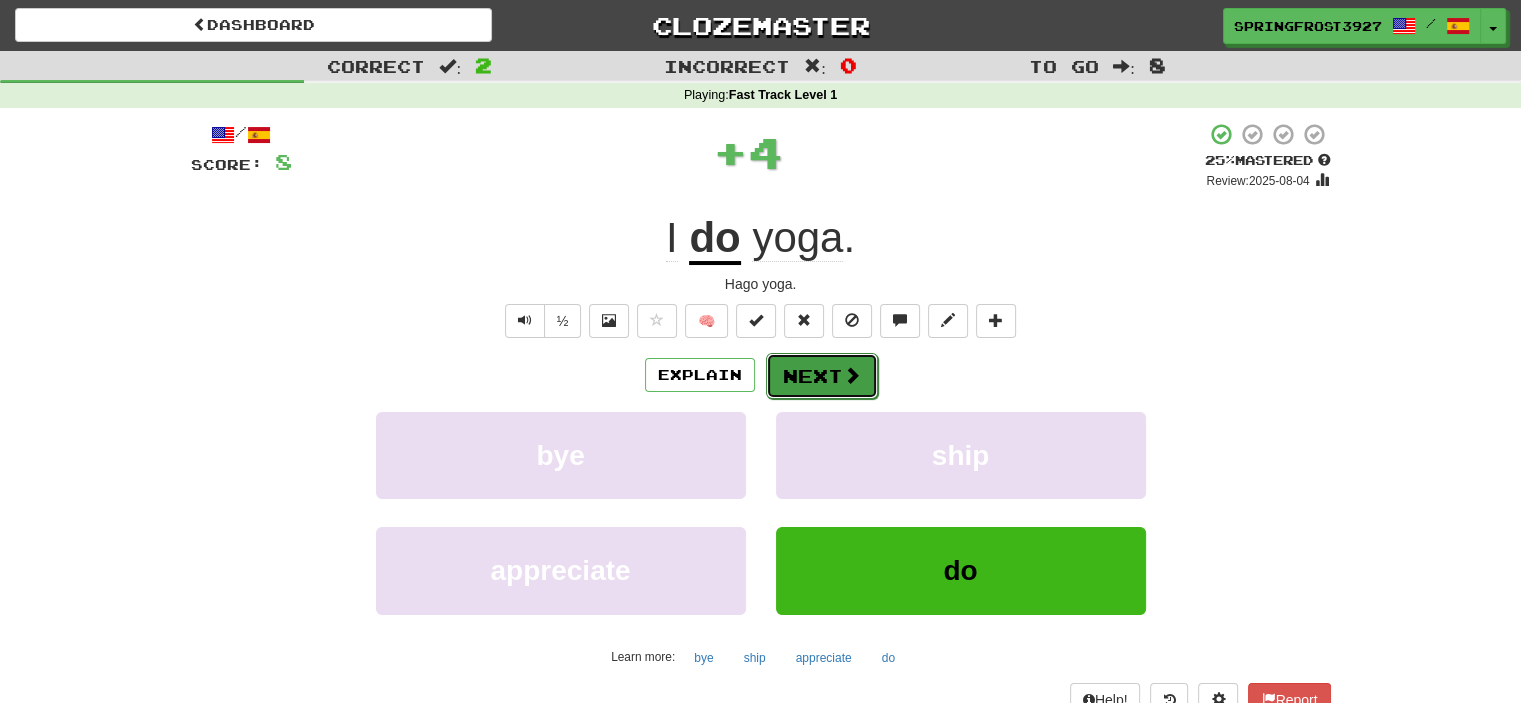 click on "Next" at bounding box center (822, 376) 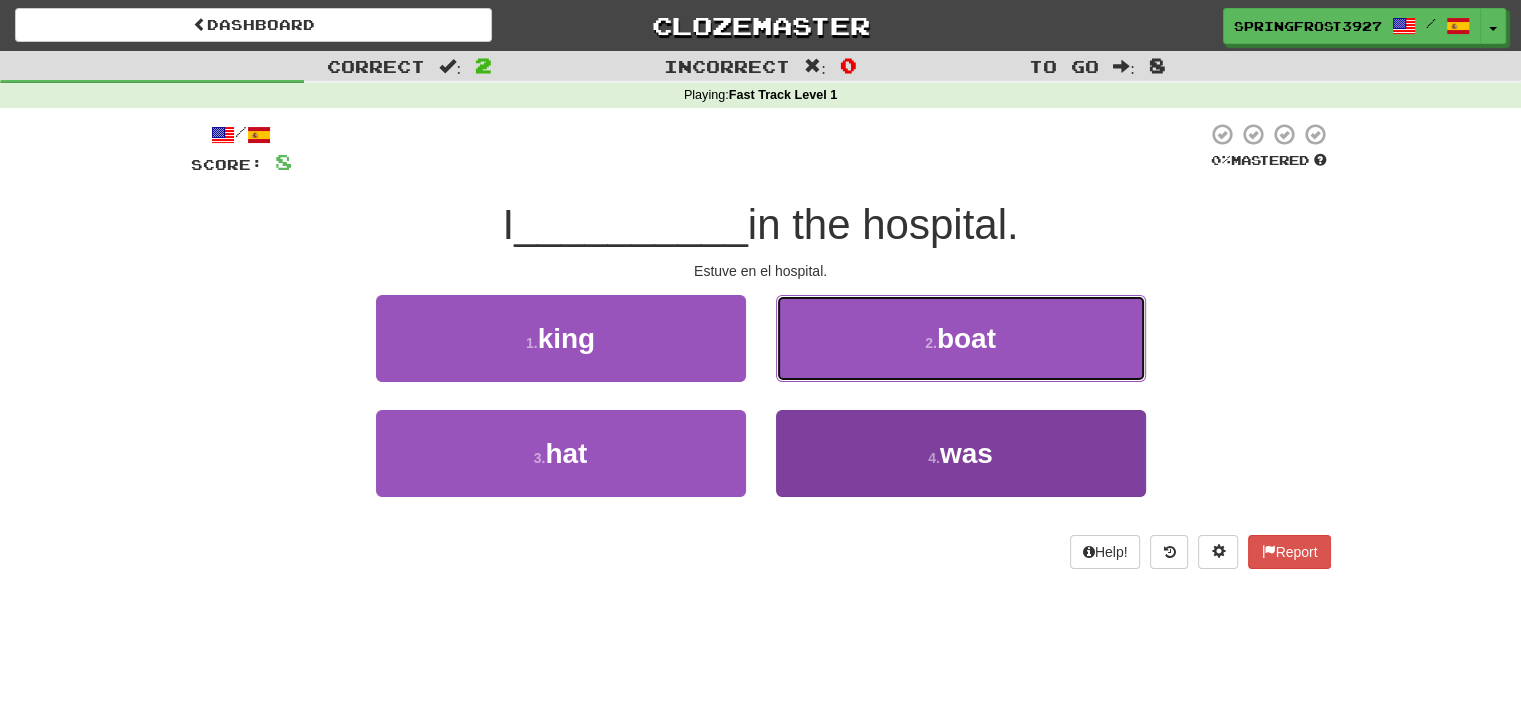 drag, startPoint x: 931, startPoint y: 363, endPoint x: 937, endPoint y: 436, distance: 73.24616 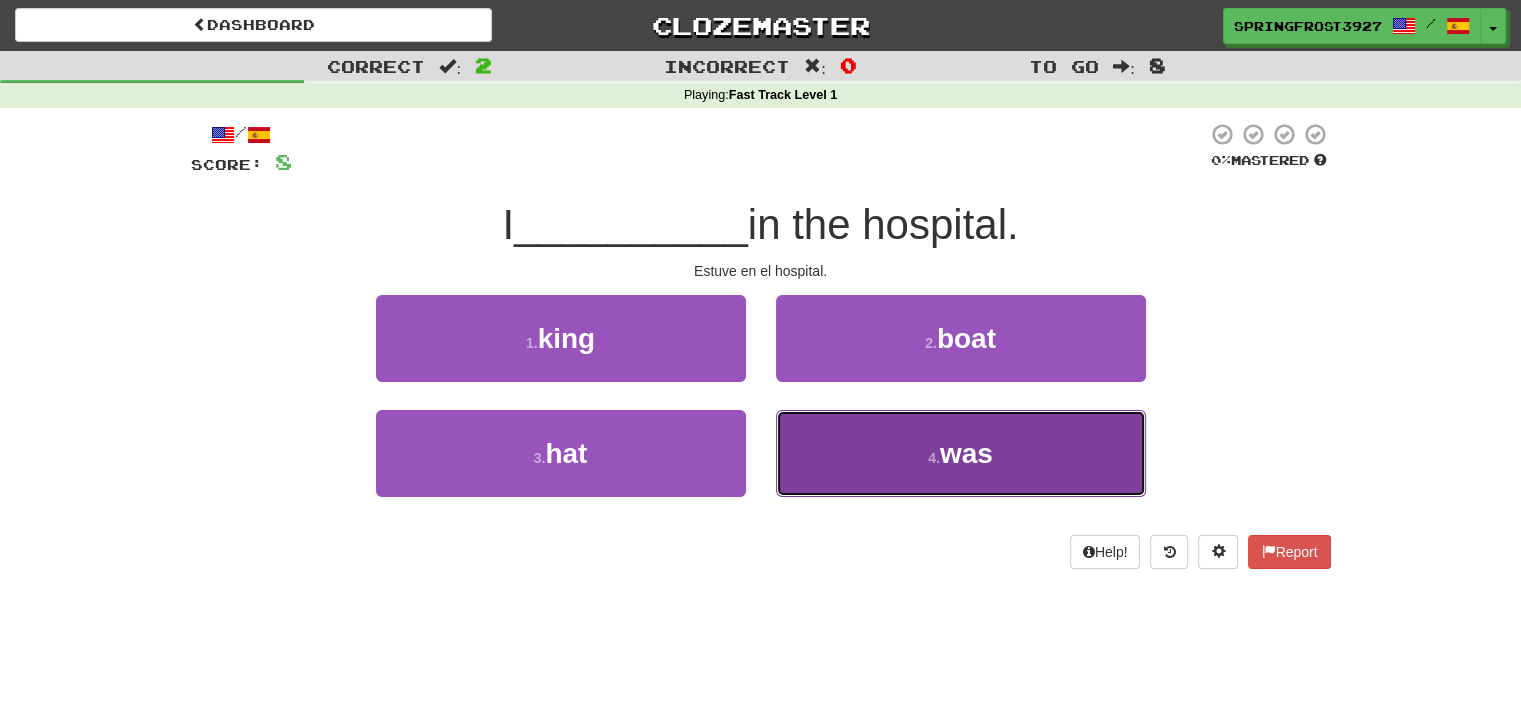 click on "4 .  was" at bounding box center [961, 453] 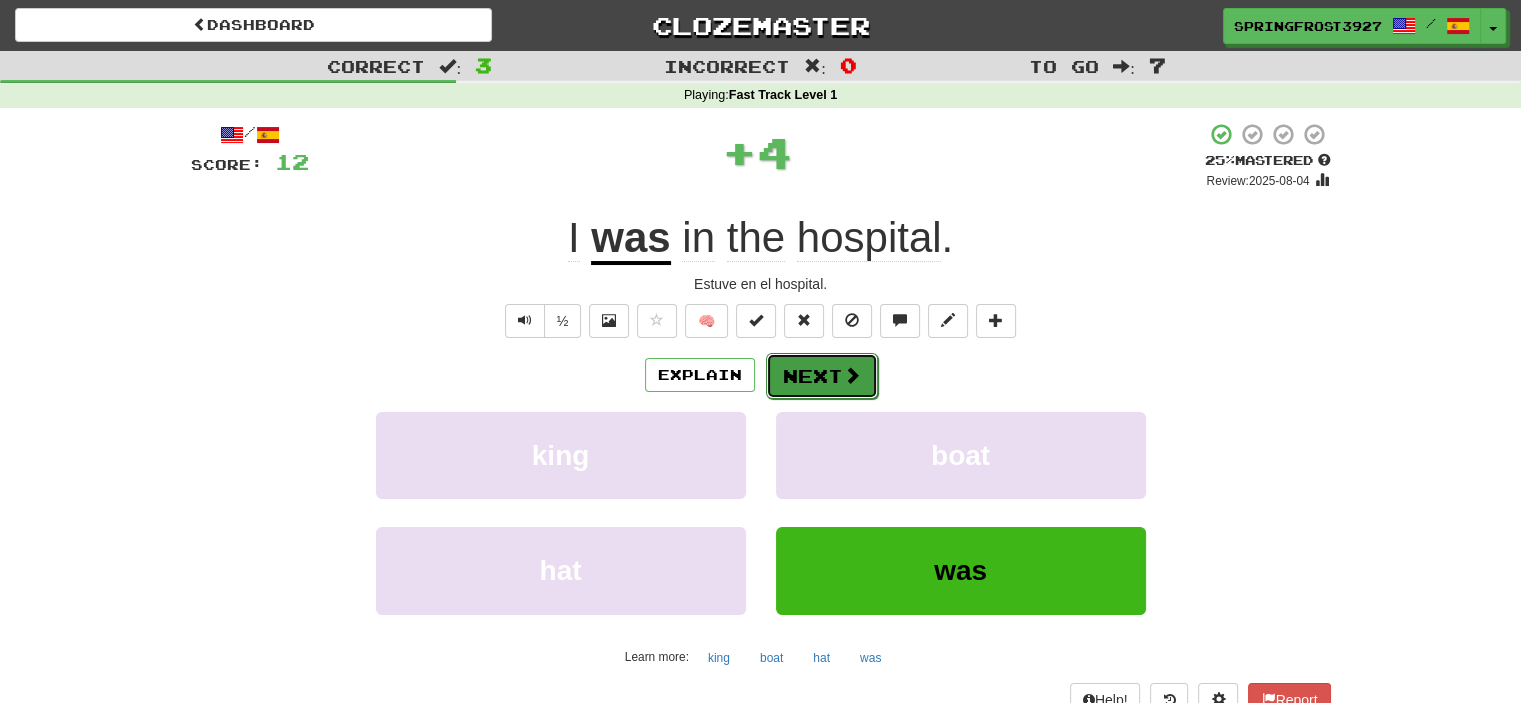 click on "Next" at bounding box center [822, 376] 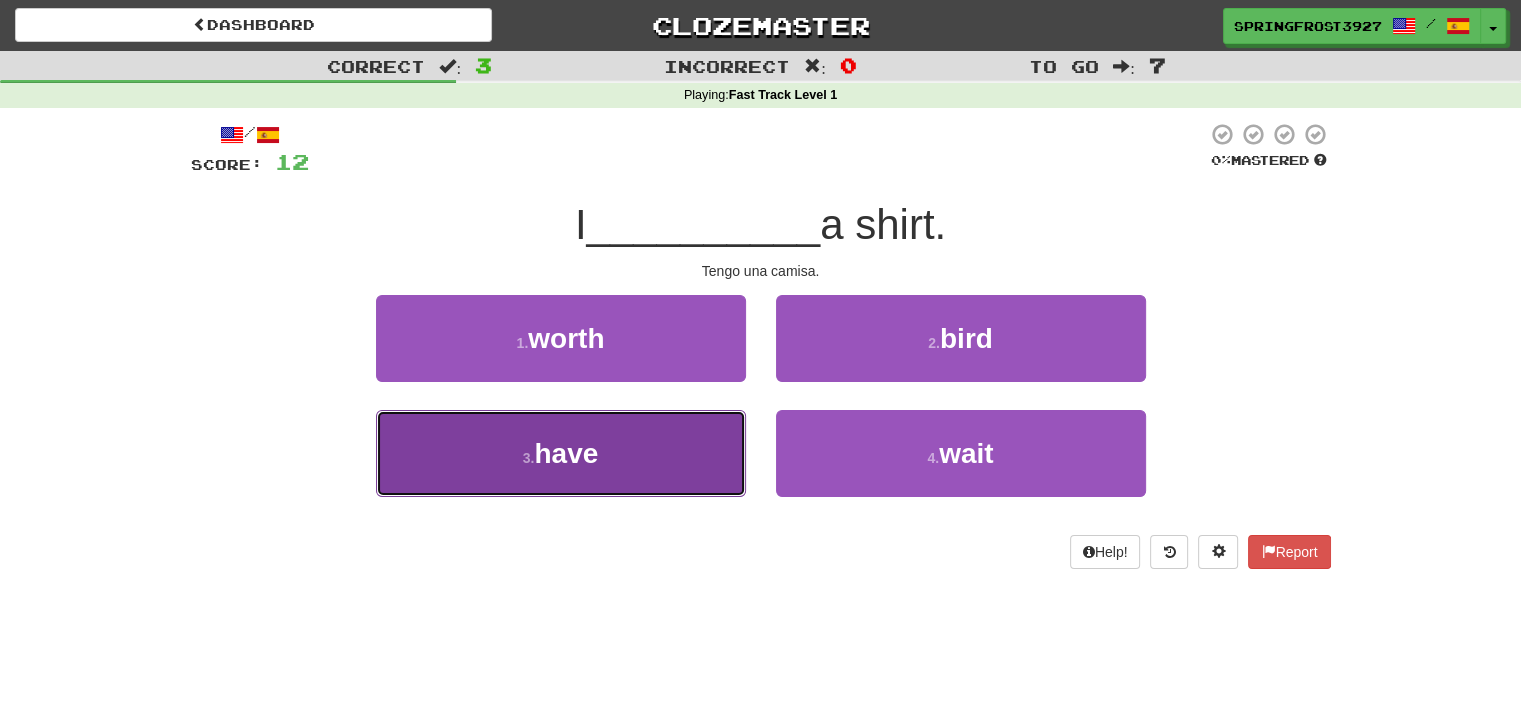 click on "3 .  have" at bounding box center (561, 453) 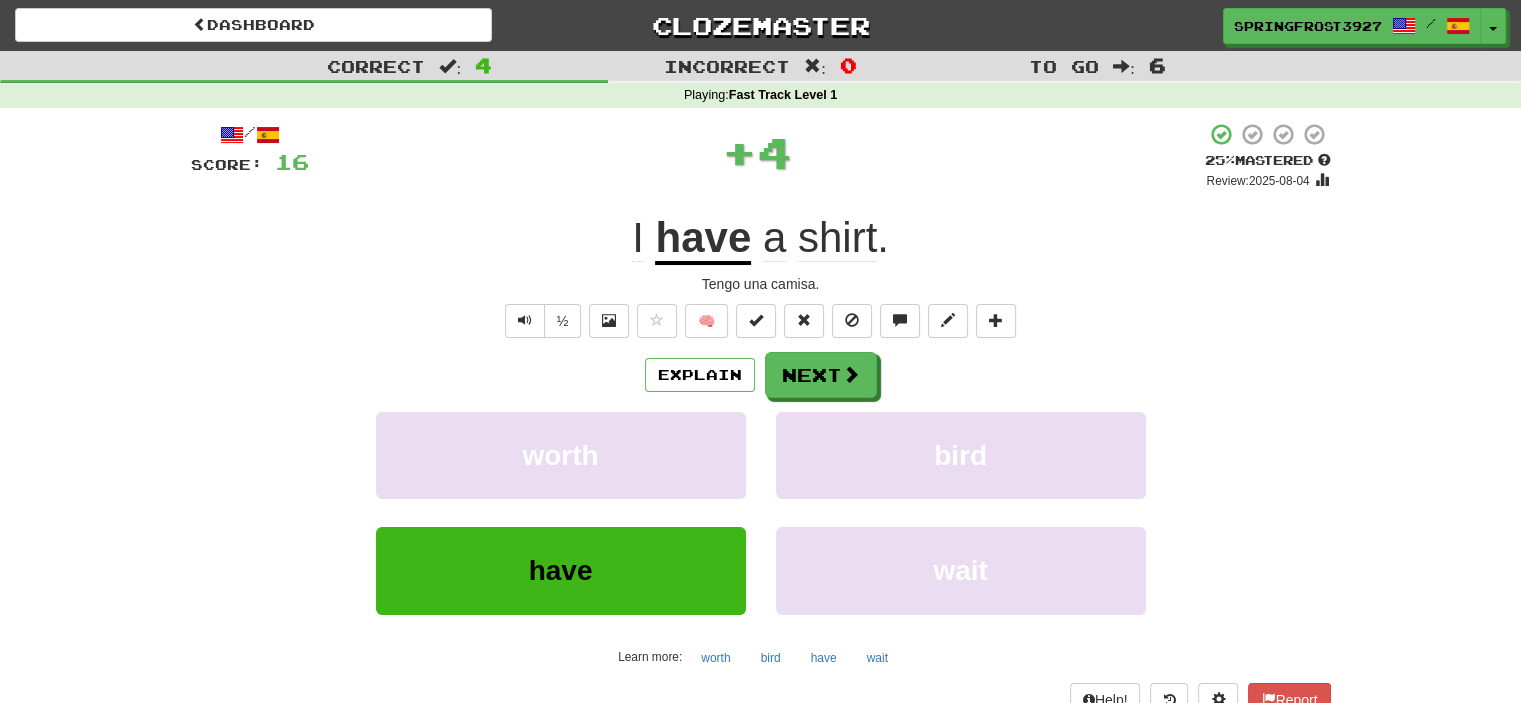 click on "Explain Next worth bird have wait Learn more: worth bird have wait" at bounding box center (761, 512) 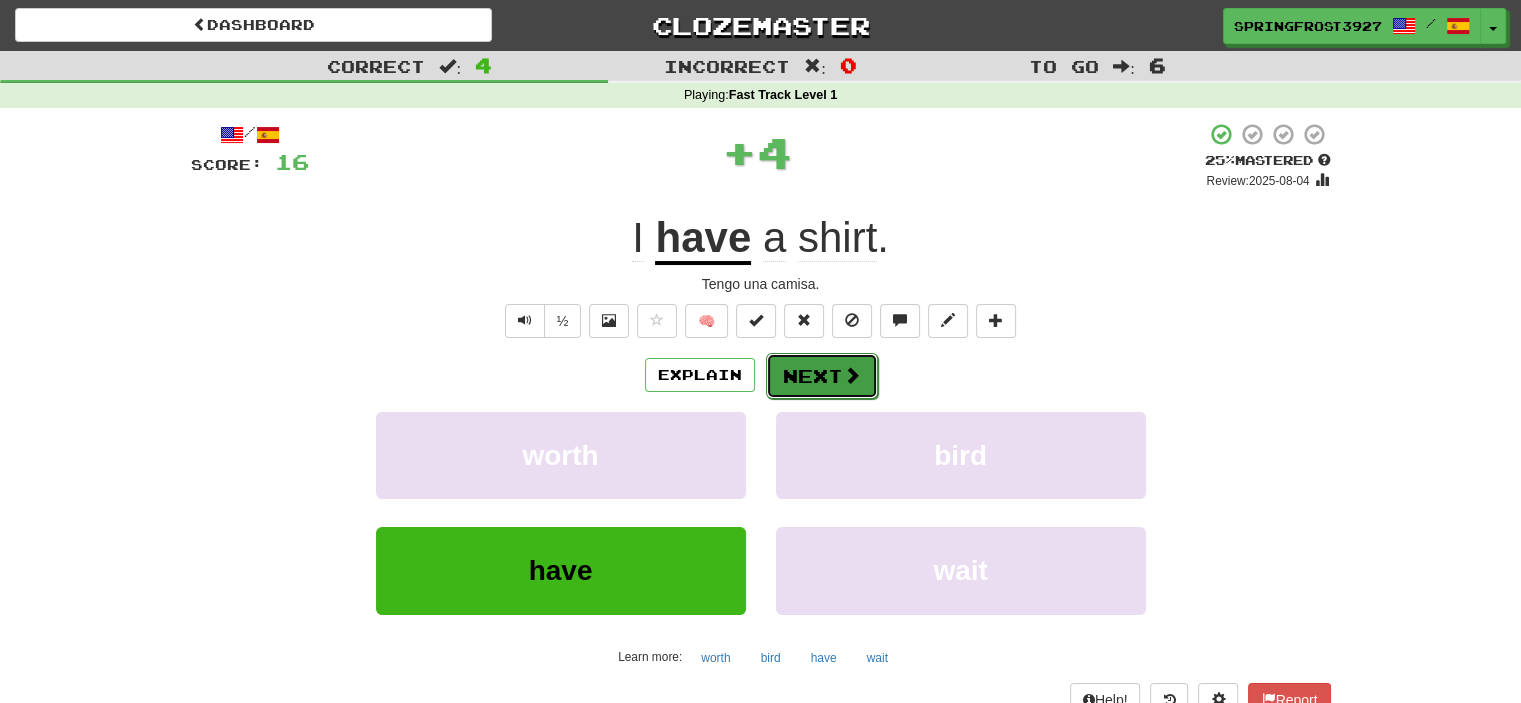 click on "Next" at bounding box center (822, 376) 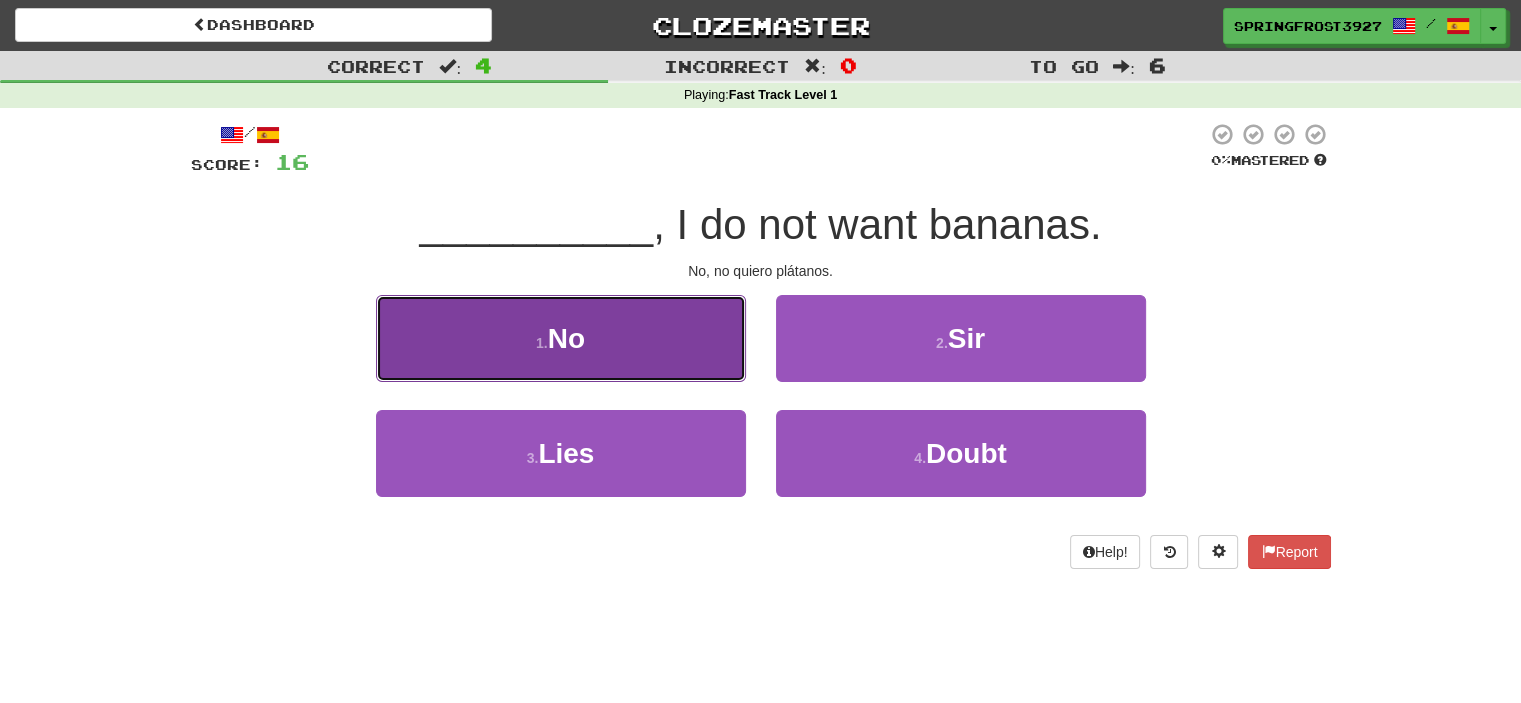 click on "1 .  No" at bounding box center [561, 338] 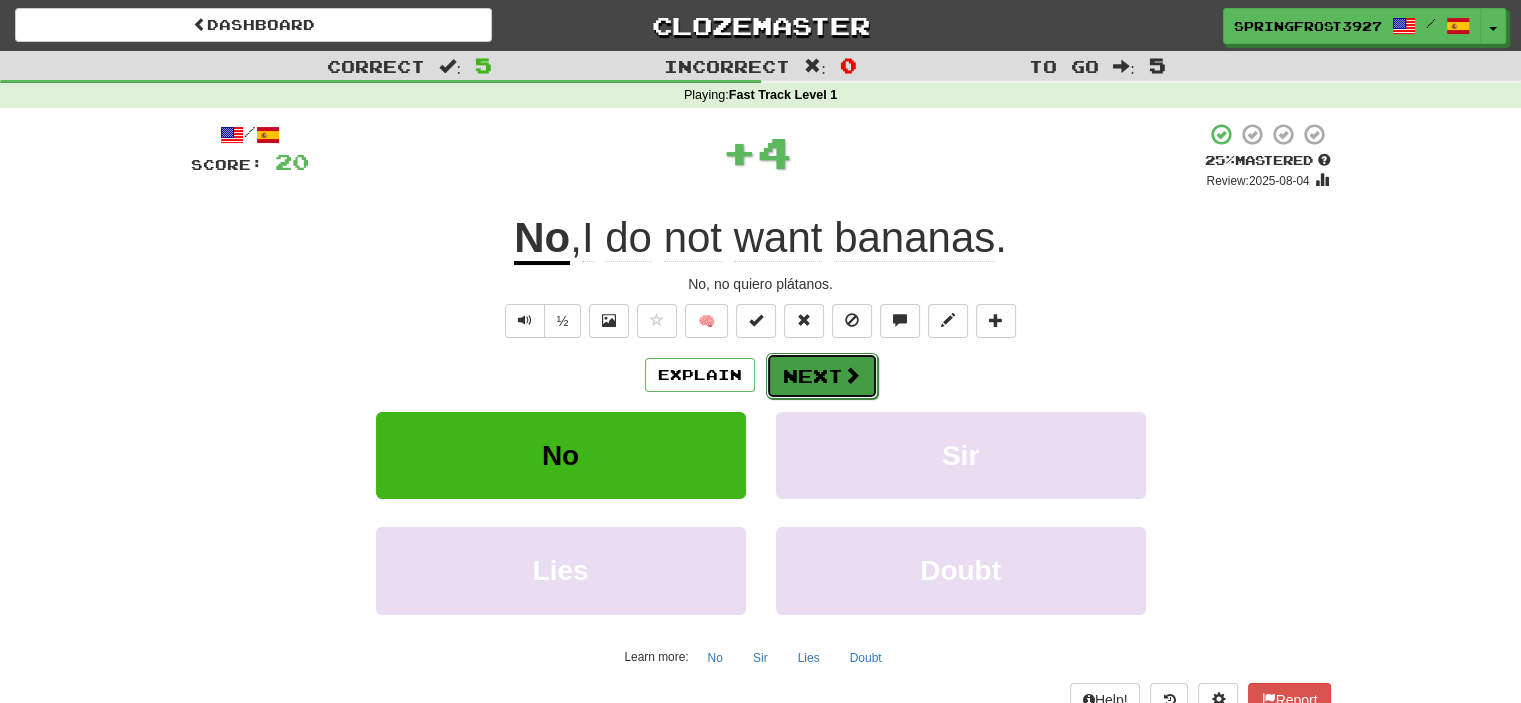 click on "Next" at bounding box center [822, 376] 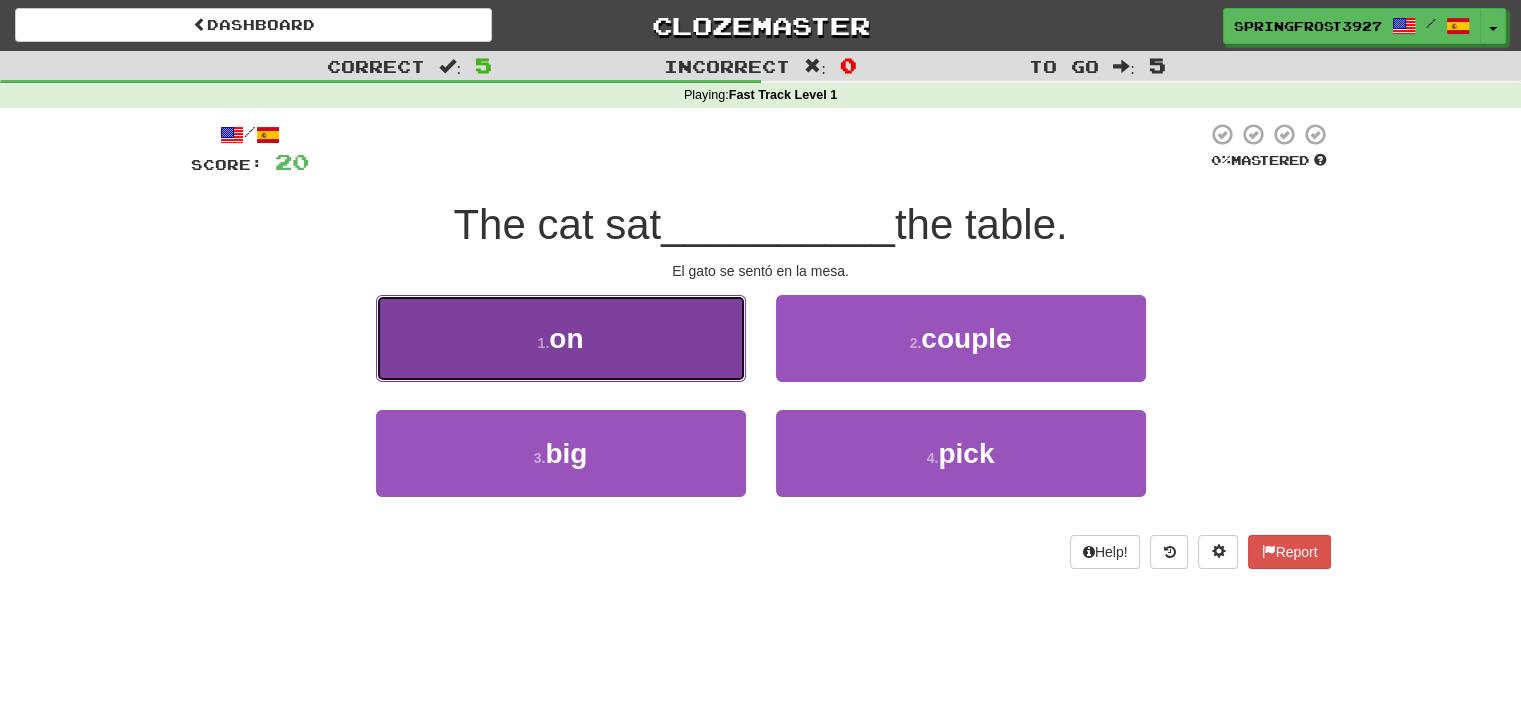 click on "1 .  on" at bounding box center [561, 338] 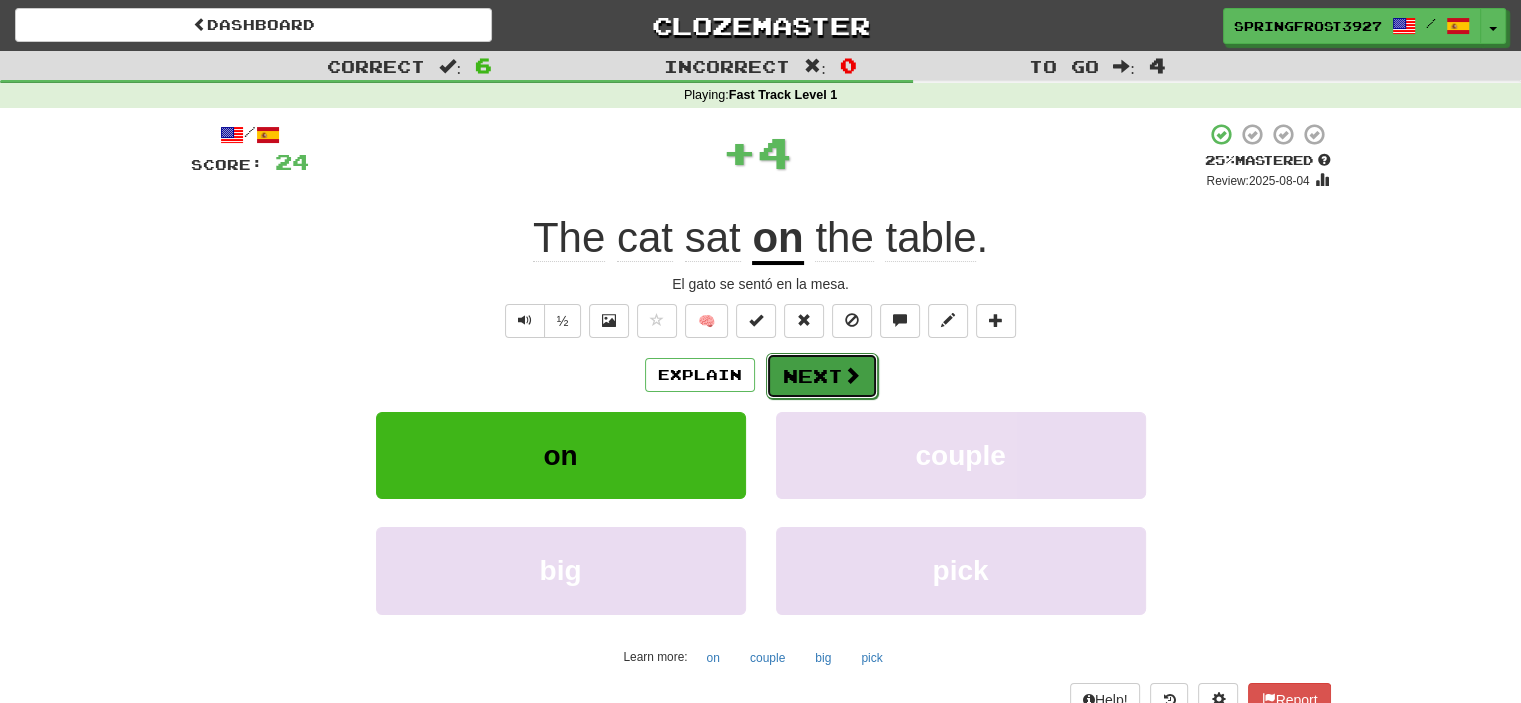 click on "Next" at bounding box center (822, 376) 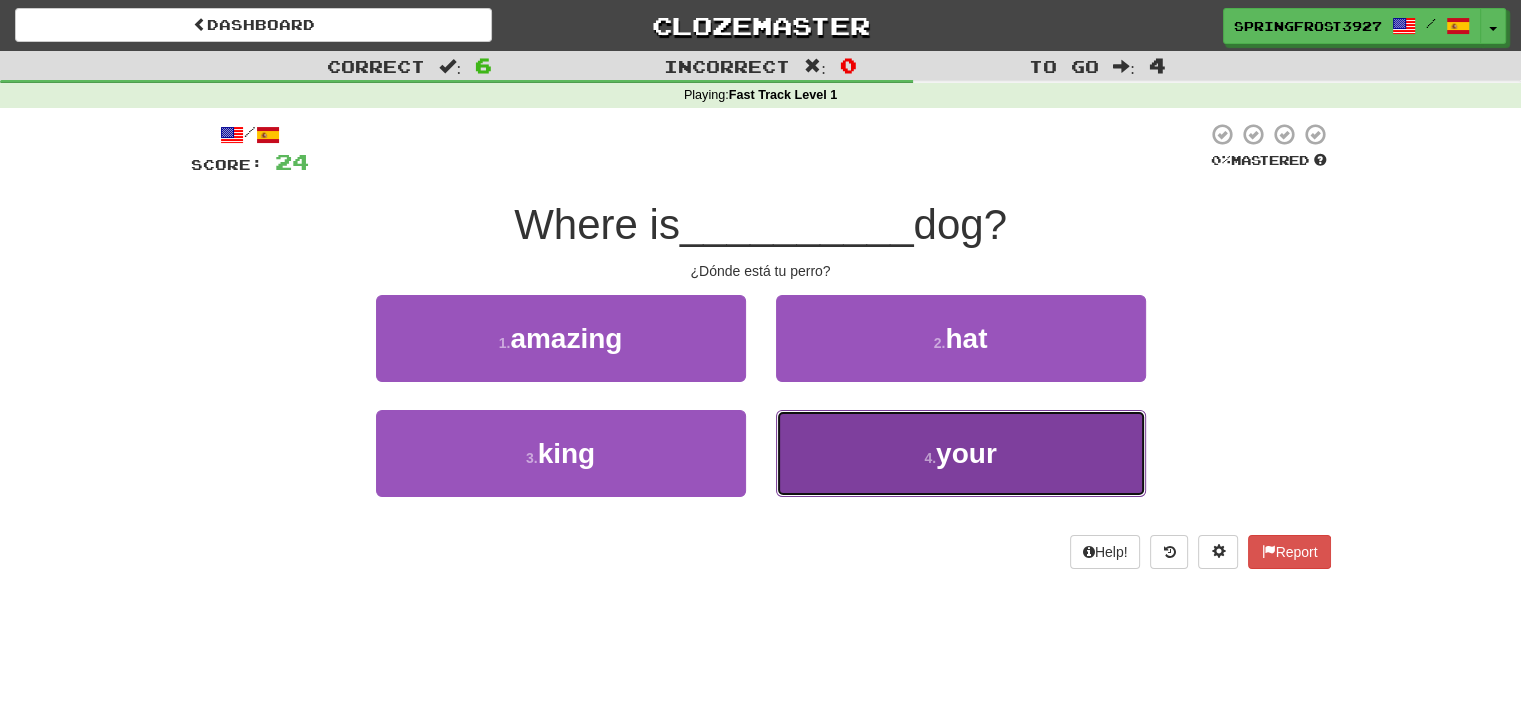 click on "your" at bounding box center (966, 453) 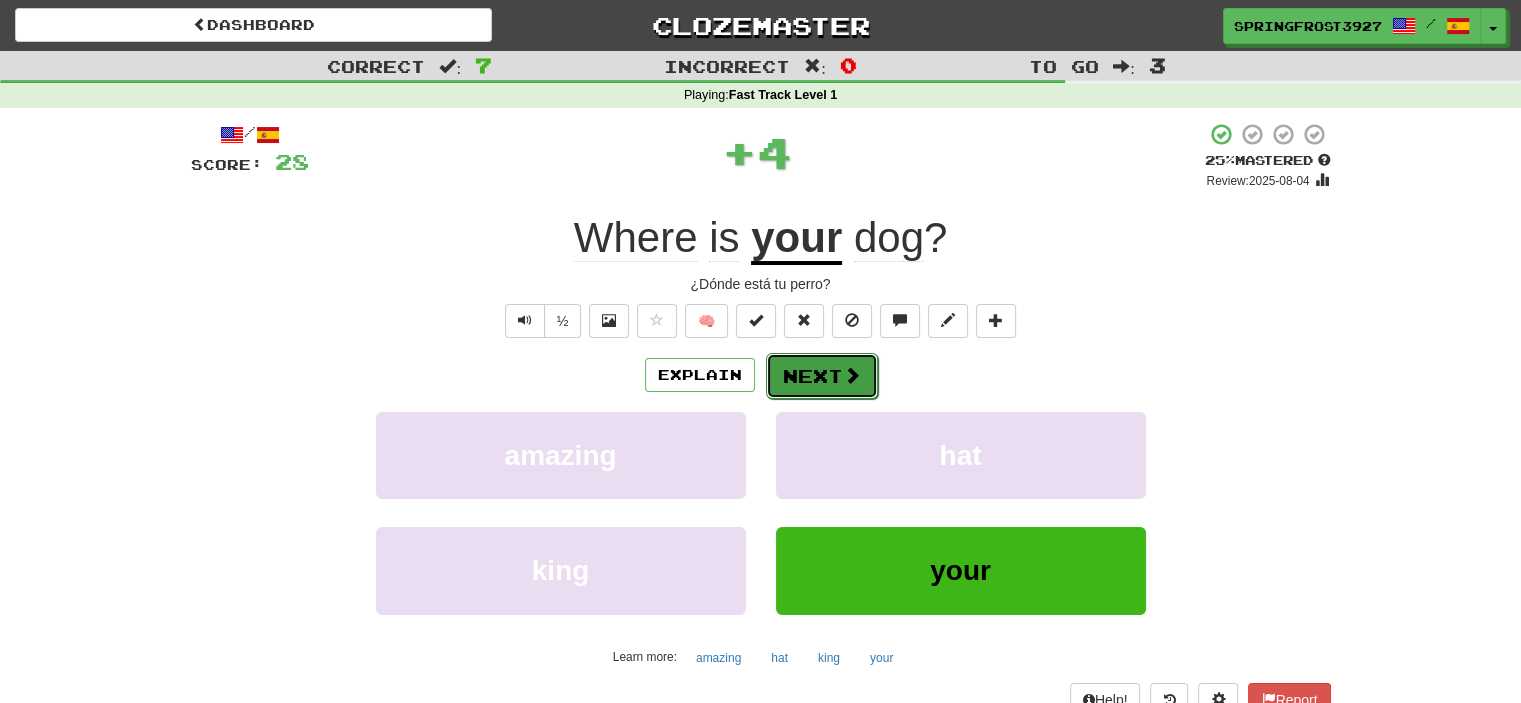click on "Next" at bounding box center (822, 376) 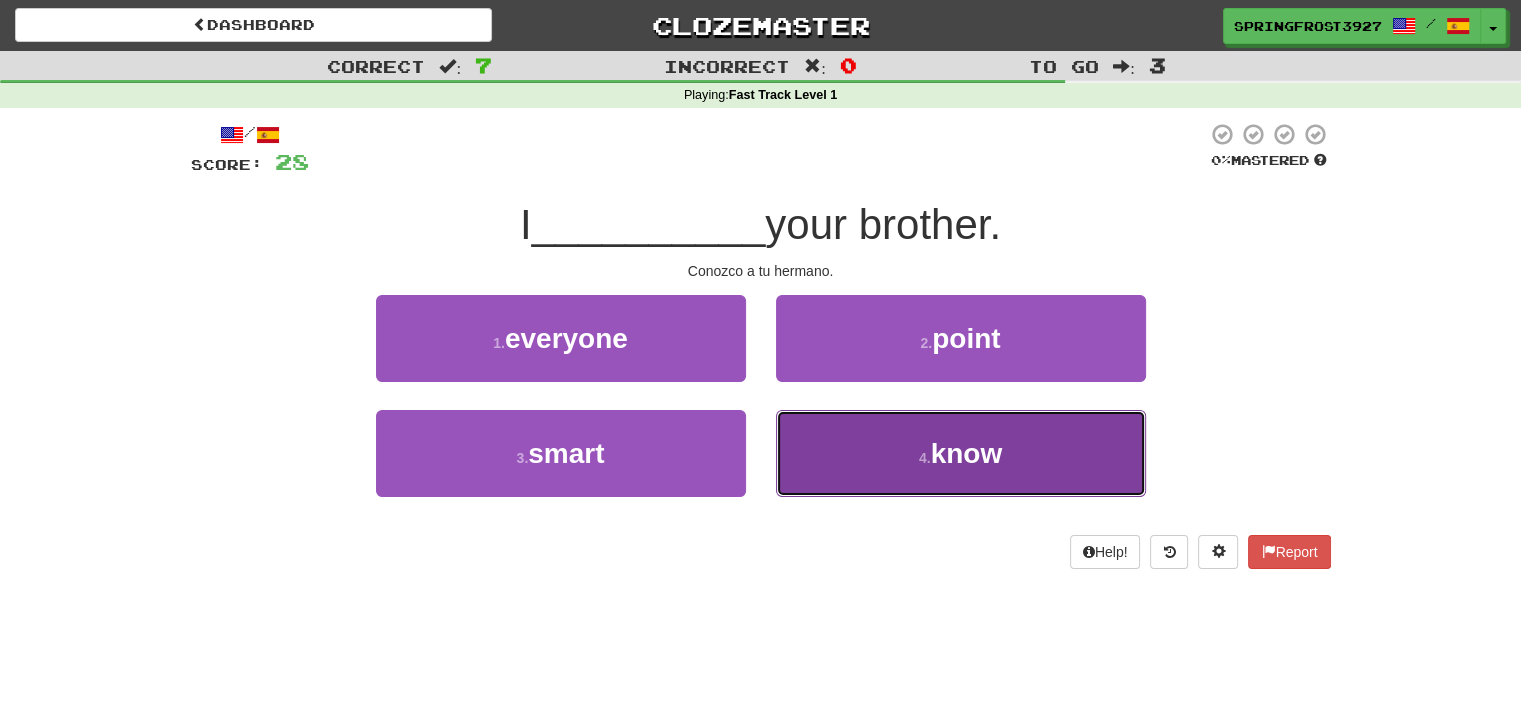 click on "4 .  know" at bounding box center [961, 453] 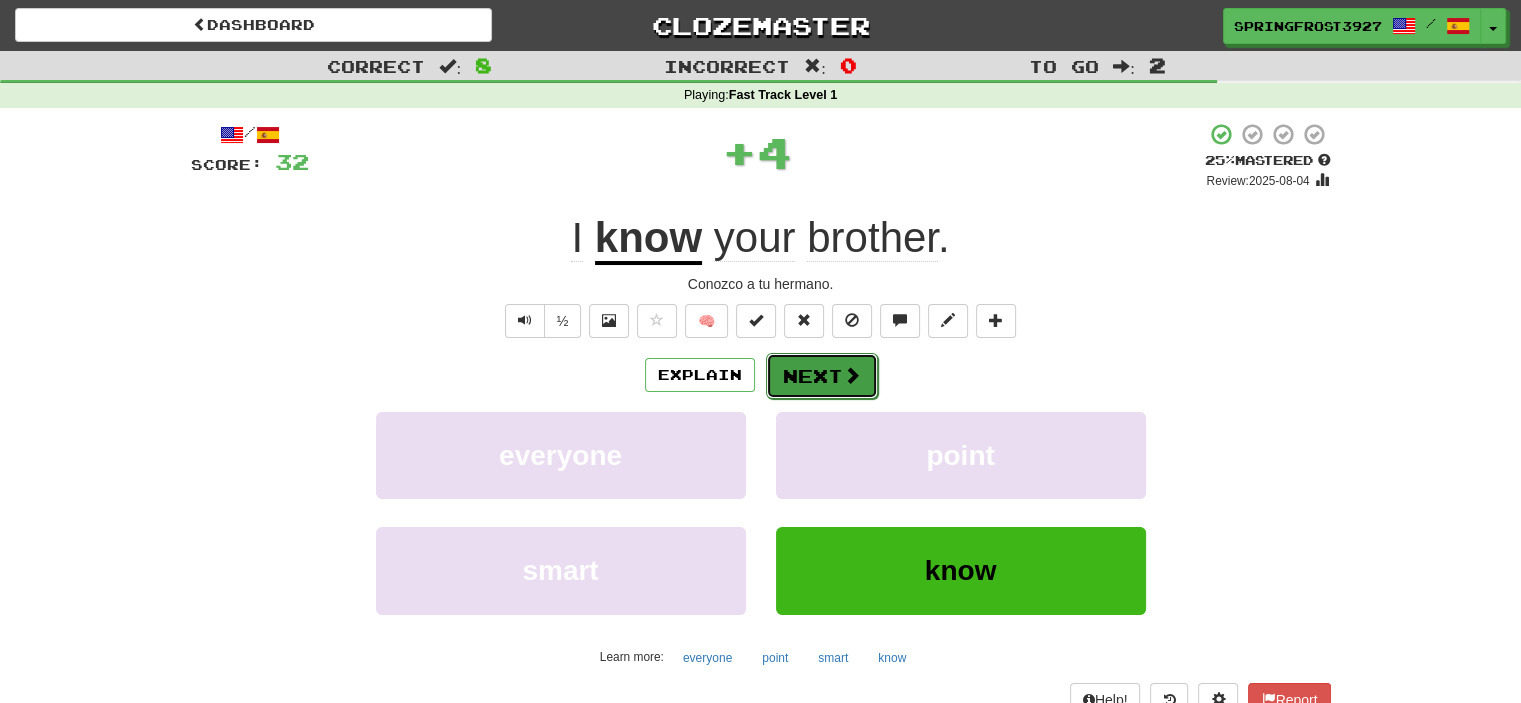 click on "Next" at bounding box center (822, 376) 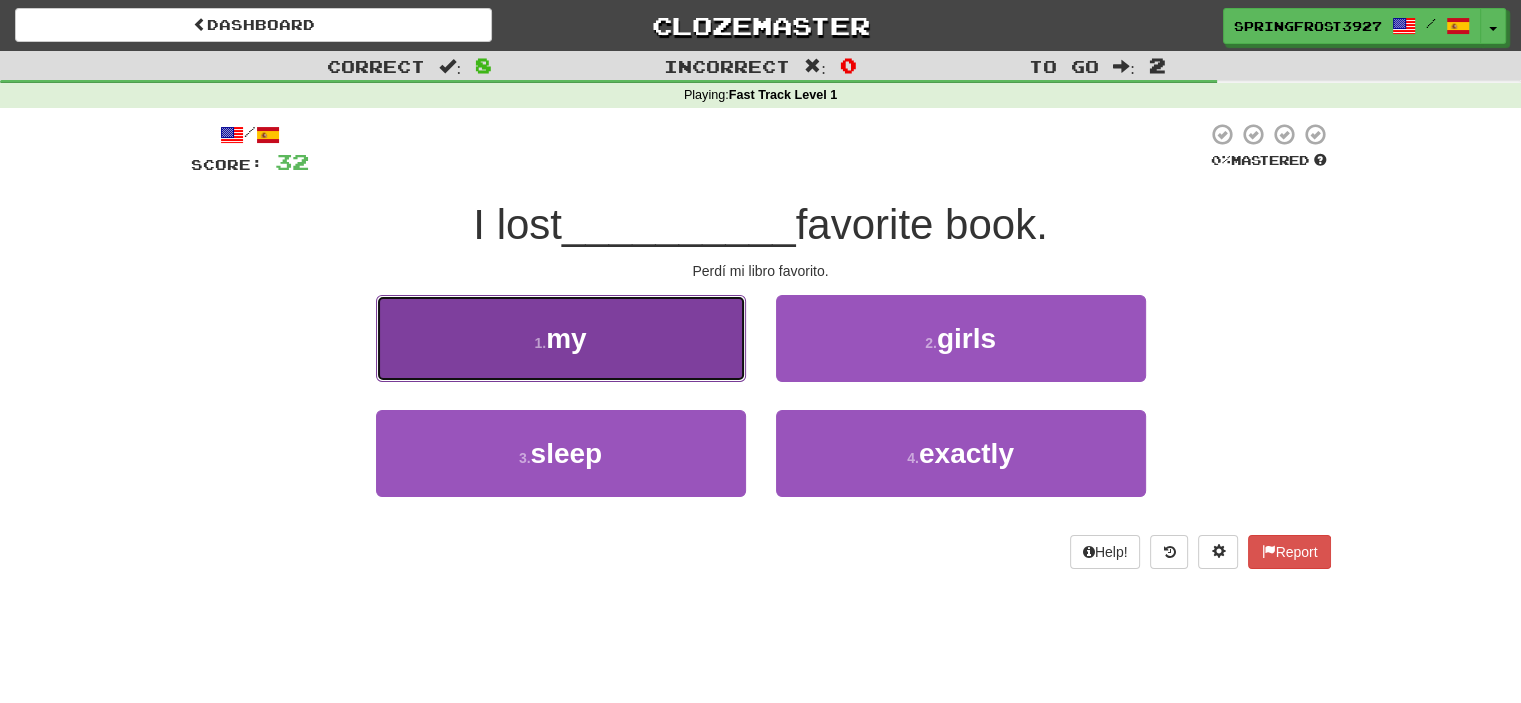 click on "1 .  my" at bounding box center [561, 338] 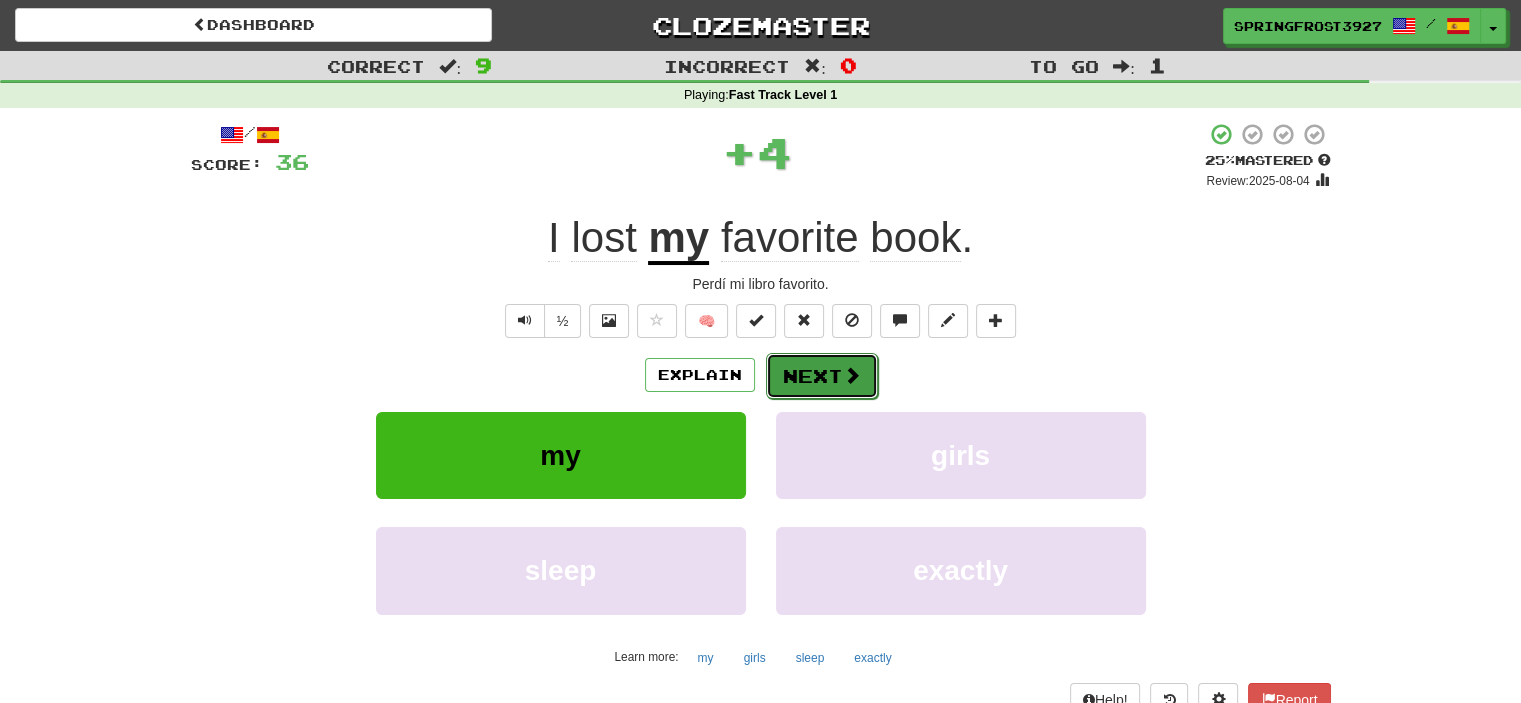 click on "Next" at bounding box center [822, 376] 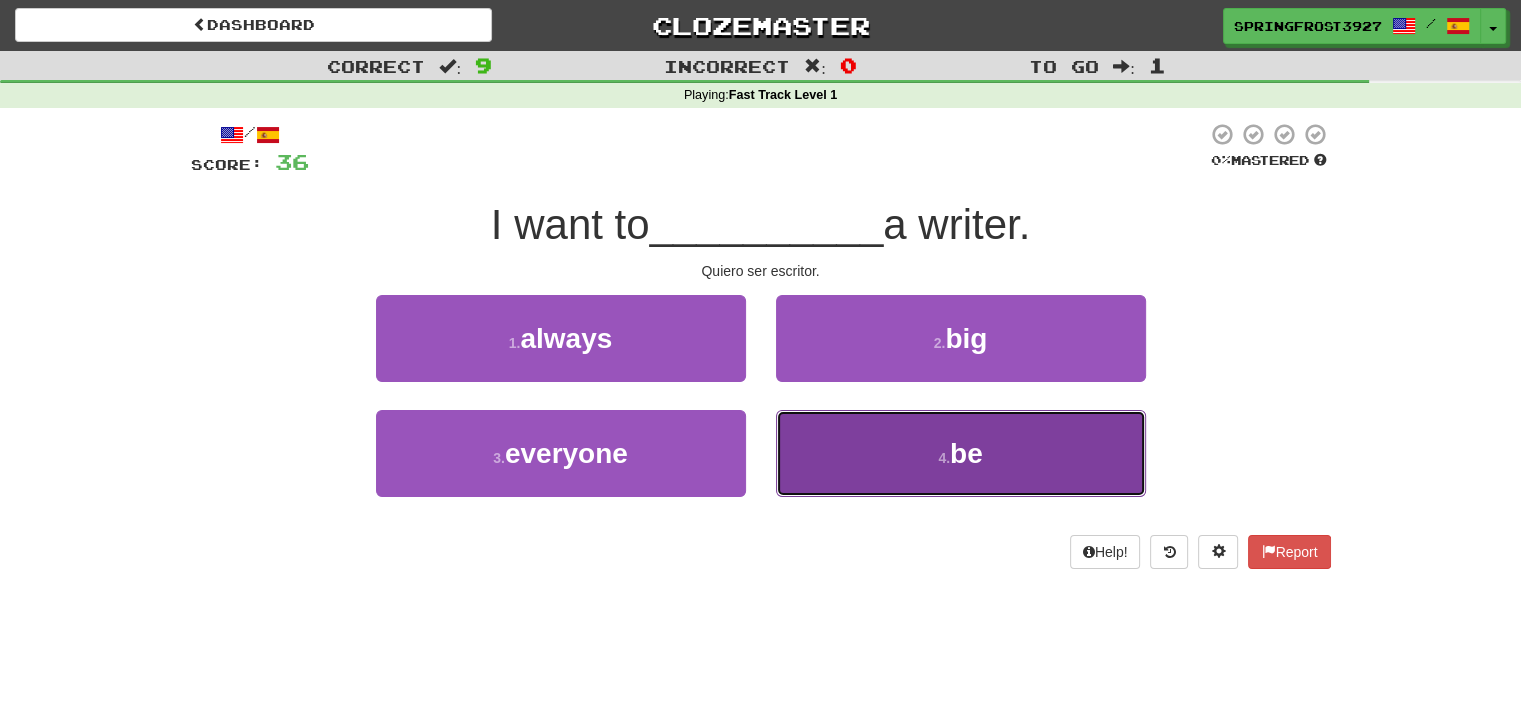 click on "4 .  be" at bounding box center [961, 453] 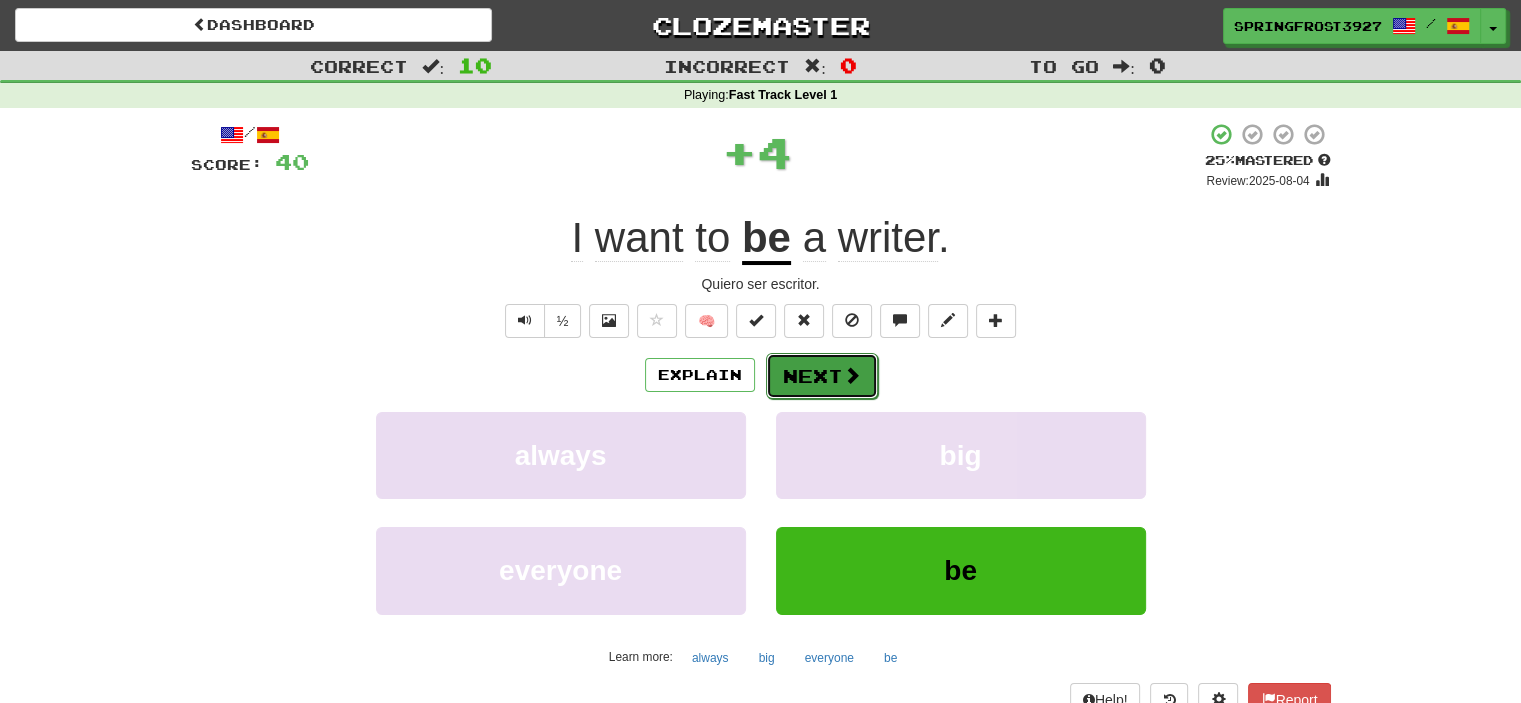 click on "Next" at bounding box center [822, 376] 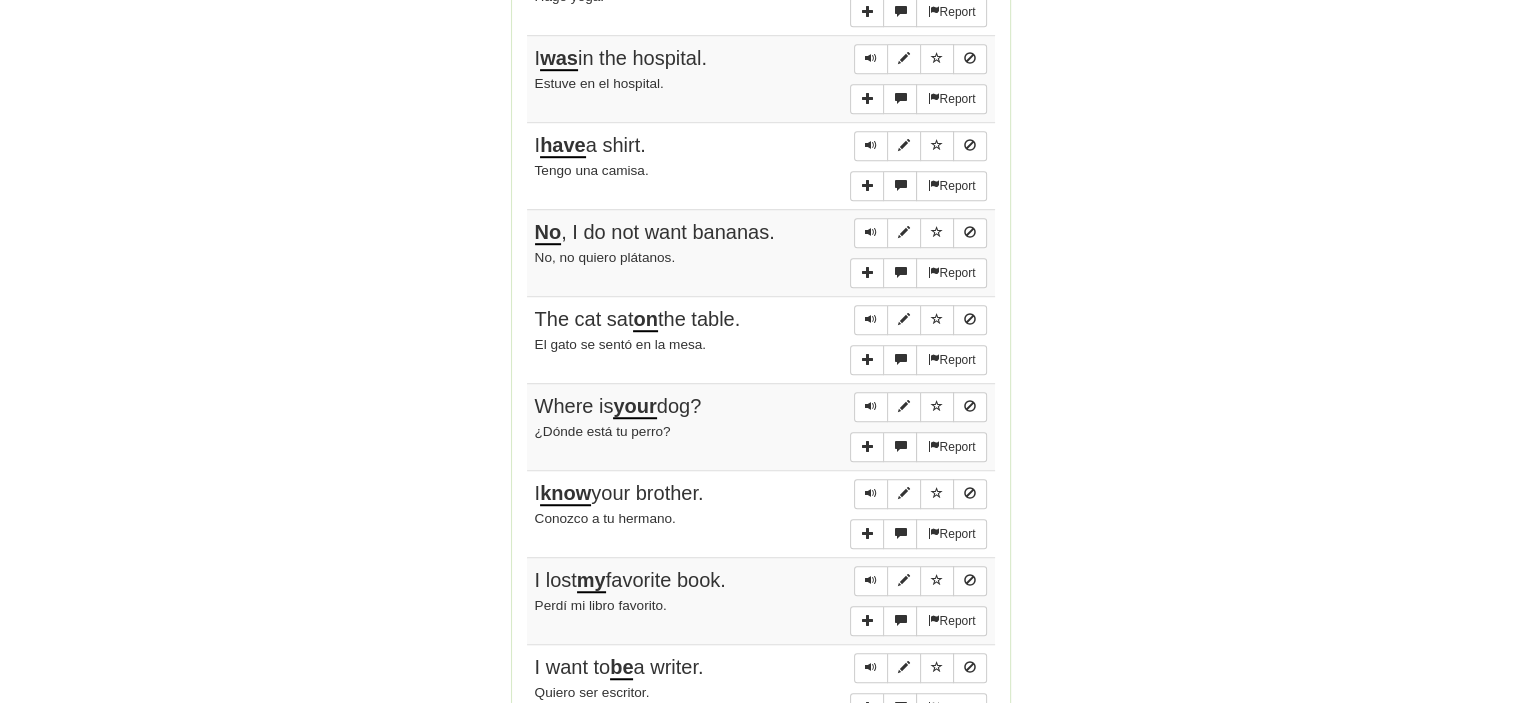 scroll, scrollTop: 1833, scrollLeft: 0, axis: vertical 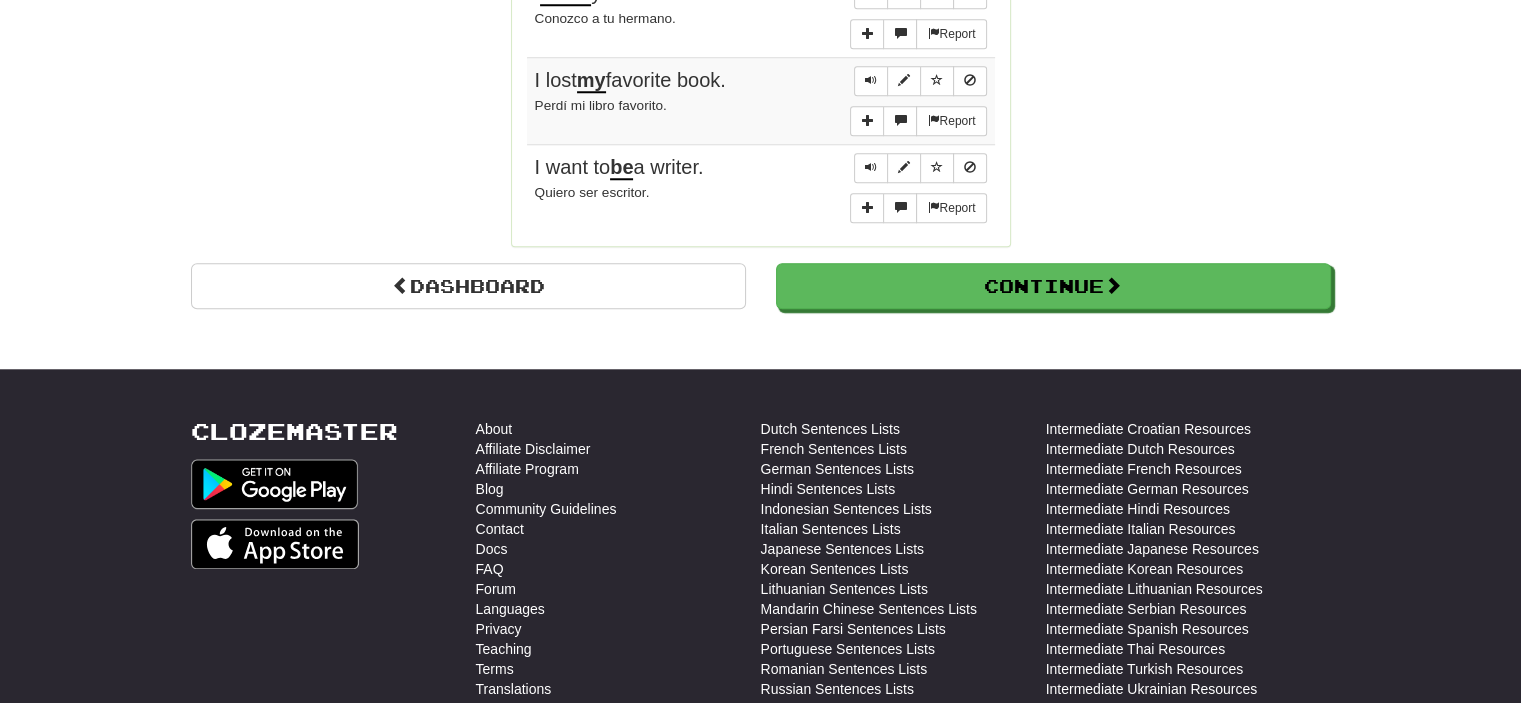 click on "Dashboard Continue  Round Results Stats: Score:   + 40 Time:   0 : 30 New:   10 Review:   0 Correct:   10 Incorrect:   0 Get fluent faster. Get  Clozemaster Pro   Progress: Fast Track Level 1 Playing:  20  /  1000 + 10 1% 2% Mastered:  0  /  1000 0% Ready for Review:  0  /  Level:  0 20  points to level  1  - keep going! Ranked:  247 th  this week Sentences:  Report He  is in the store. Él está en la tienda.  Report I  do  yoga. Hago yoga.  Report I  was  in the hospital. Estuve en el hospital.  Report I  have  a shirt. Tengo una camisa.  Report No , I do not want bananas. No, no quiero plátanos.  Report The cat sat  on  the table. El gato se sentó en la mesa.  Report Where is  your  dog? ¿Dónde está tu perro?  Report I  know  your brother. Conozco a tu hermano.  Report I lost  my  favorite book. Perdí mi libro favorito.  Report I want to  be  a writer. Quiero ser escritor.  Dashboard Continue" at bounding box center (761, -659) 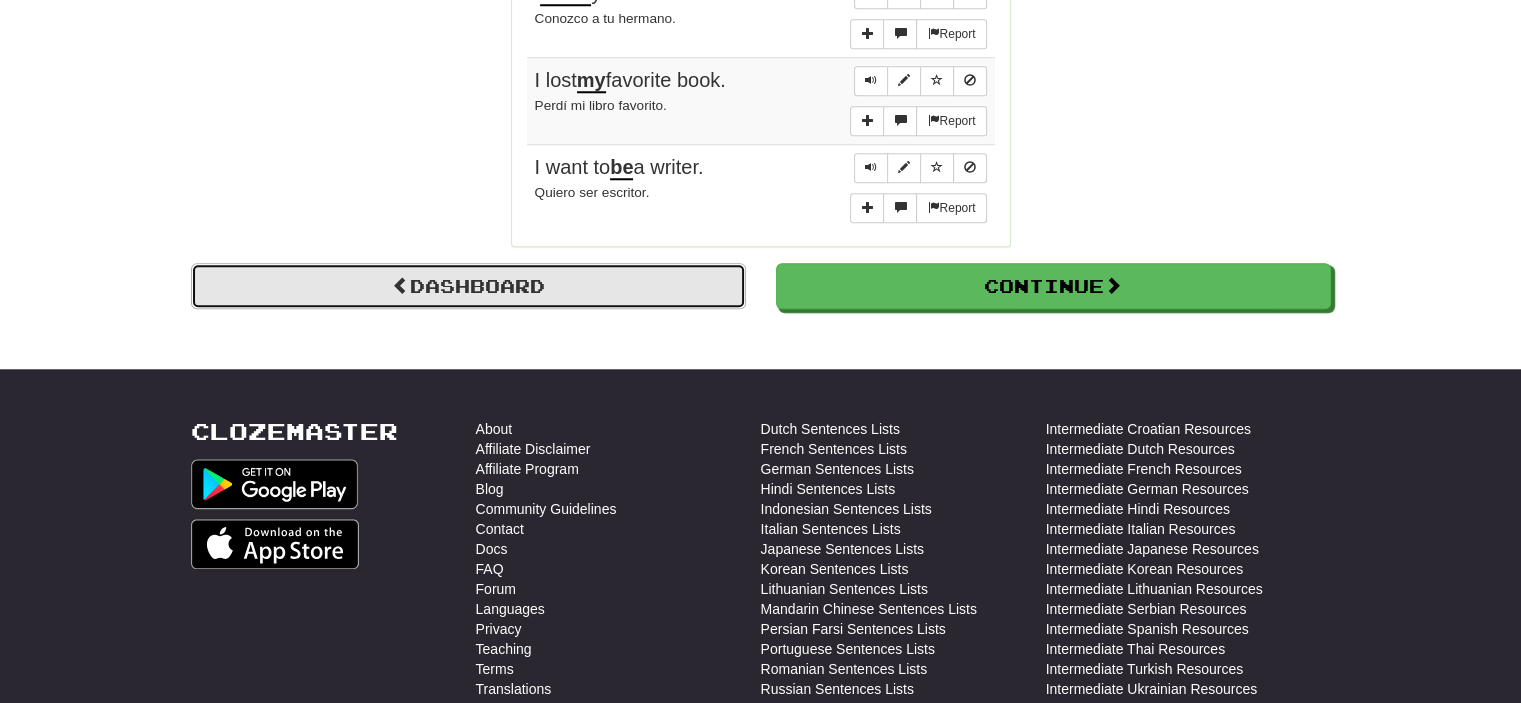 click on "Dashboard" at bounding box center [468, 286] 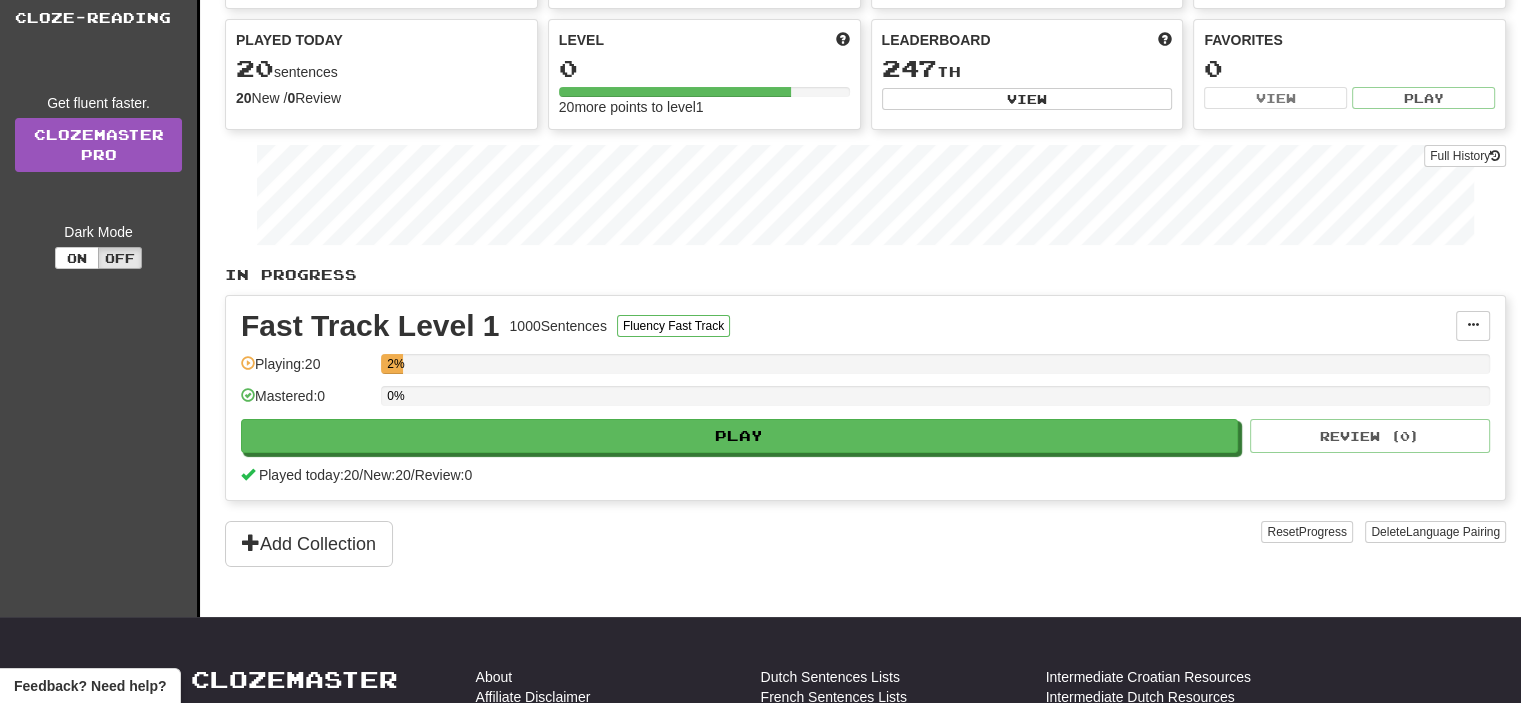 scroll, scrollTop: 333, scrollLeft: 0, axis: vertical 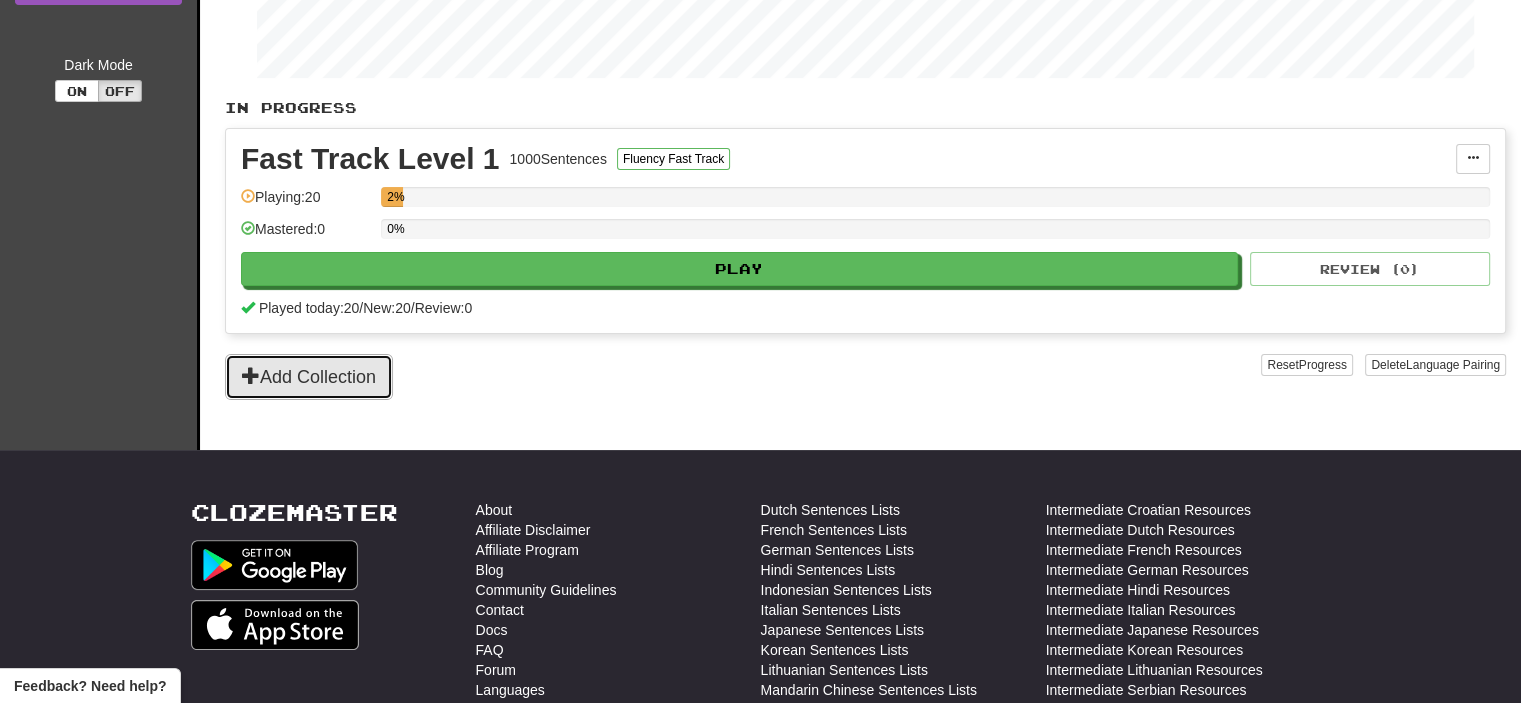 click on "Add Collection" at bounding box center [309, 377] 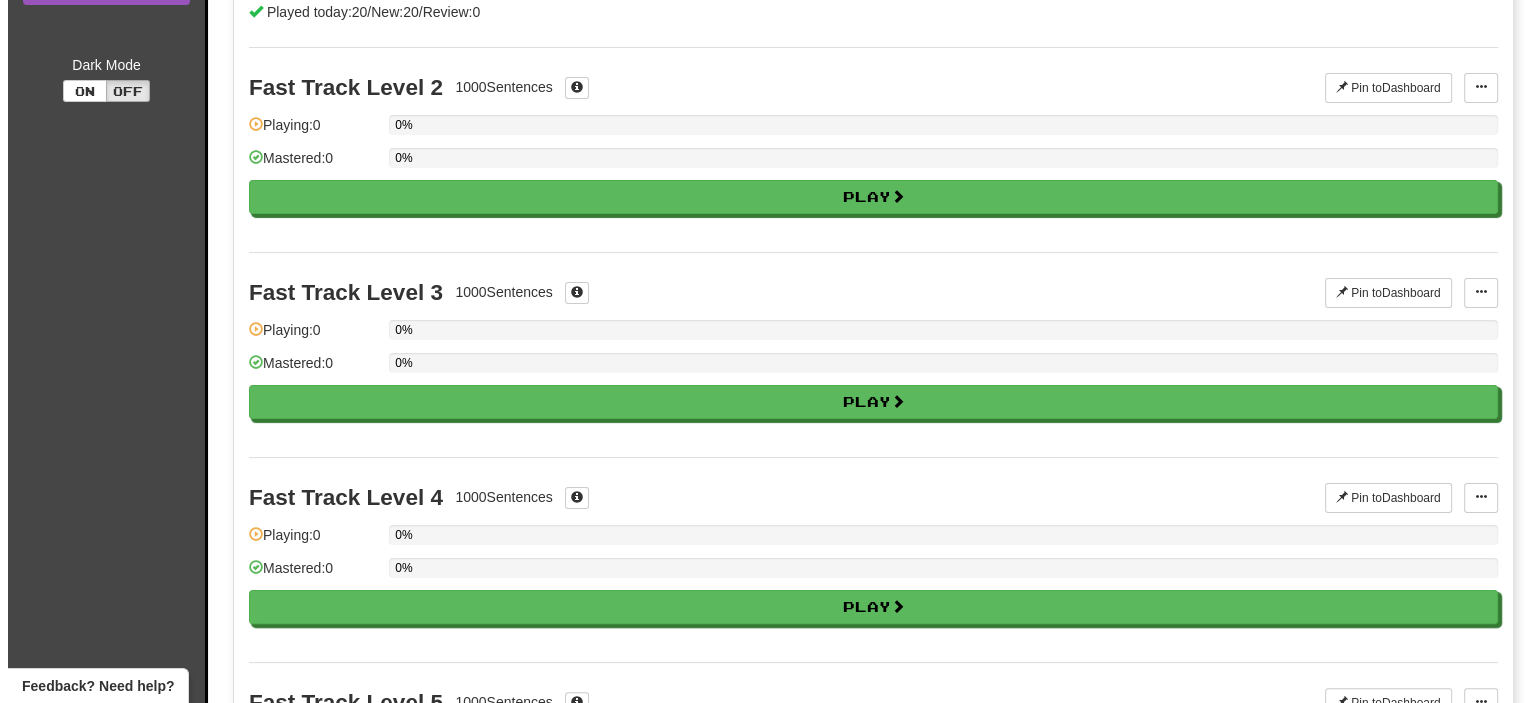 scroll, scrollTop: 0, scrollLeft: 0, axis: both 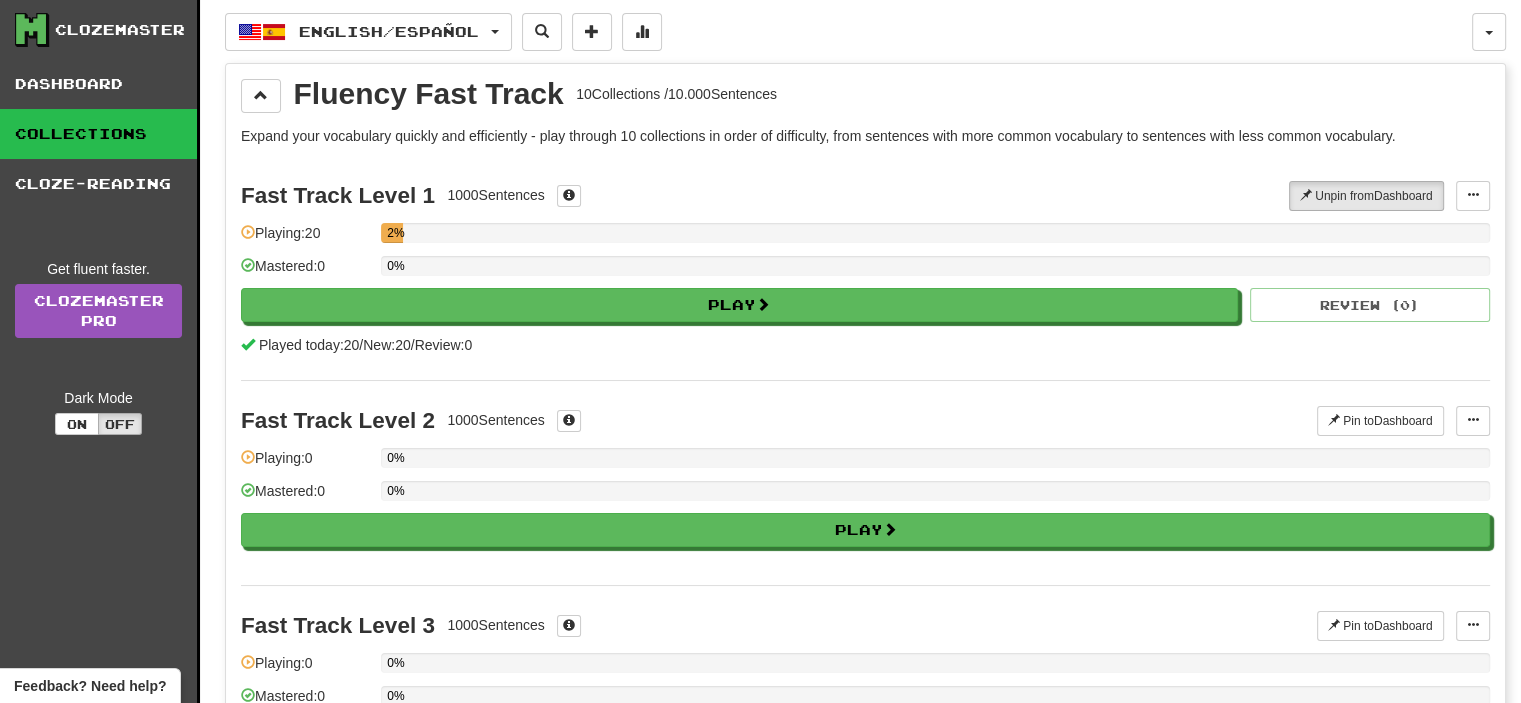 click on "1000  Sentences" at bounding box center [495, 420] 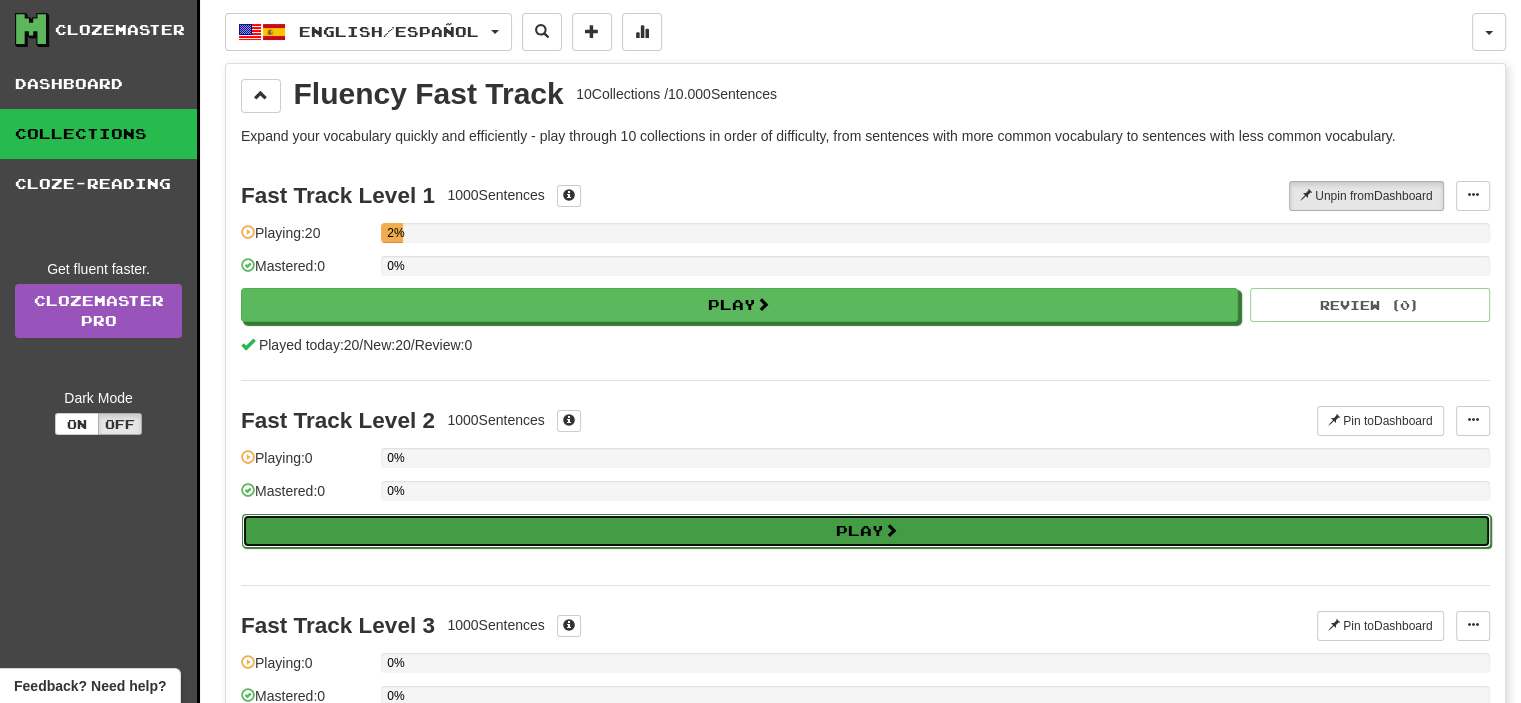 click on "Fast Track Level 2 1000  Sentences   Pin to  Dashboard   Pin to  Dashboard Manage Sentences  Playing:  0 0%  Mastered:  0 0% Play" at bounding box center [865, 482] 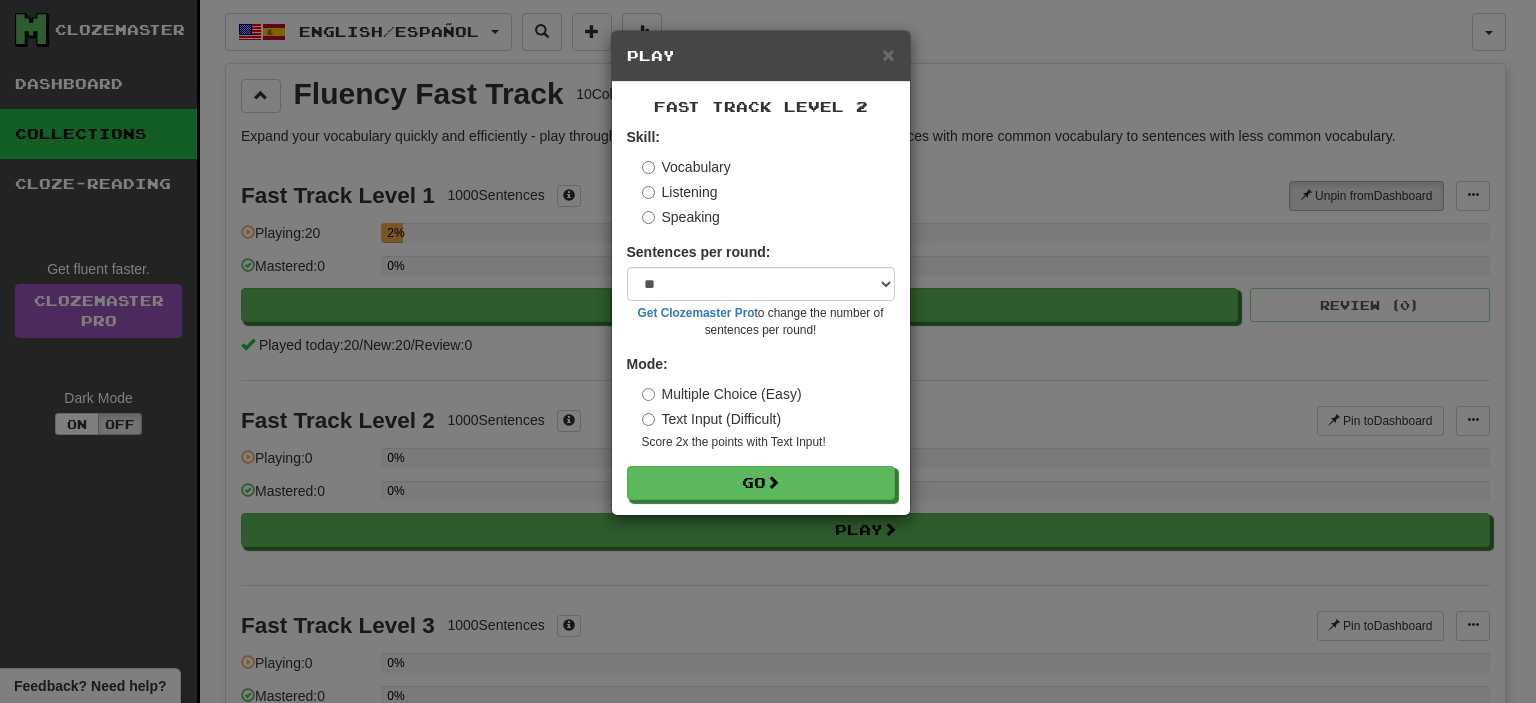 click on "Listening" at bounding box center (680, 192) 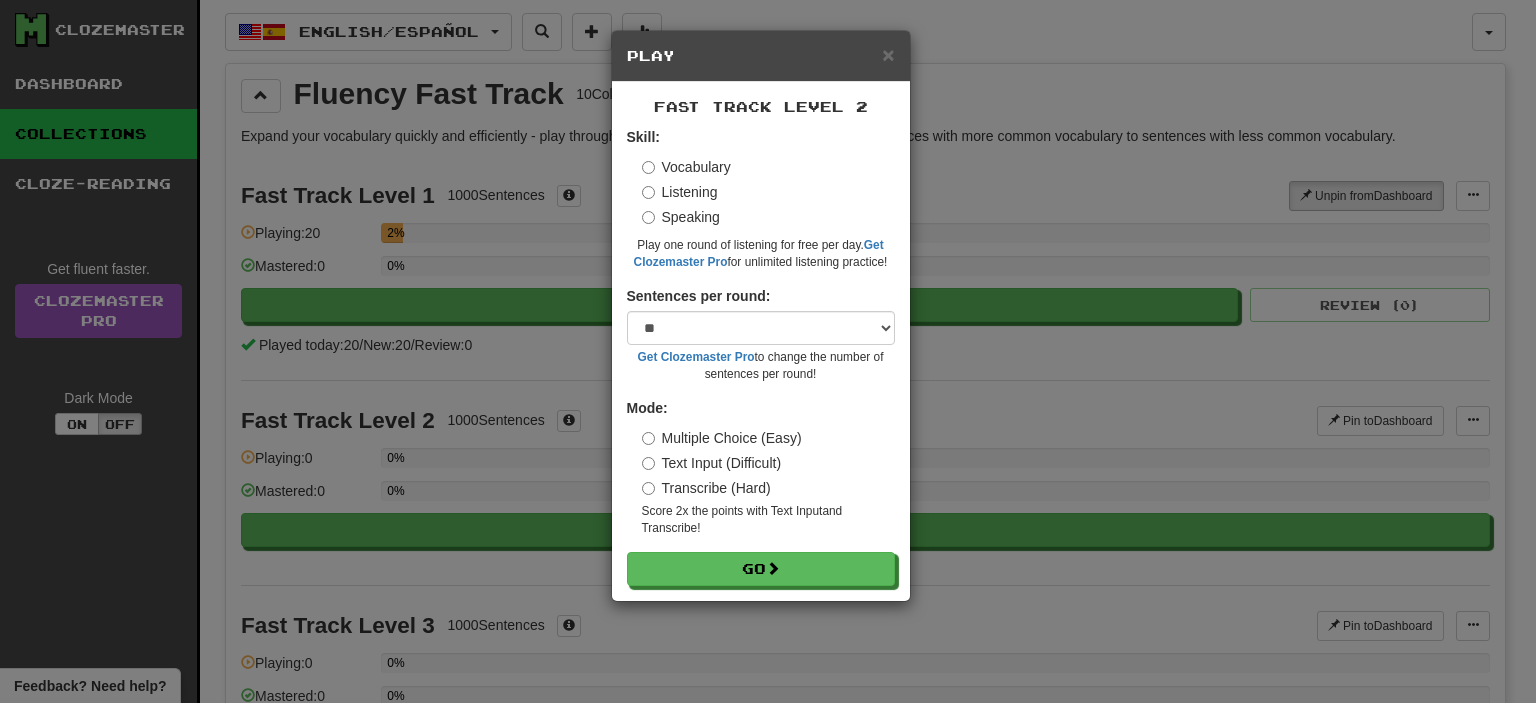 click on "Speaking" at bounding box center [681, 217] 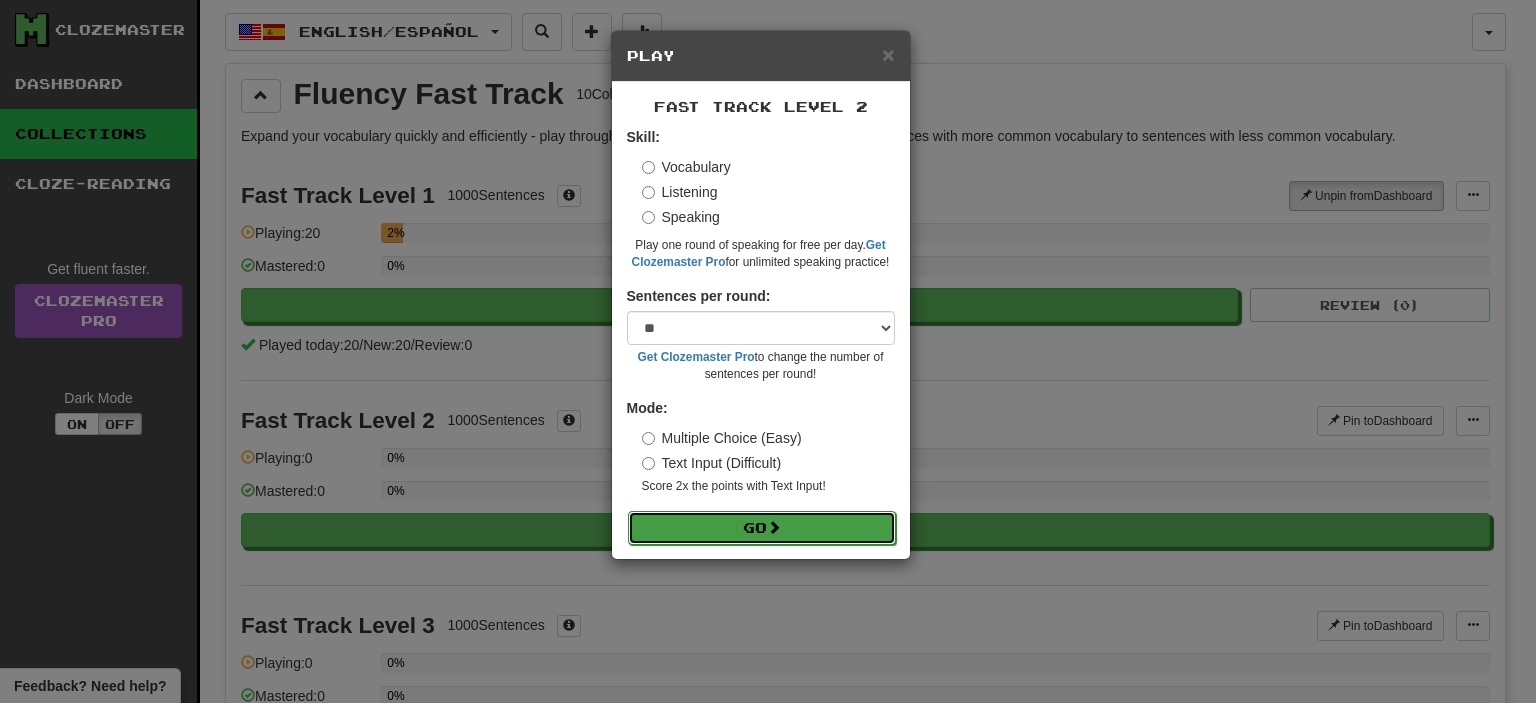 click at bounding box center [774, 527] 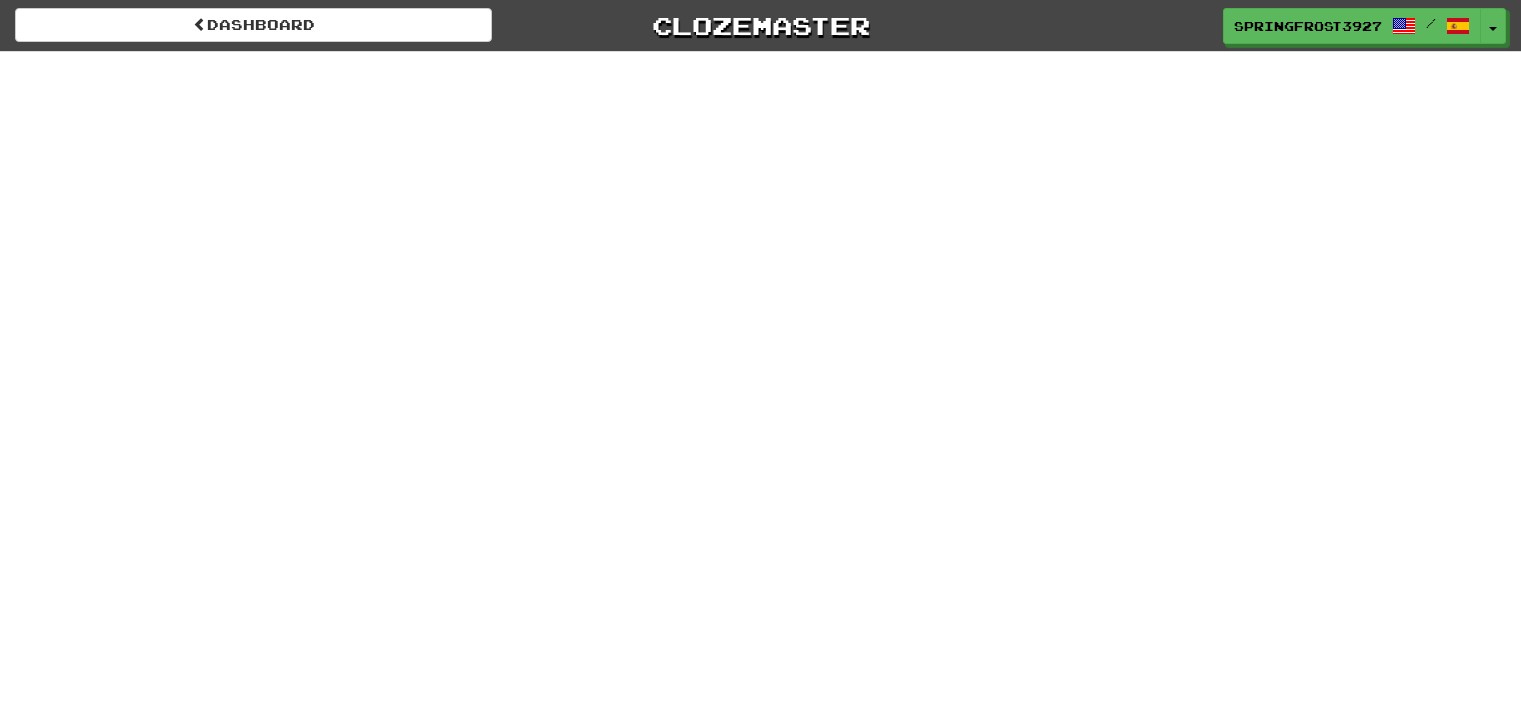 scroll, scrollTop: 0, scrollLeft: 0, axis: both 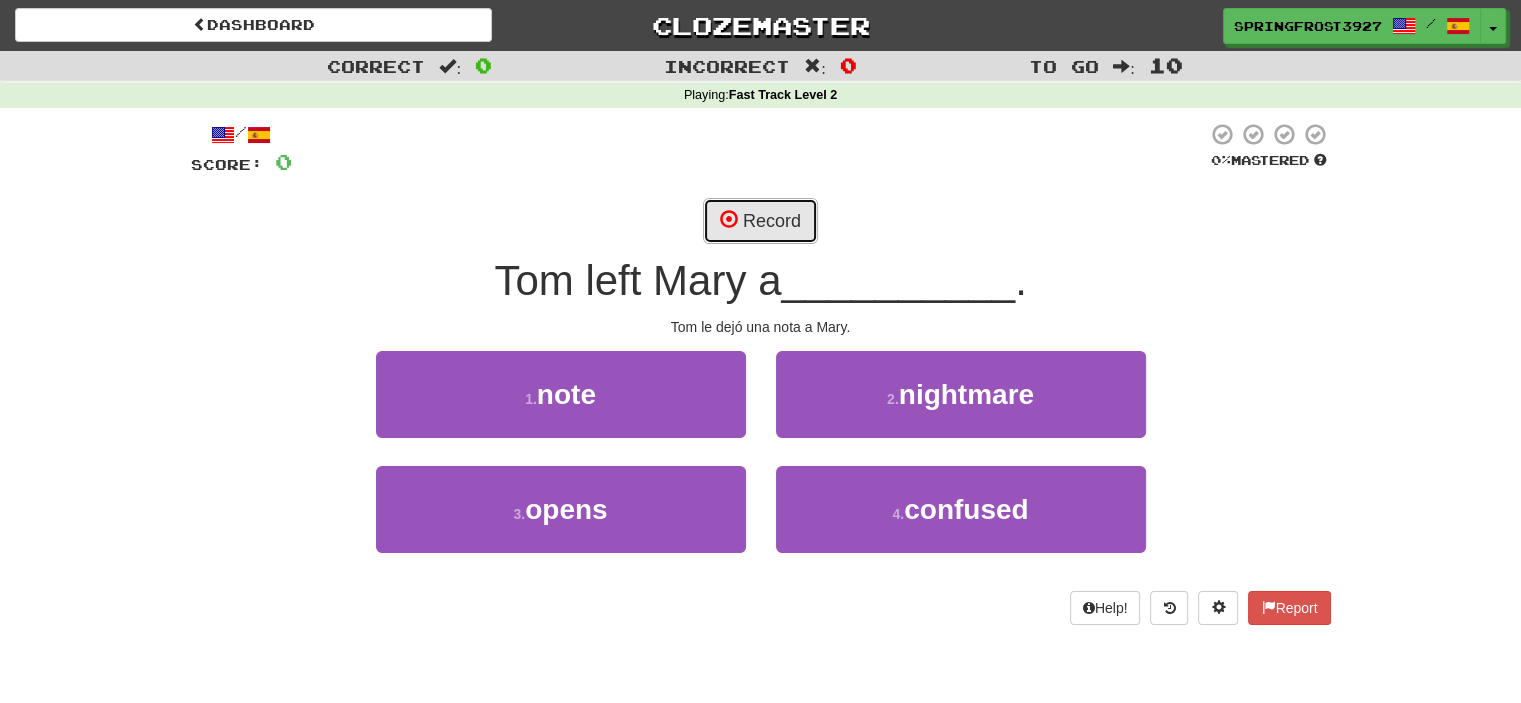 click on "Record" at bounding box center [760, 221] 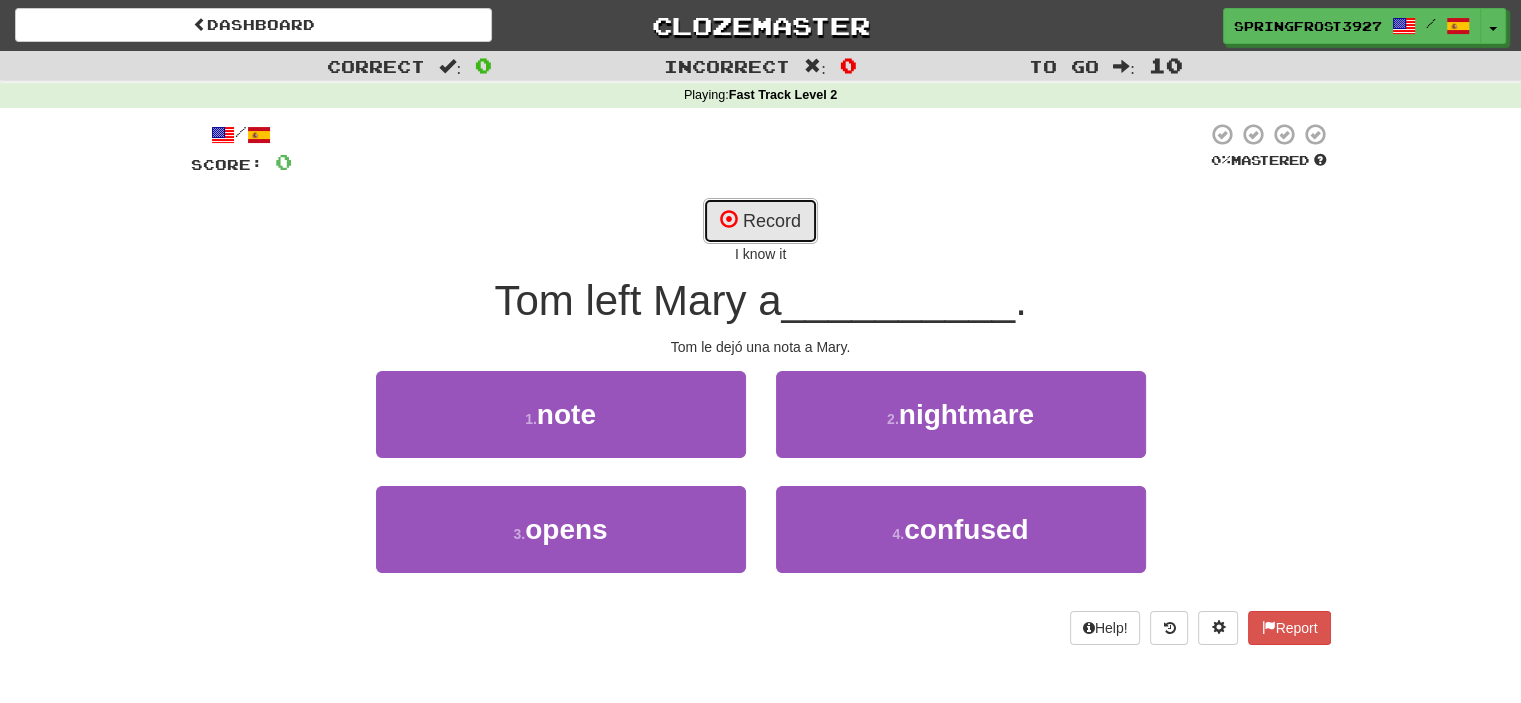 click on "Record" at bounding box center [760, 221] 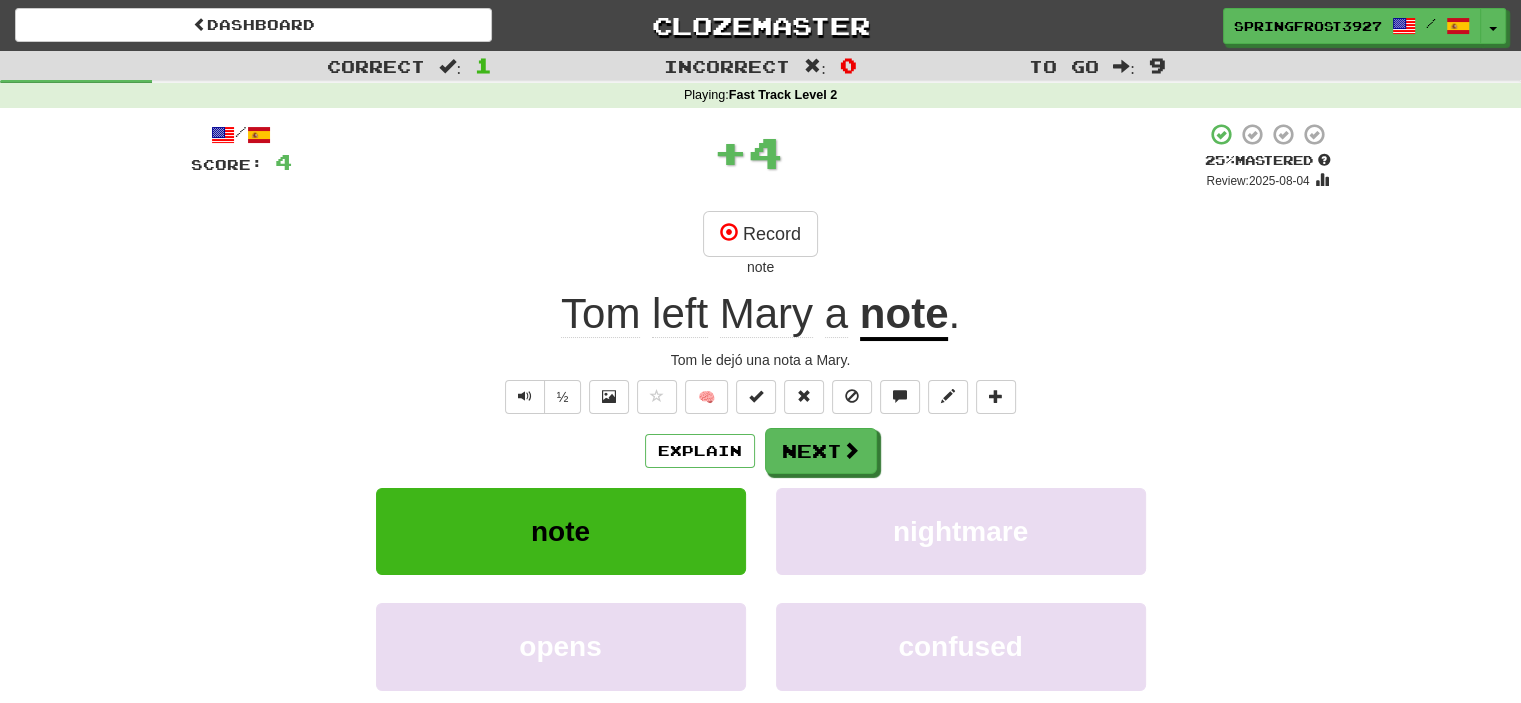 scroll, scrollTop: 166, scrollLeft: 0, axis: vertical 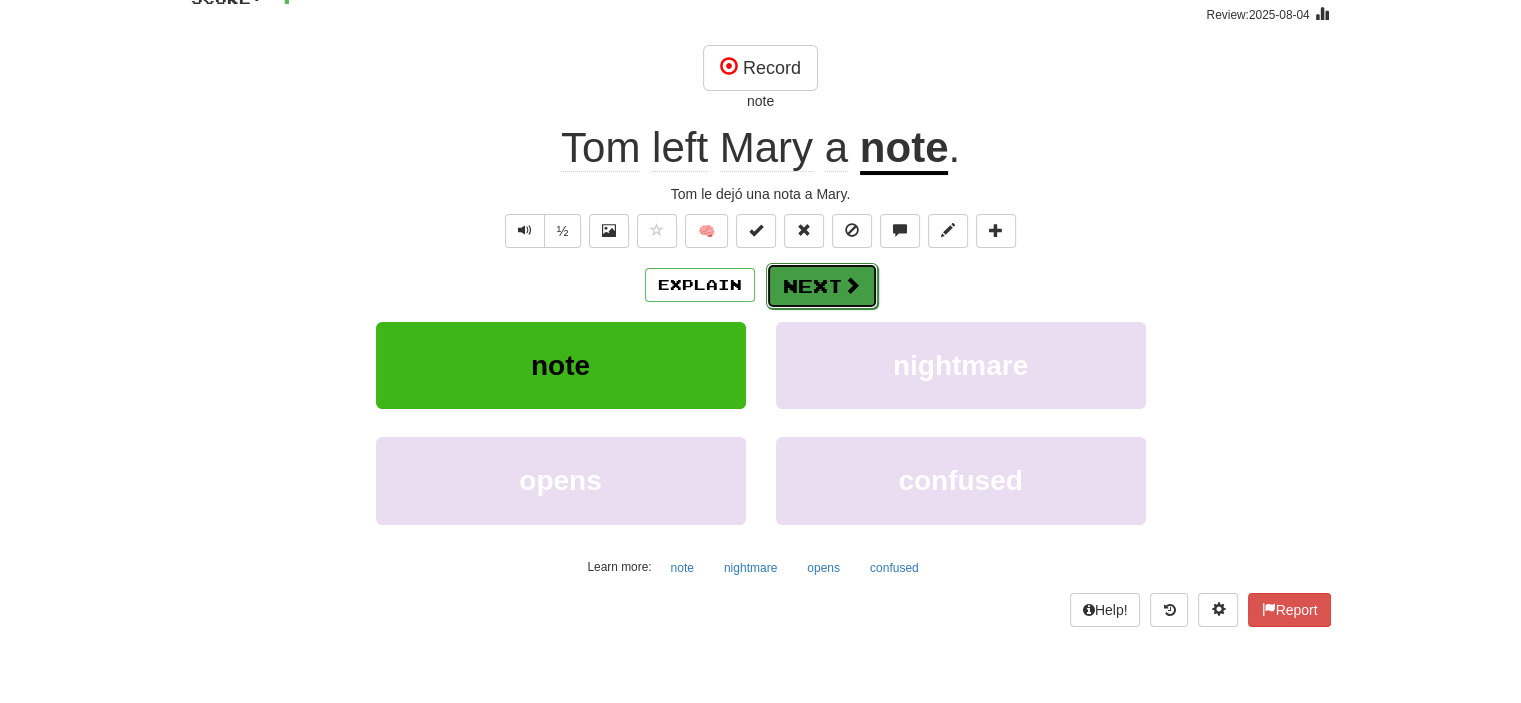 click on "Next" at bounding box center [822, 286] 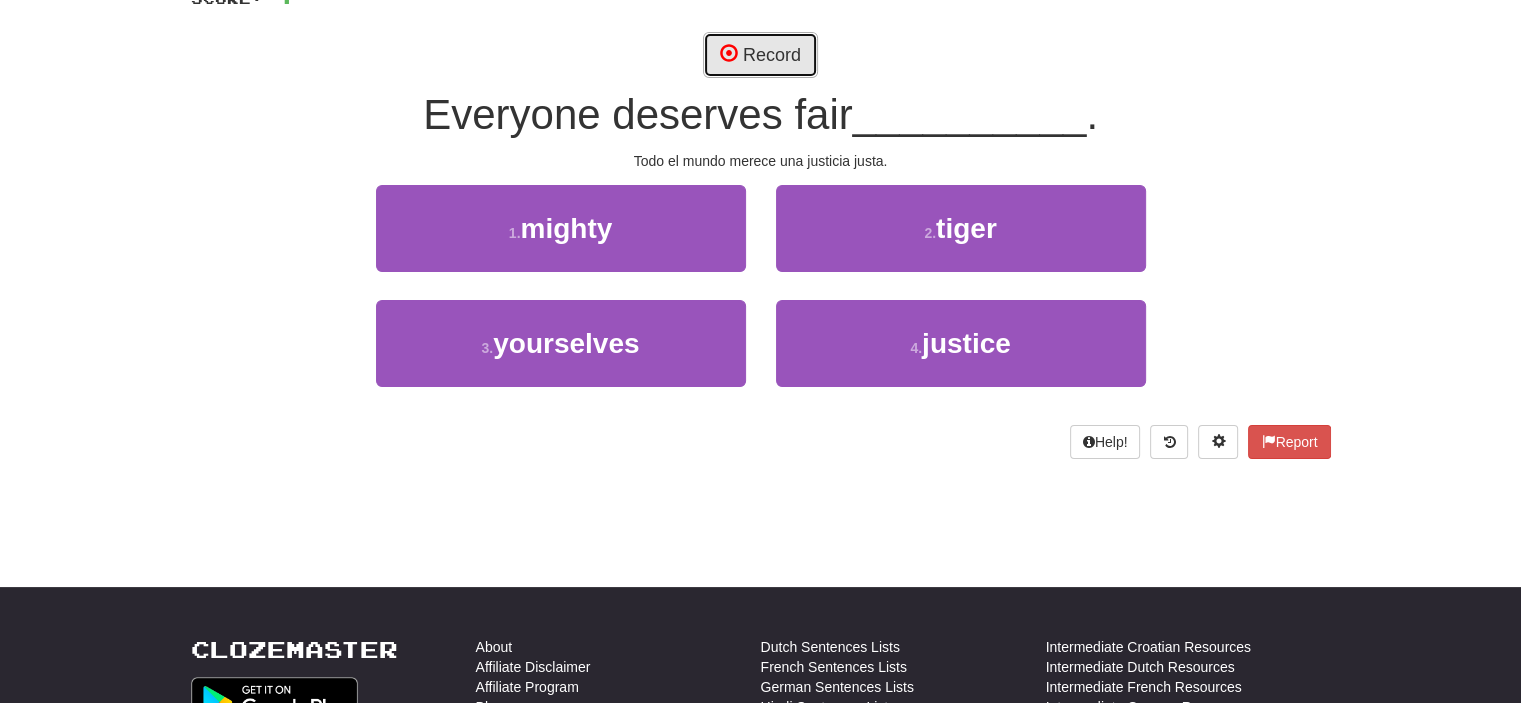 click on "Record" at bounding box center (760, 55) 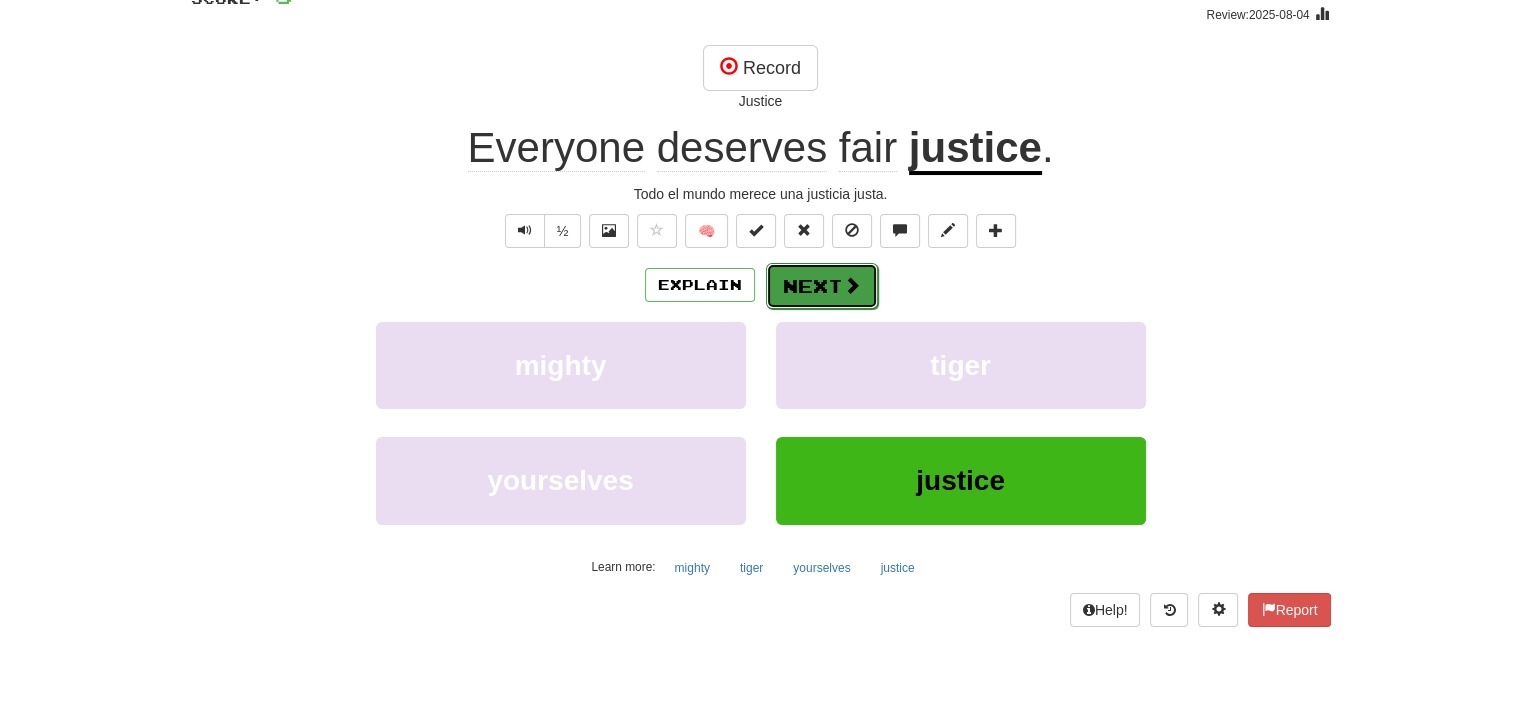 click on "Next" at bounding box center (822, 286) 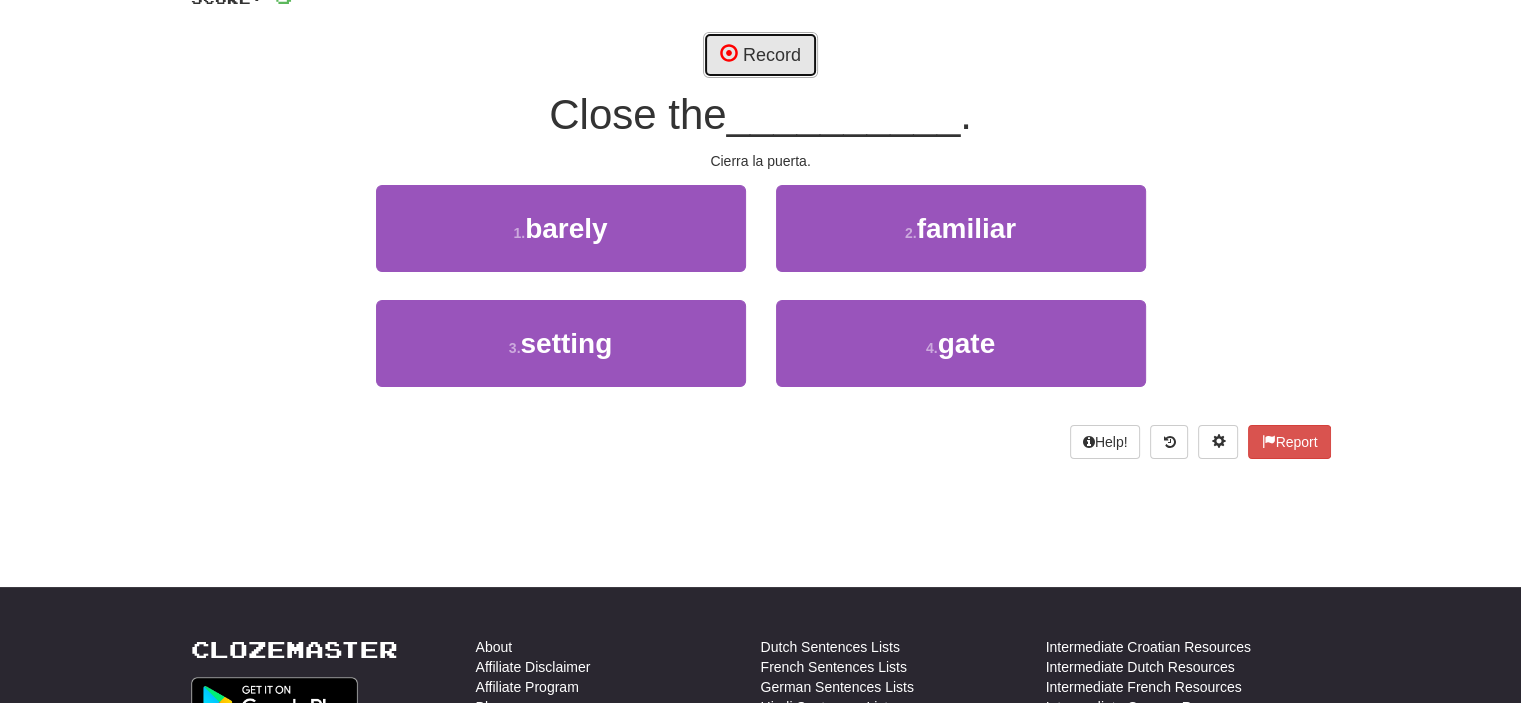 click on "Record" at bounding box center [760, 55] 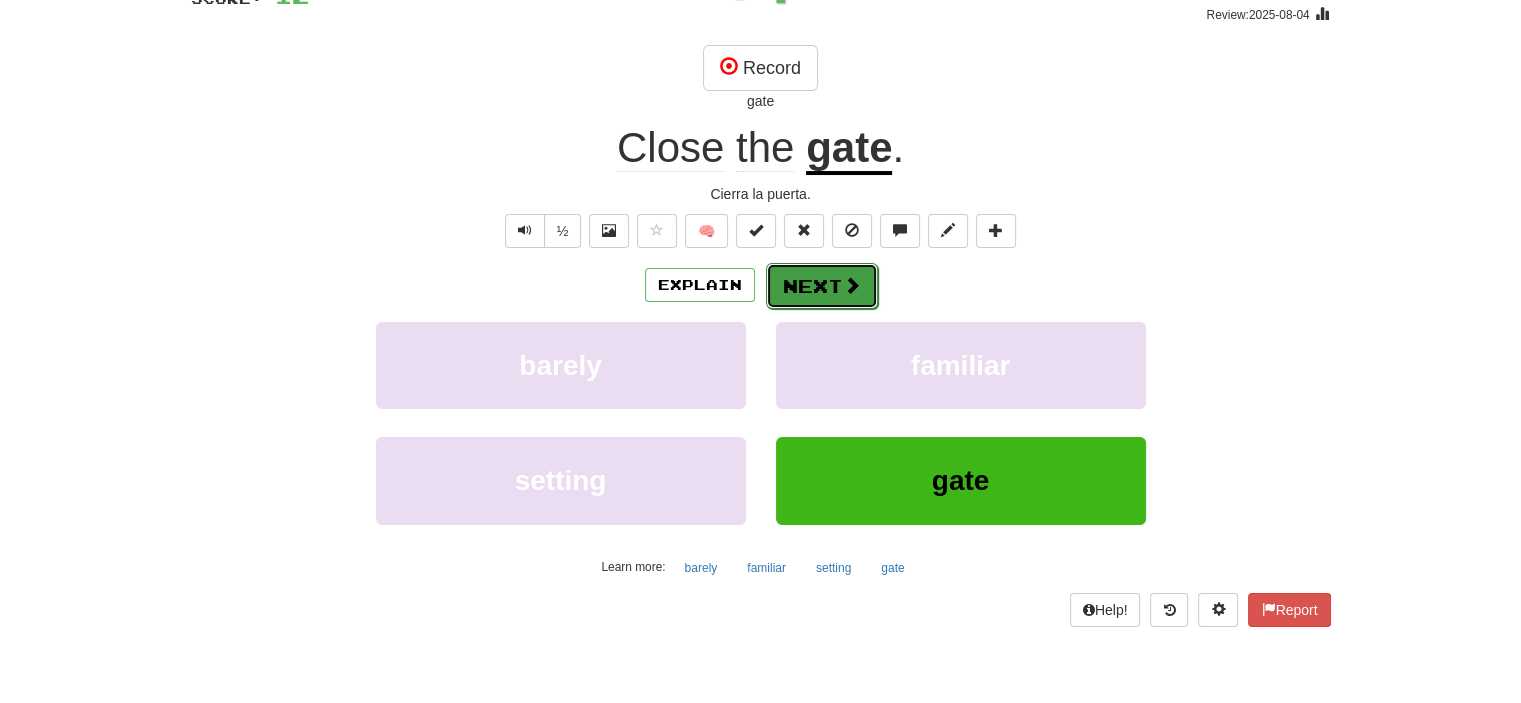 click on "Next" at bounding box center (822, 286) 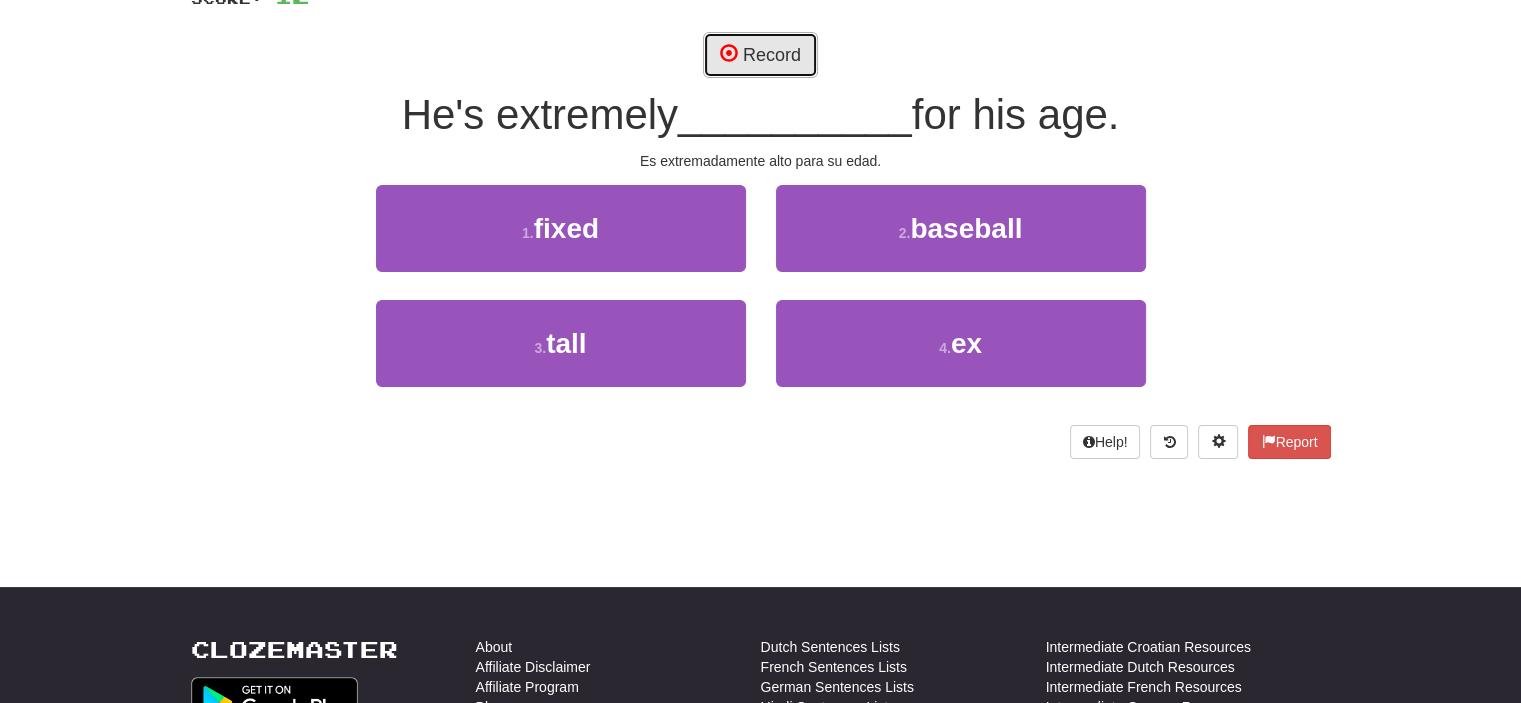 click on "Record" at bounding box center (760, 55) 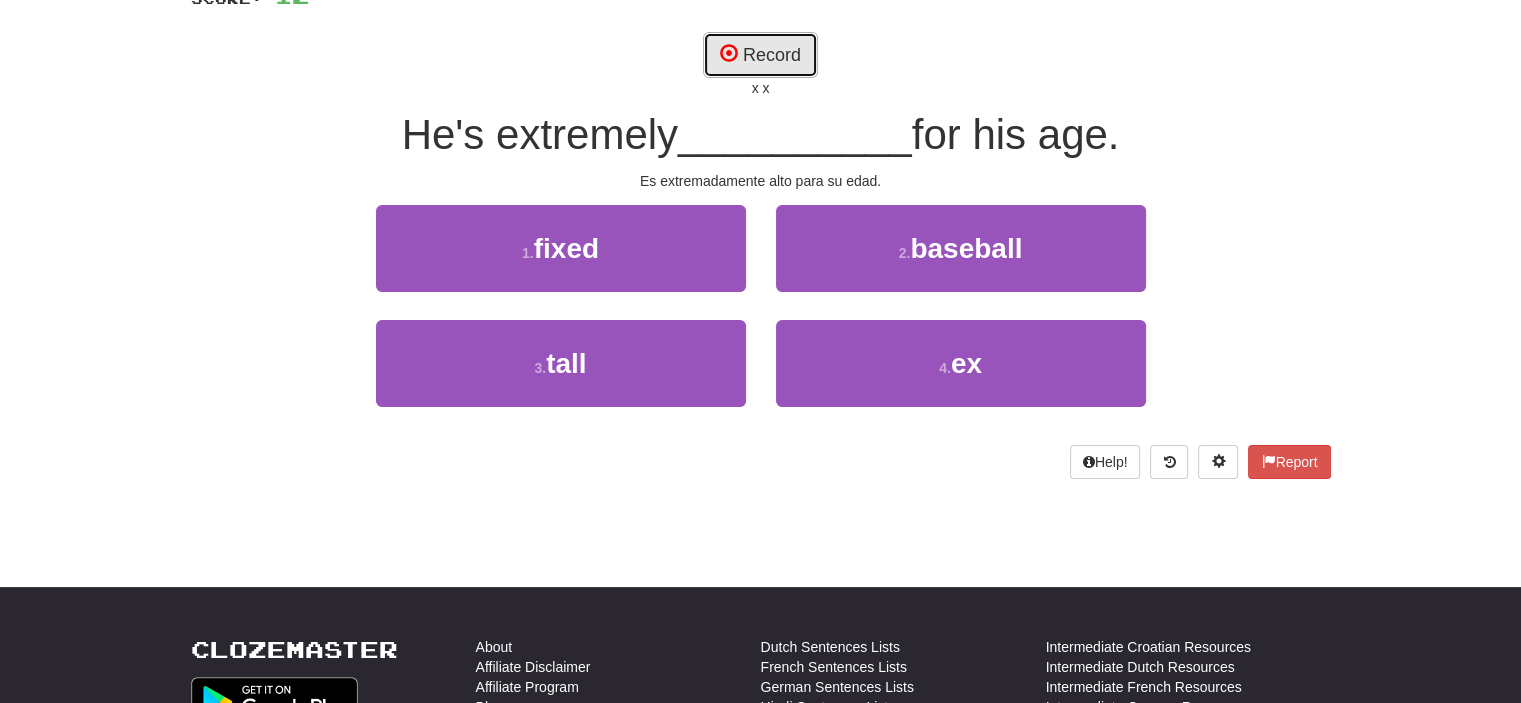 click on "Record" at bounding box center (760, 55) 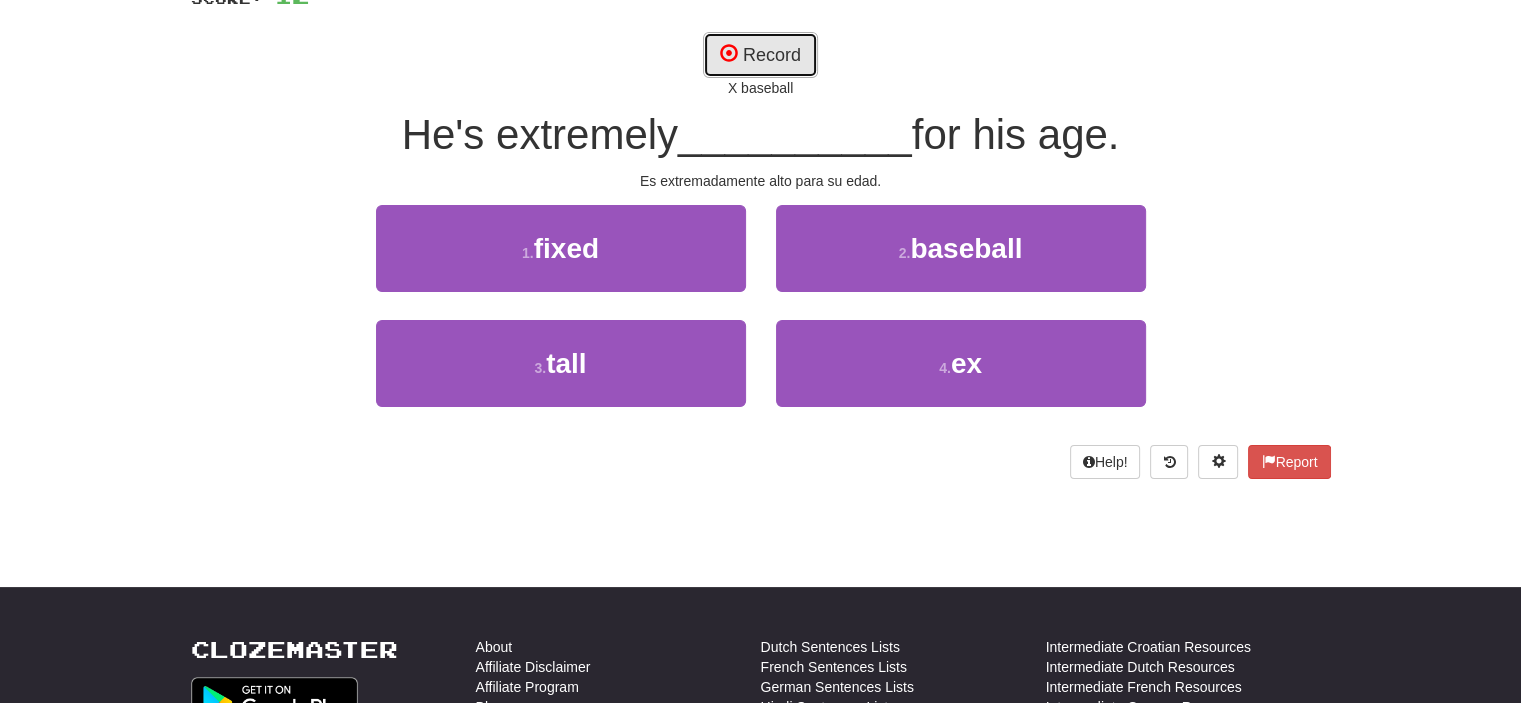 click on "Record" at bounding box center (760, 55) 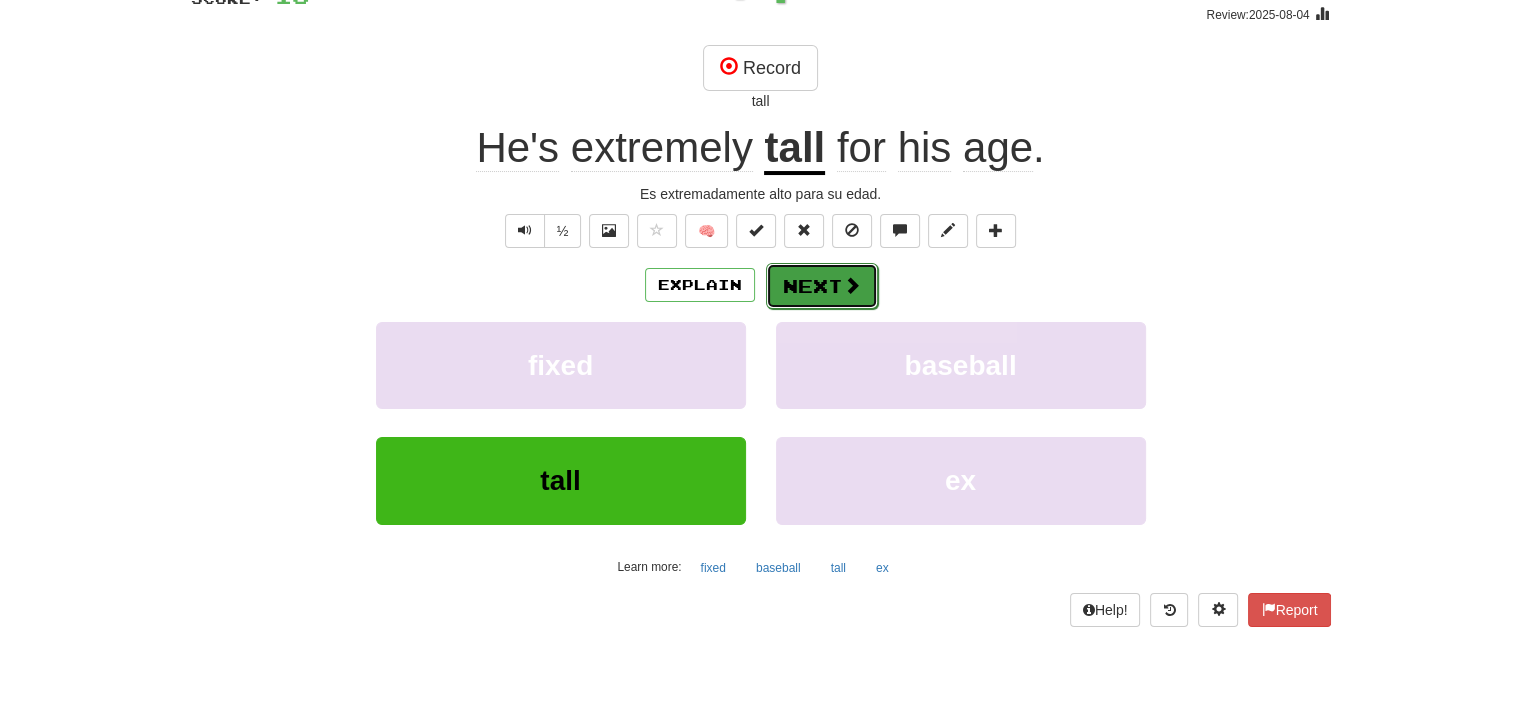 click on "Next" at bounding box center [822, 286] 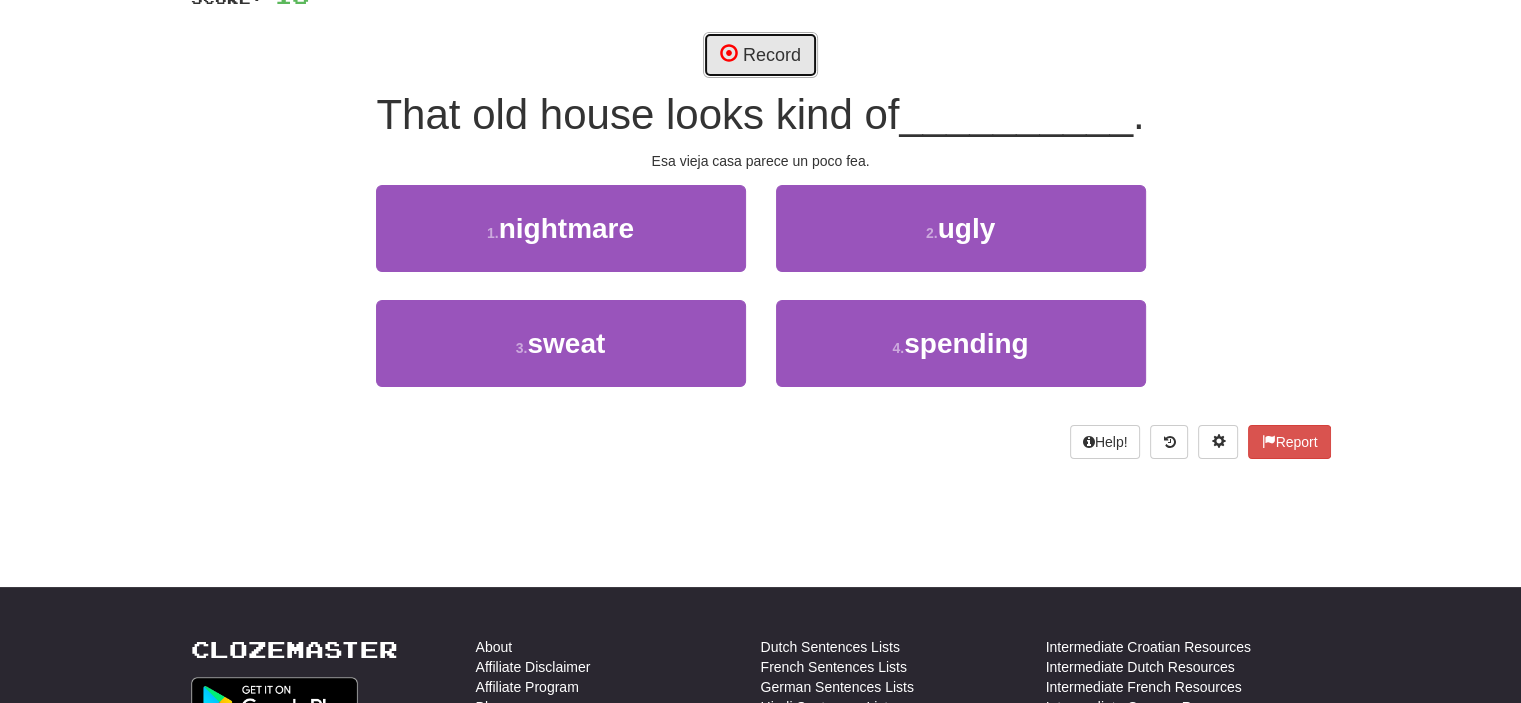 click on "Record" at bounding box center [760, 55] 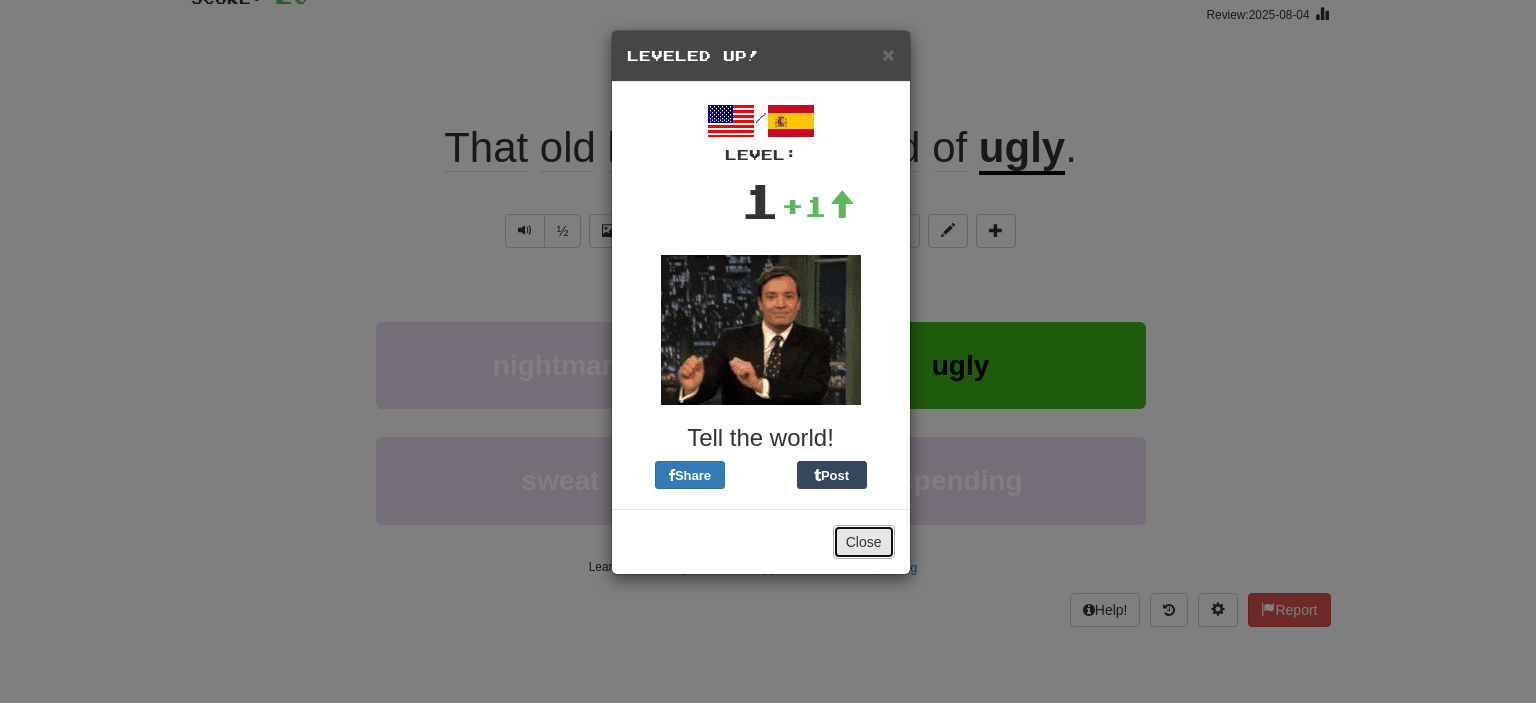 click on "Close" at bounding box center (864, 542) 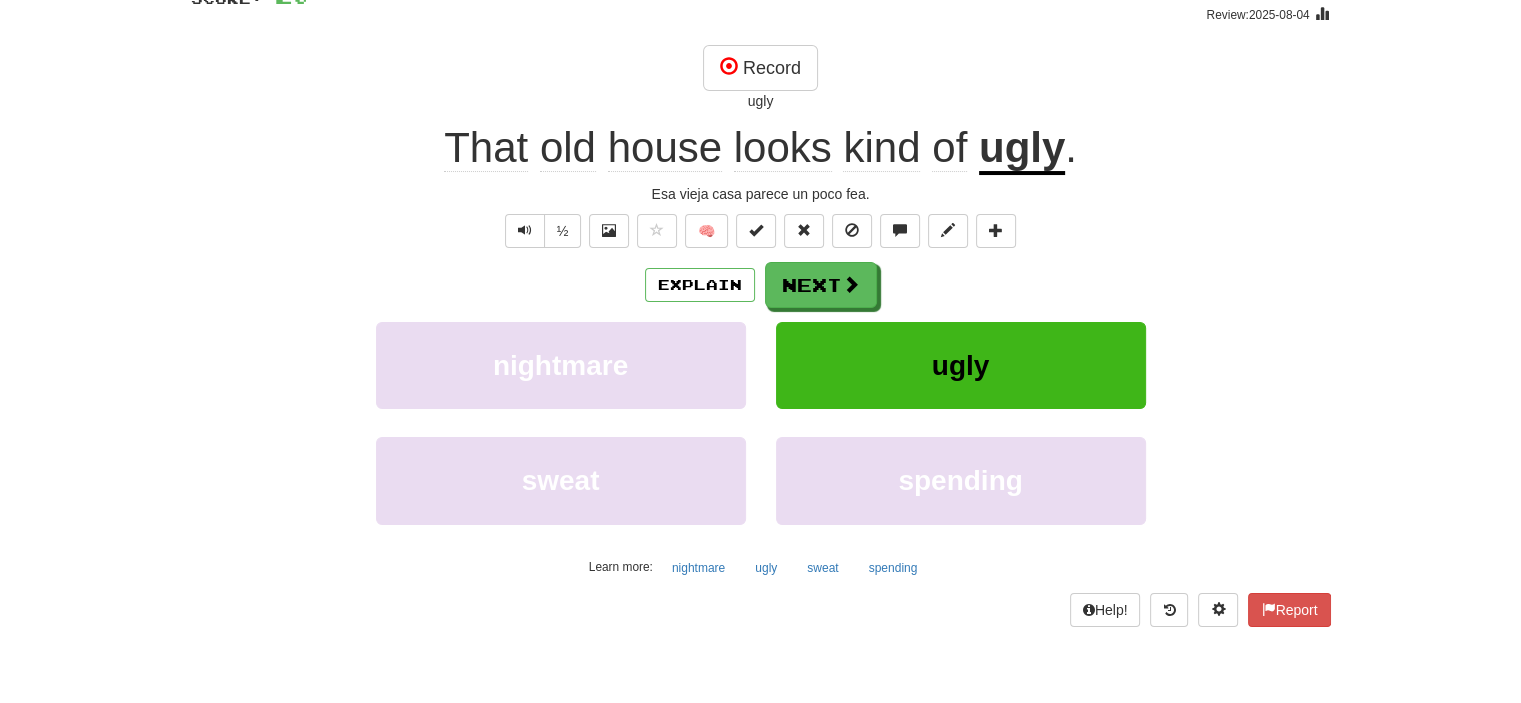 scroll, scrollTop: 0, scrollLeft: 0, axis: both 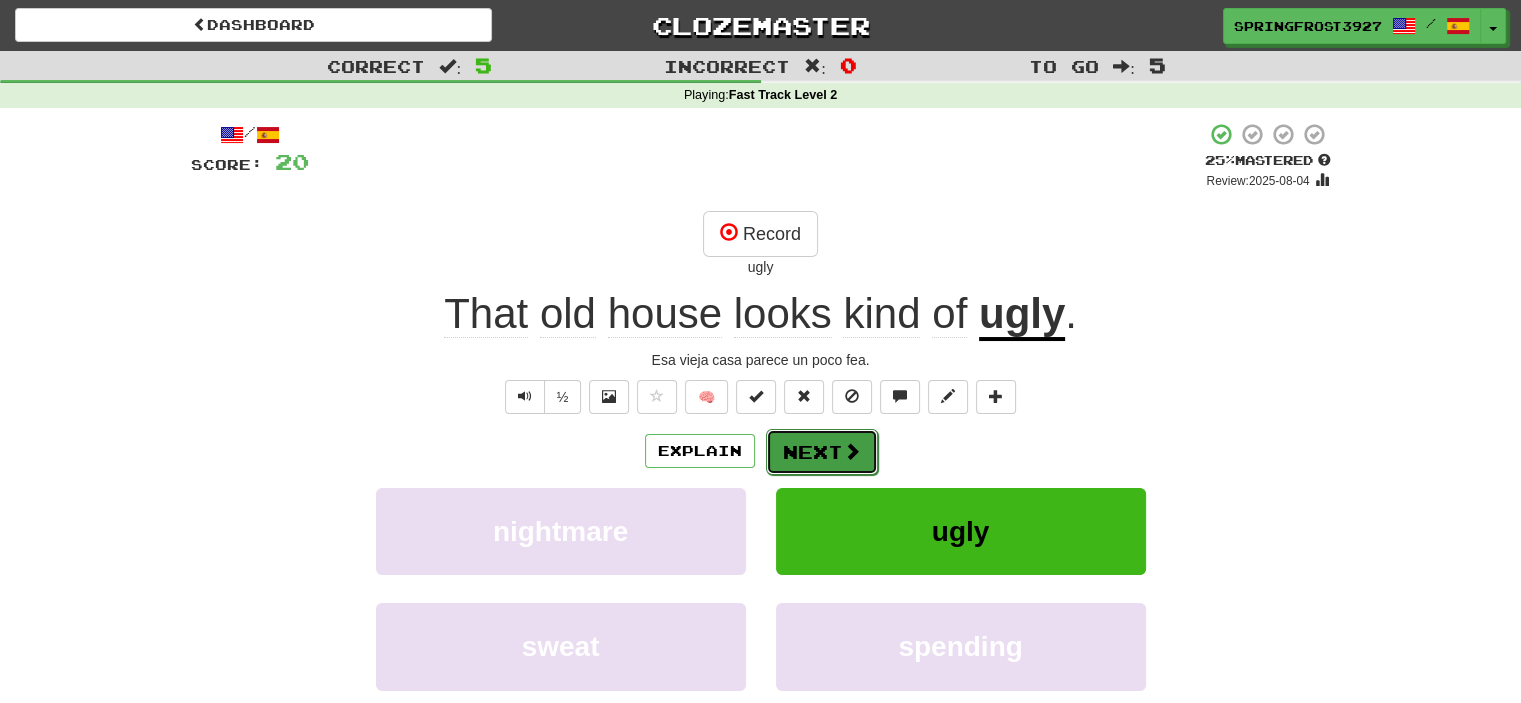 click on "Next" at bounding box center [822, 452] 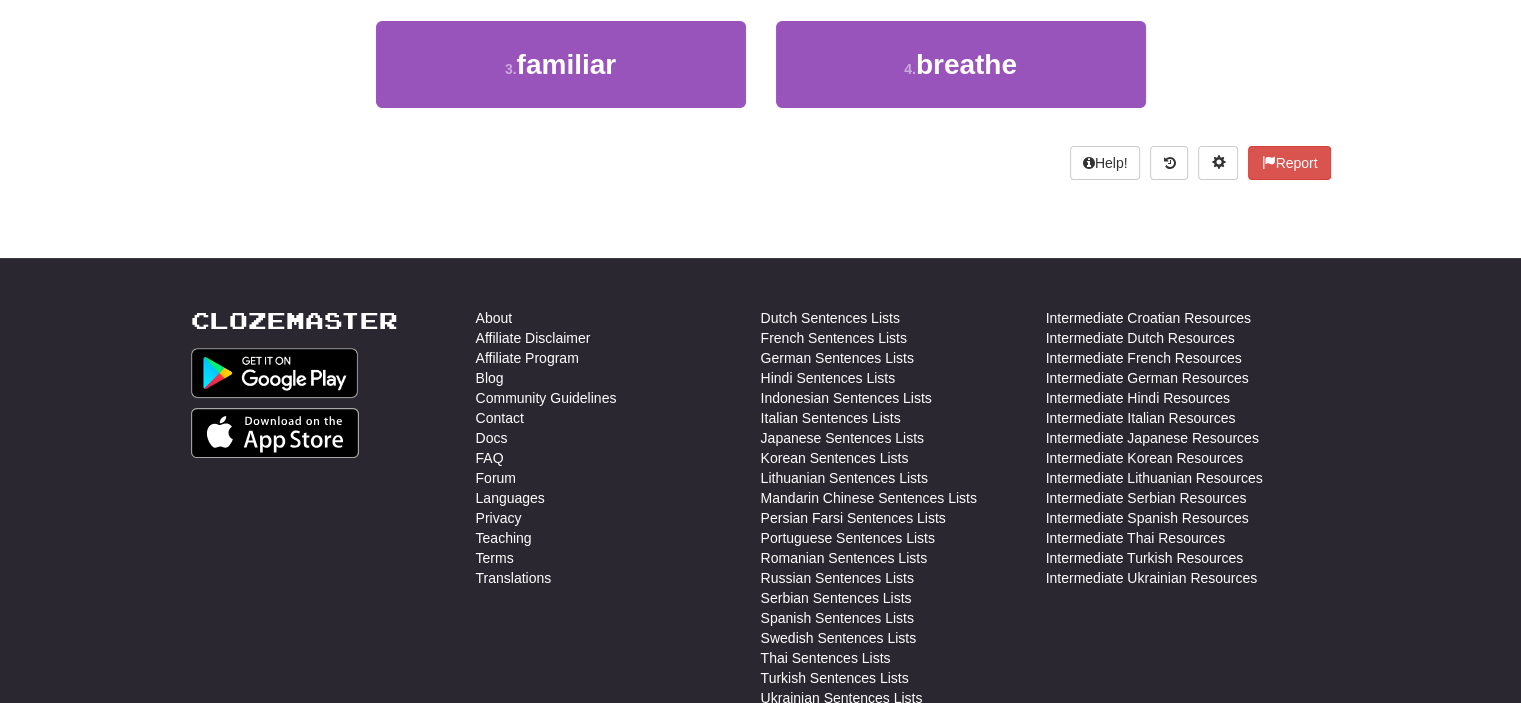 scroll, scrollTop: 0, scrollLeft: 0, axis: both 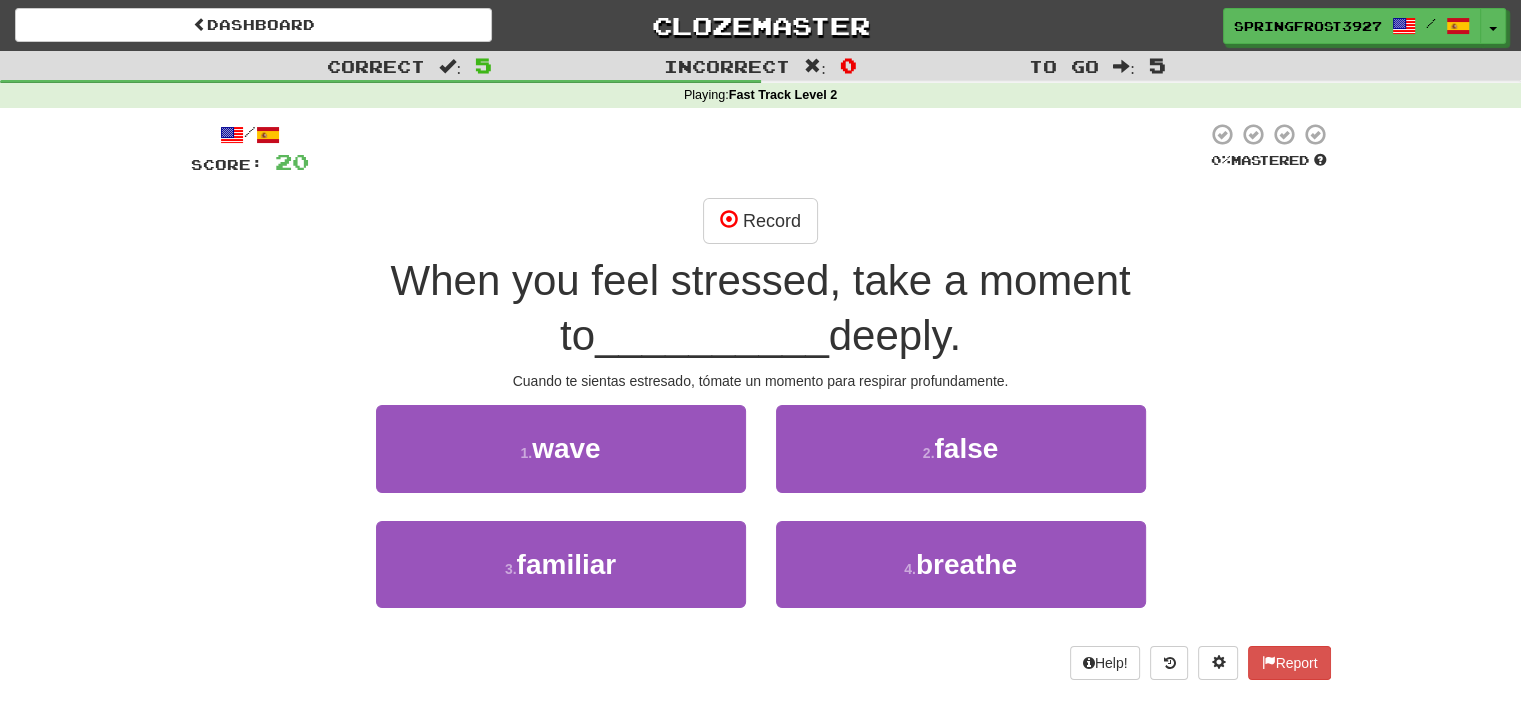 click on "Dashboard
Clozemaster
[USERNAME]
/
Toggle Dropdown
Dashboard
Leaderboard
Activity Feed
Notifications
Profile
Discussions
English
/
Español
Streak:
1
Review:
0
Points Today: 80
Languages
Account
Logout
[USERNAME]
/
Toggle Dropdown
Dashboard
Leaderboard
Activity Feed
Notifications
Profile
Discussions
English
/
Español
Streak:
1
Review:
0
Points Today: 80
Languages
Account
Logout
clozemaster" at bounding box center (760, 22) 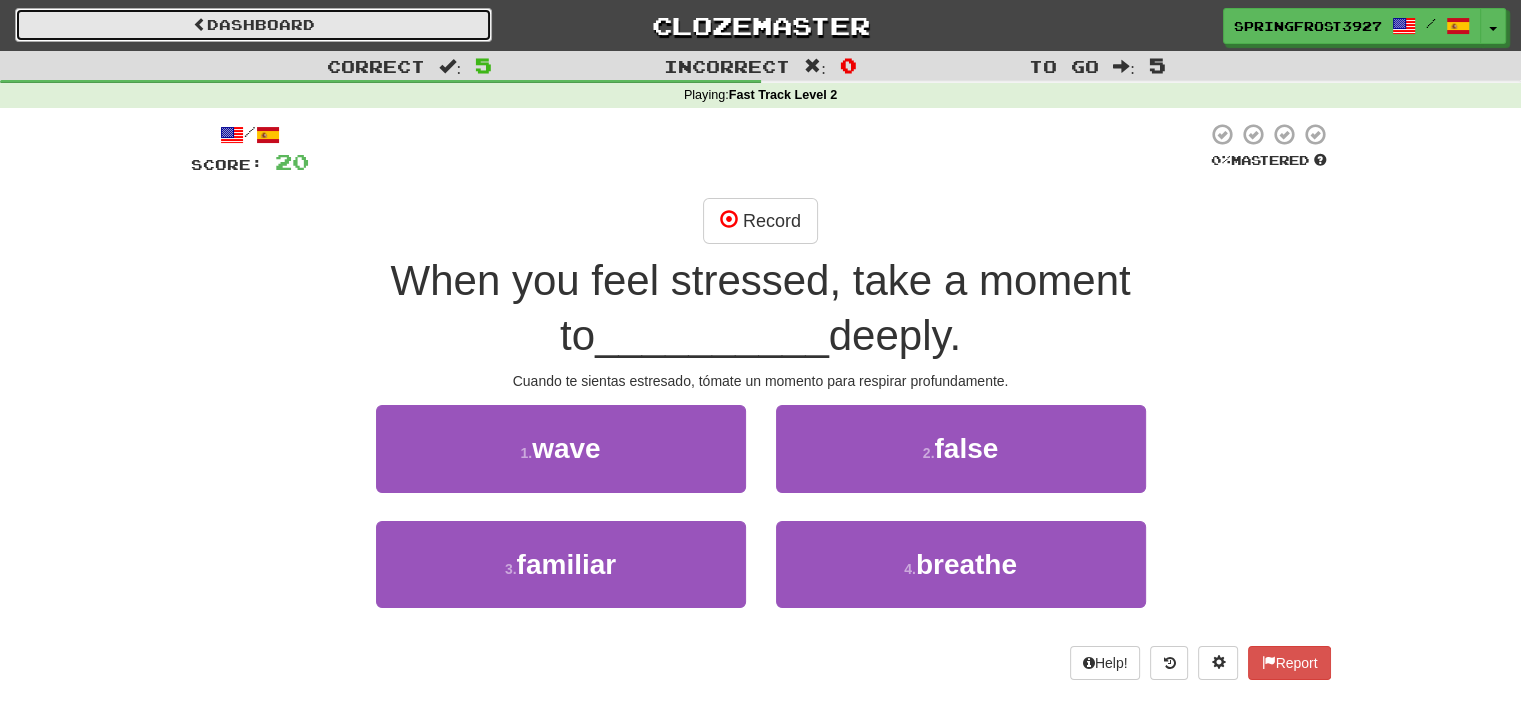 click on "Dashboard" at bounding box center (253, 25) 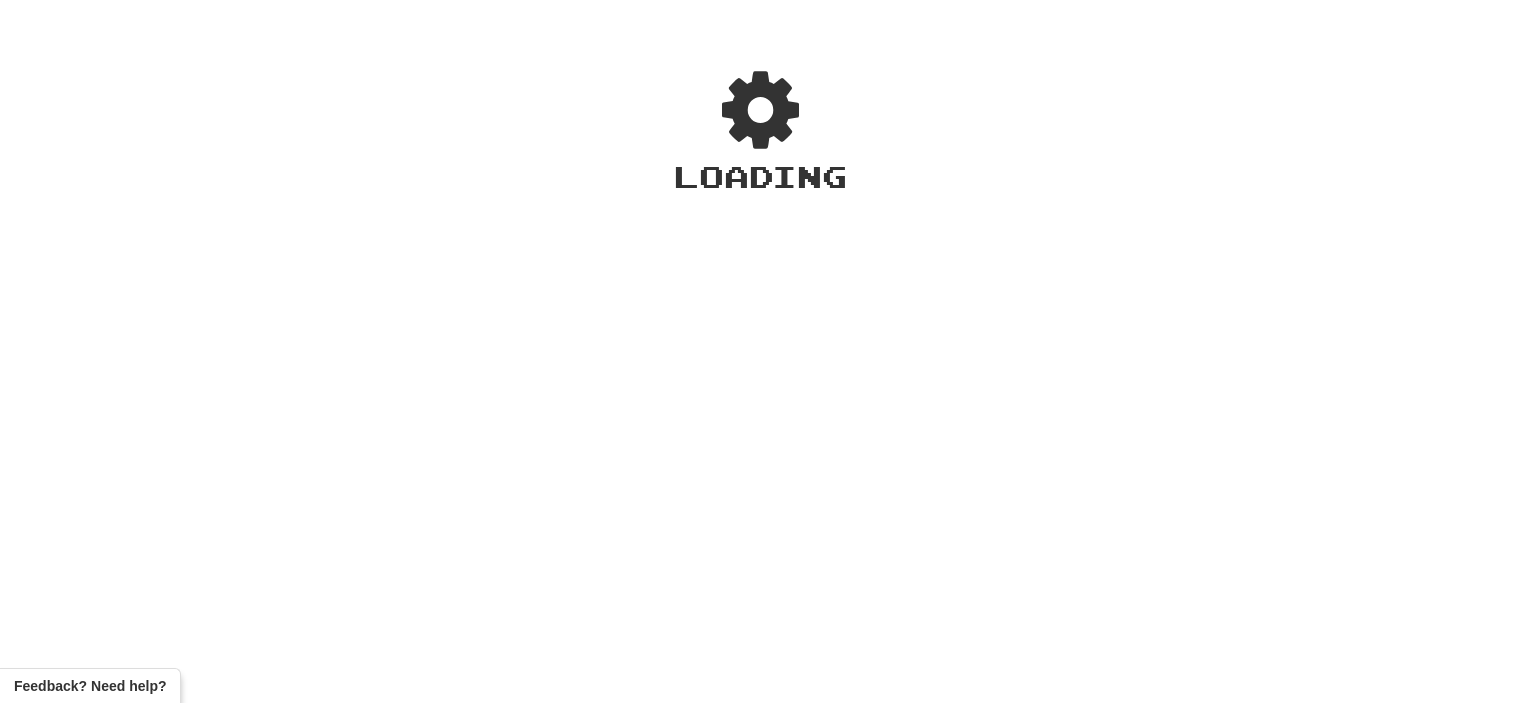 scroll, scrollTop: 0, scrollLeft: 0, axis: both 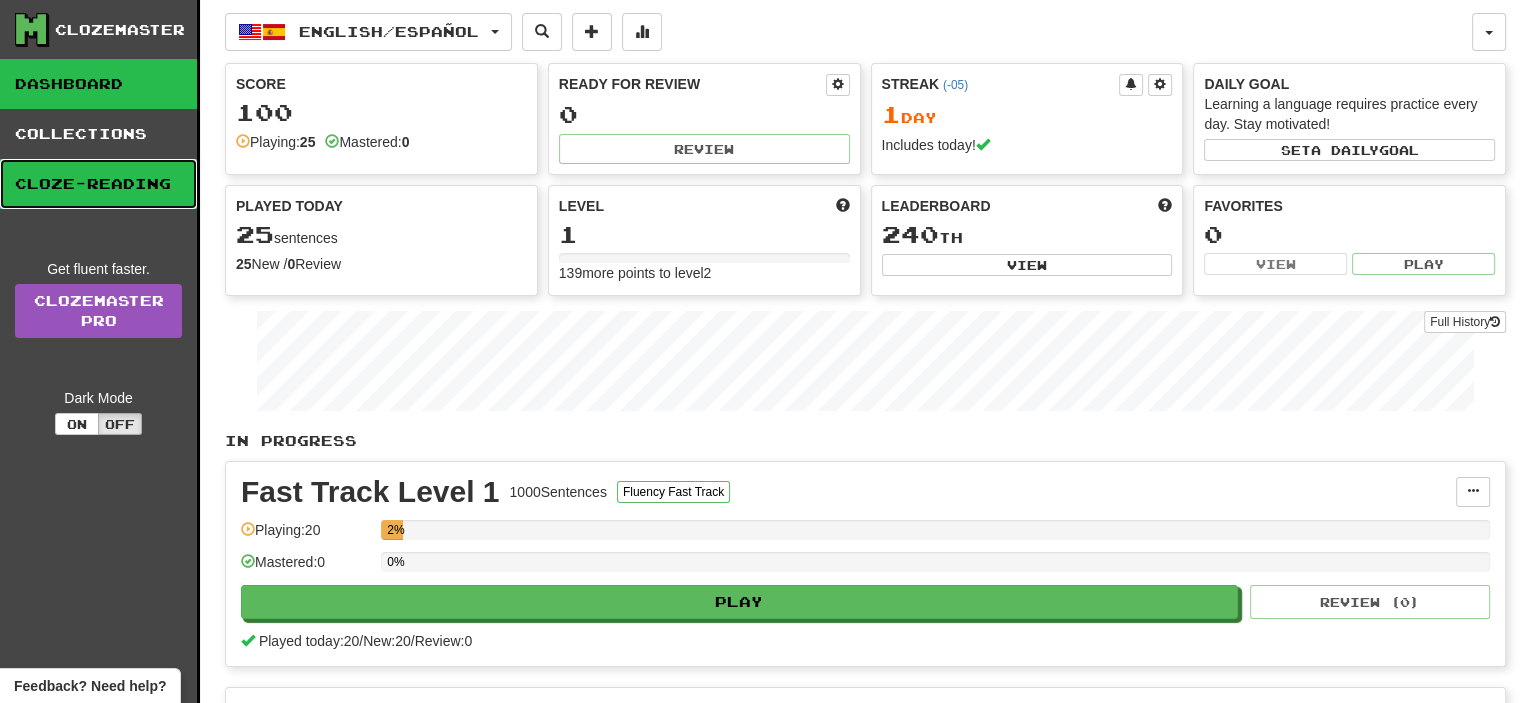 click on "Cloze-Reading" at bounding box center [98, 184] 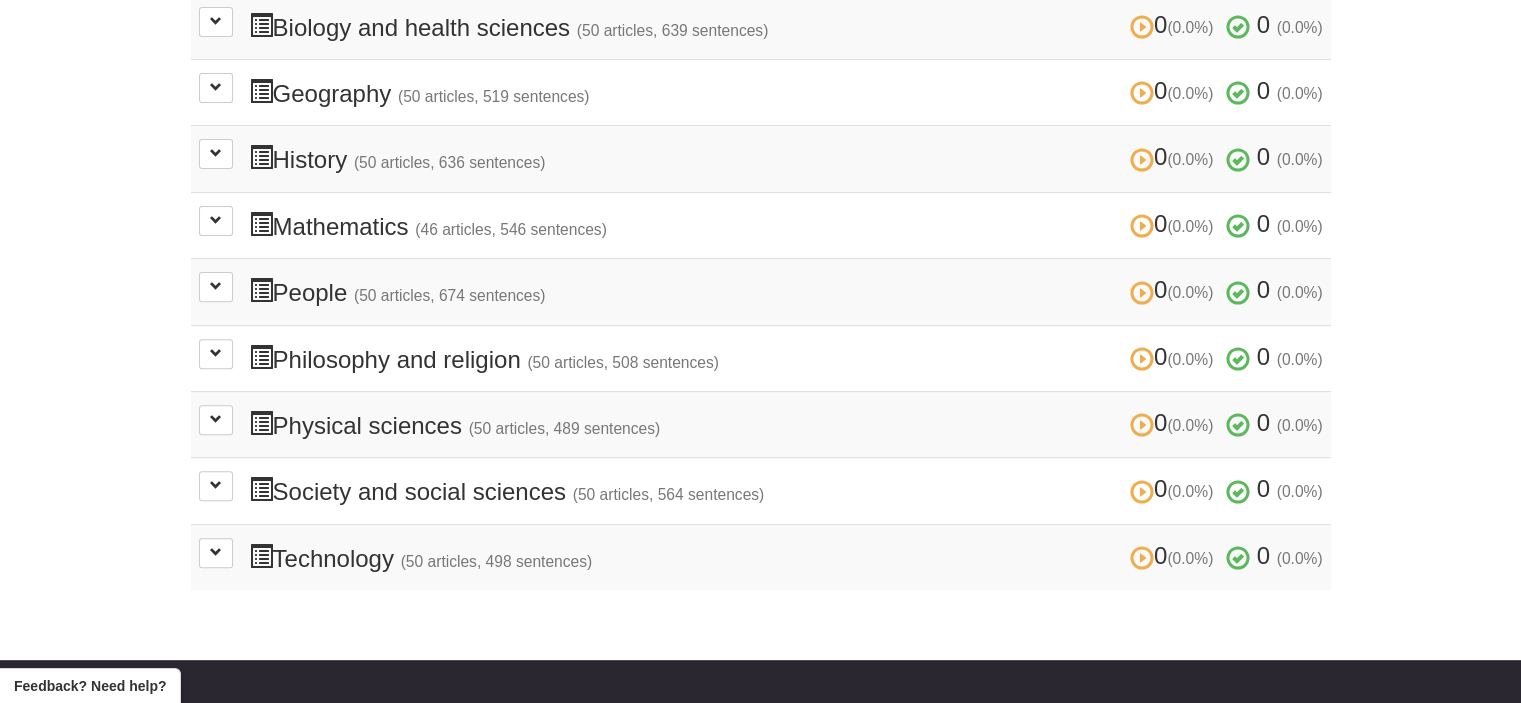 scroll, scrollTop: 833, scrollLeft: 0, axis: vertical 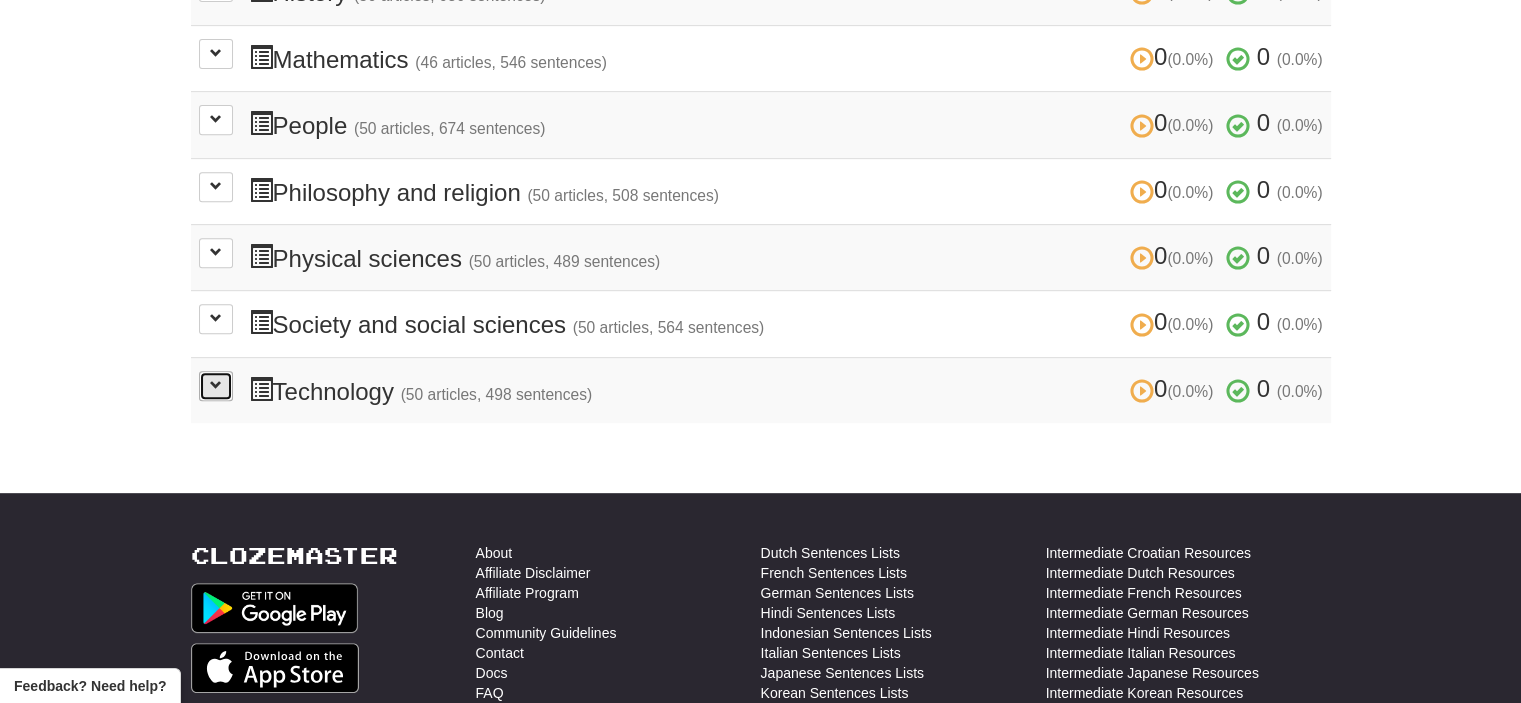 click at bounding box center (216, 385) 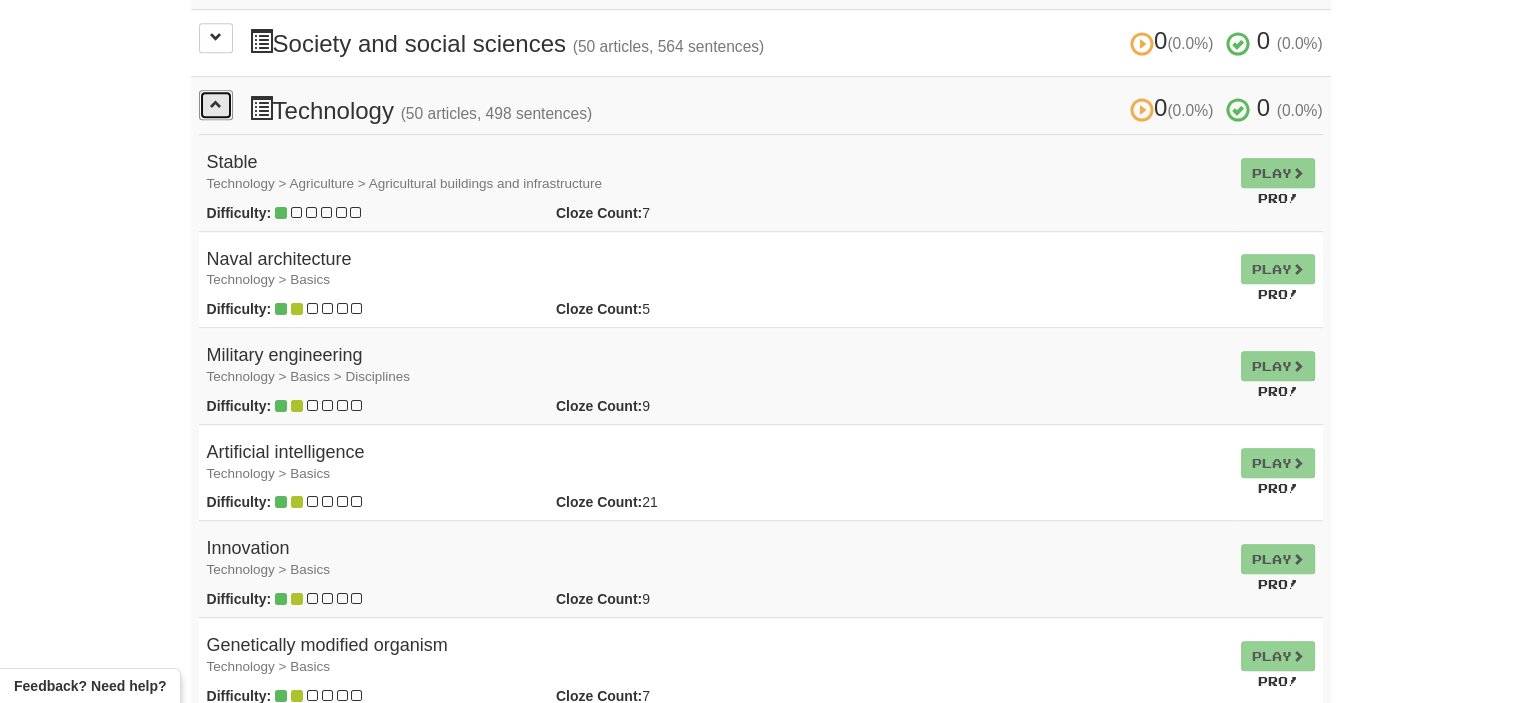scroll, scrollTop: 948, scrollLeft: 0, axis: vertical 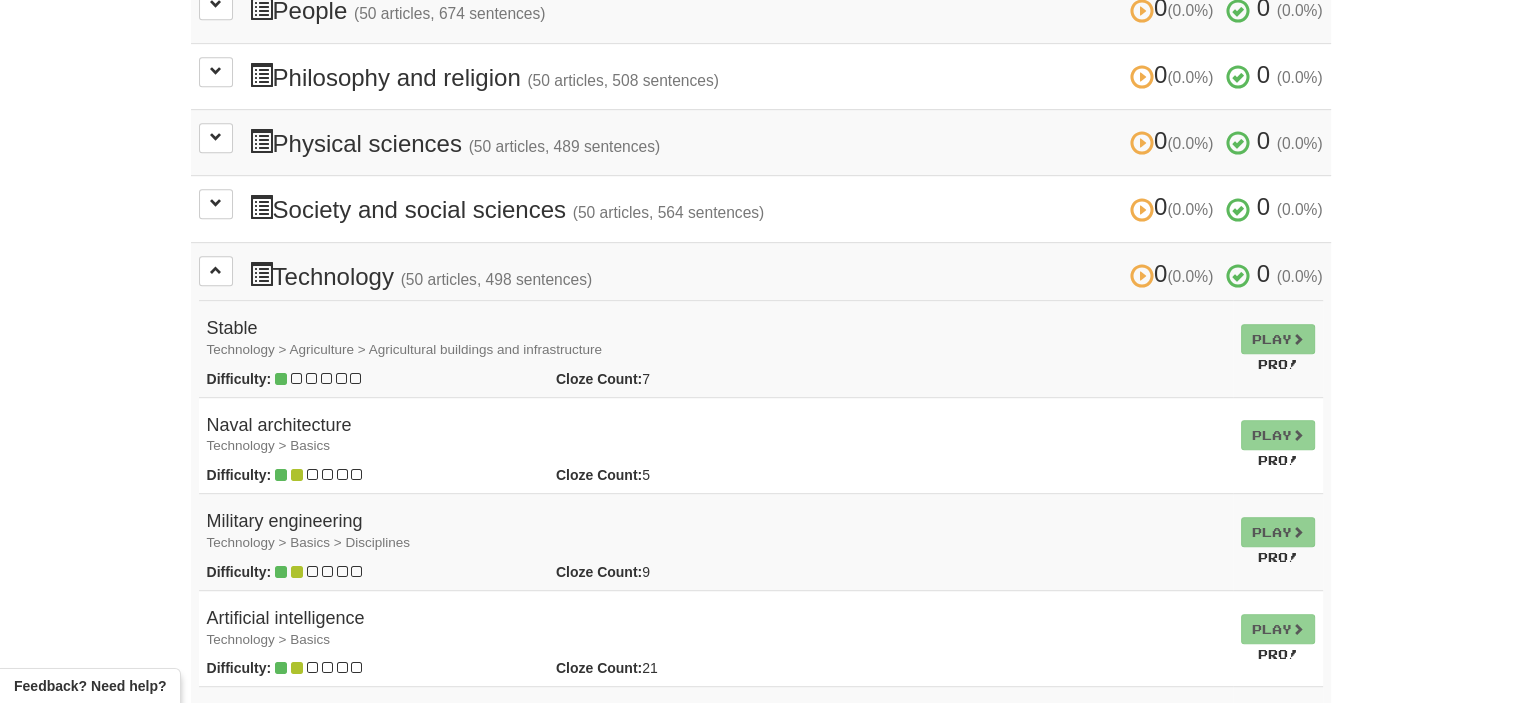 click on "Naval architecture
Technology > Basics" at bounding box center [716, 436] 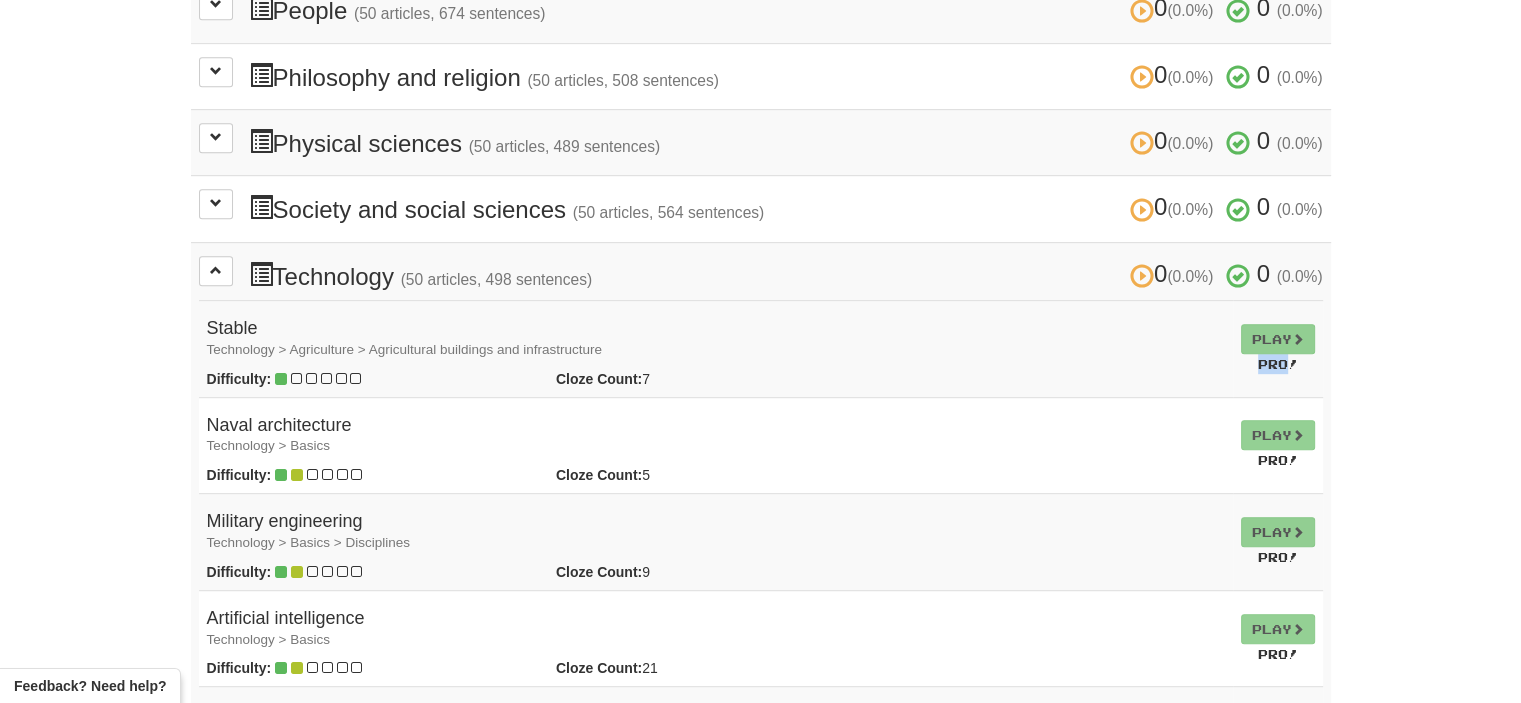 click on "Play
Pro!" at bounding box center (1278, 349) 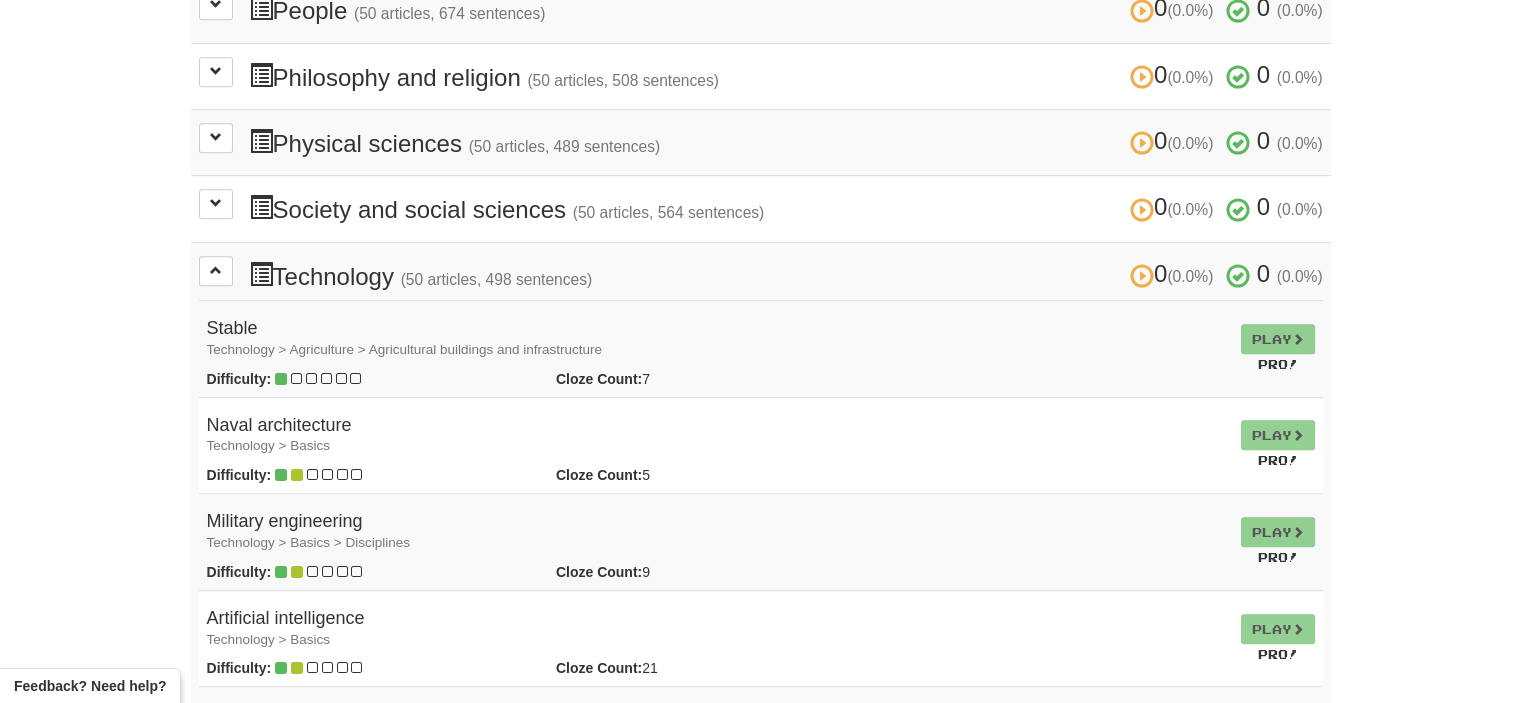 drag, startPoint x: 1252, startPoint y: 419, endPoint x: 1252, endPoint y: 467, distance: 48 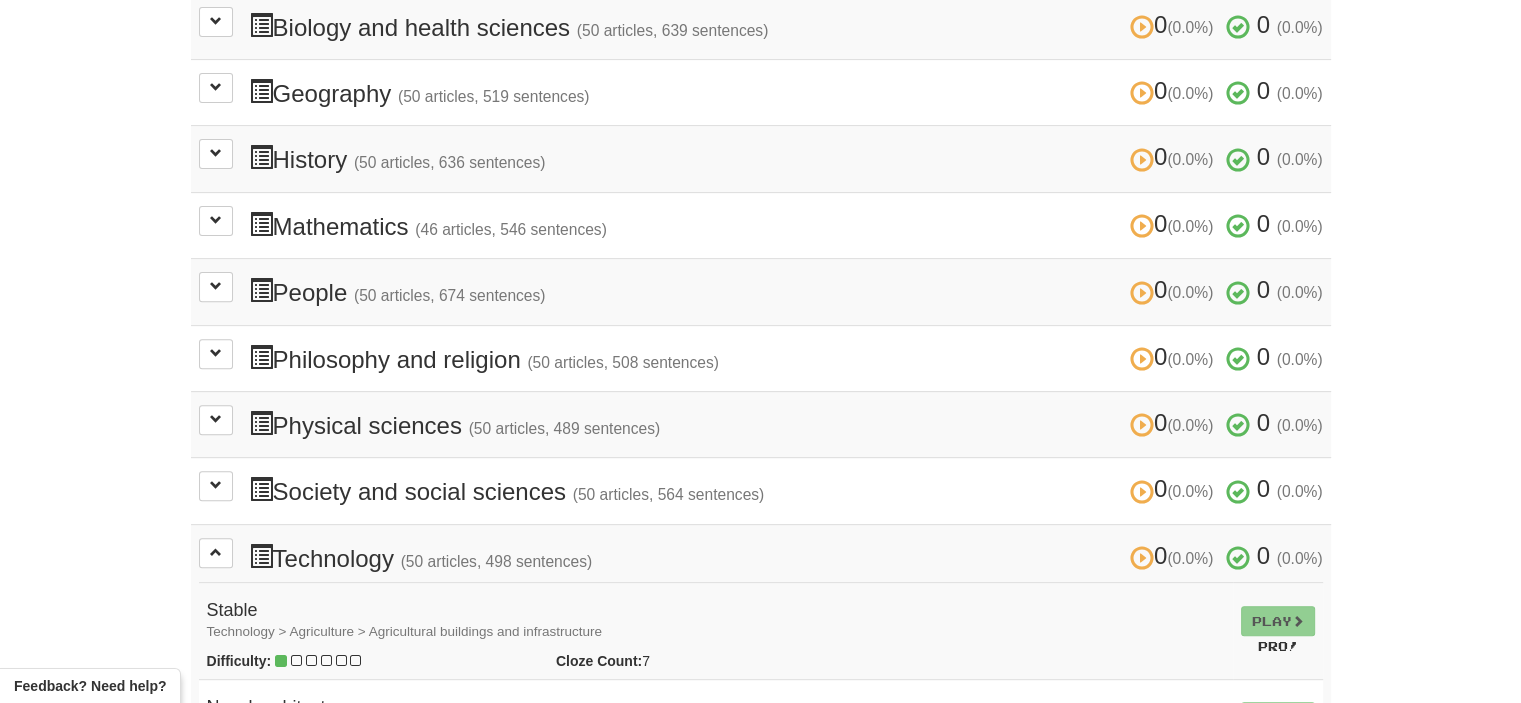 scroll, scrollTop: 1000, scrollLeft: 0, axis: vertical 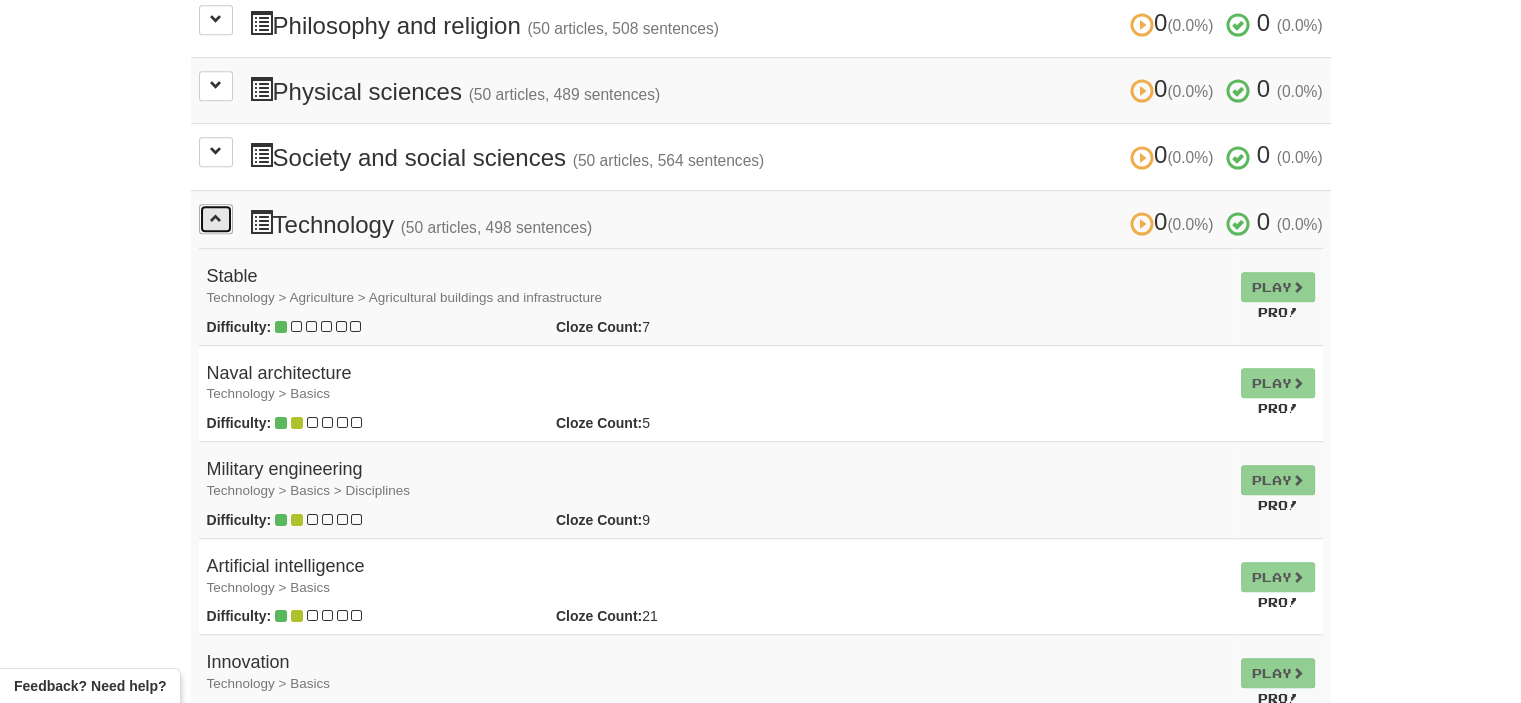 click at bounding box center [216, 219] 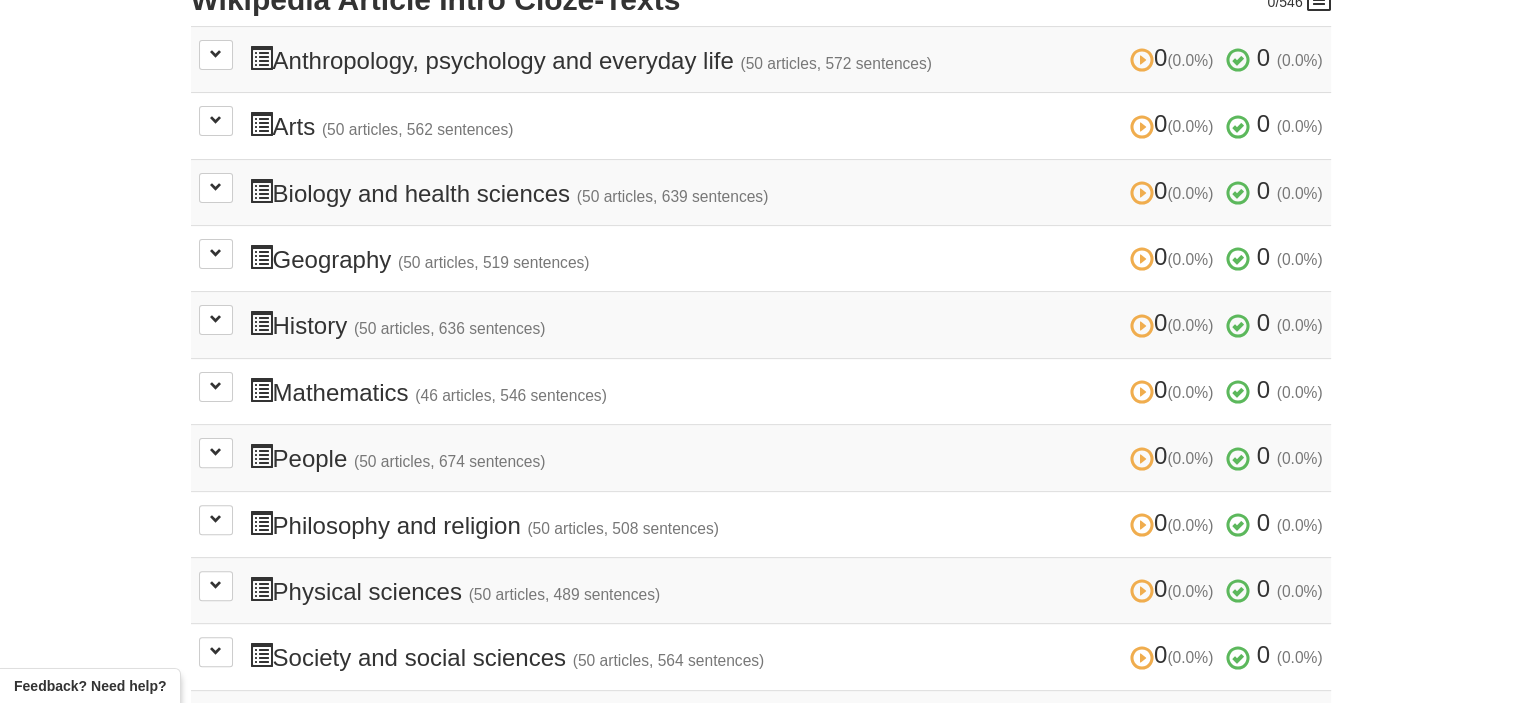 scroll, scrollTop: 166, scrollLeft: 0, axis: vertical 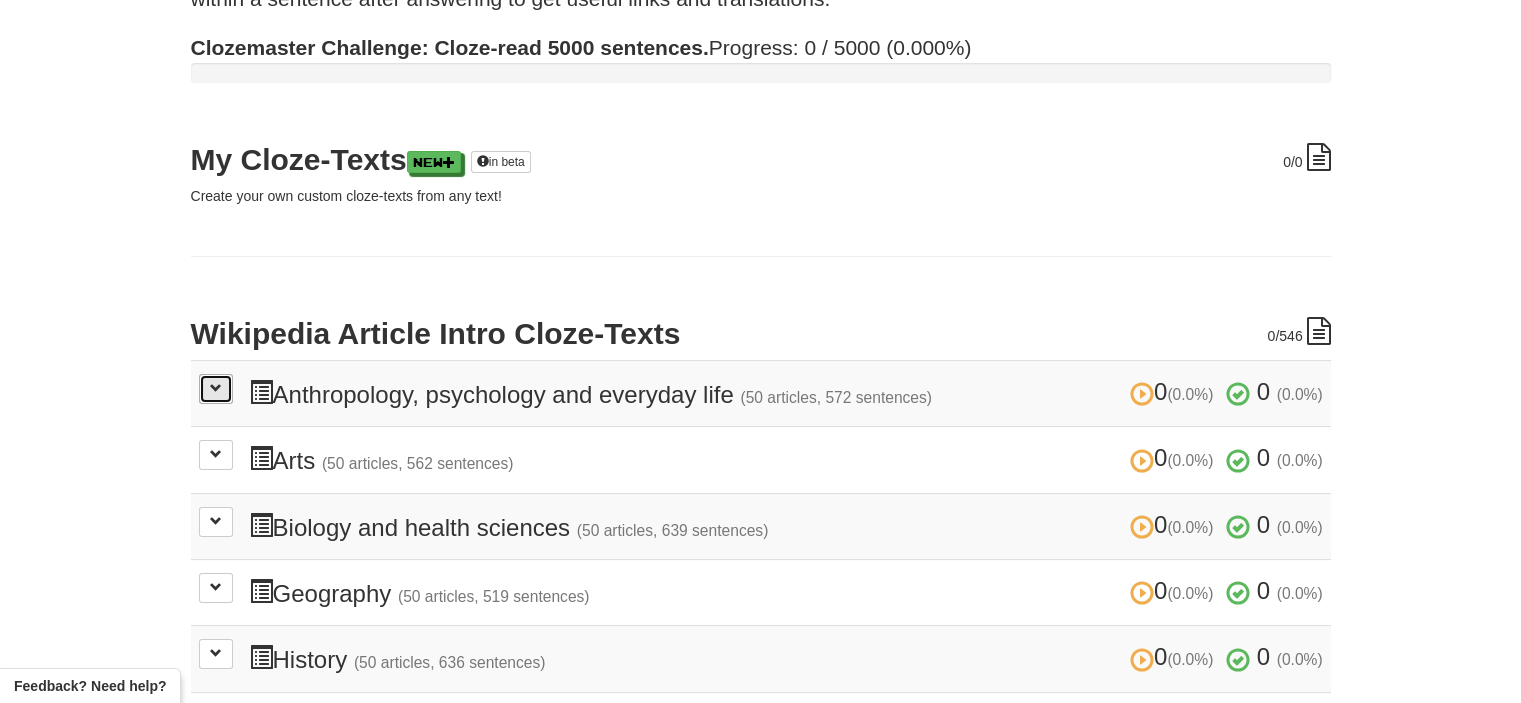 click at bounding box center [216, 389] 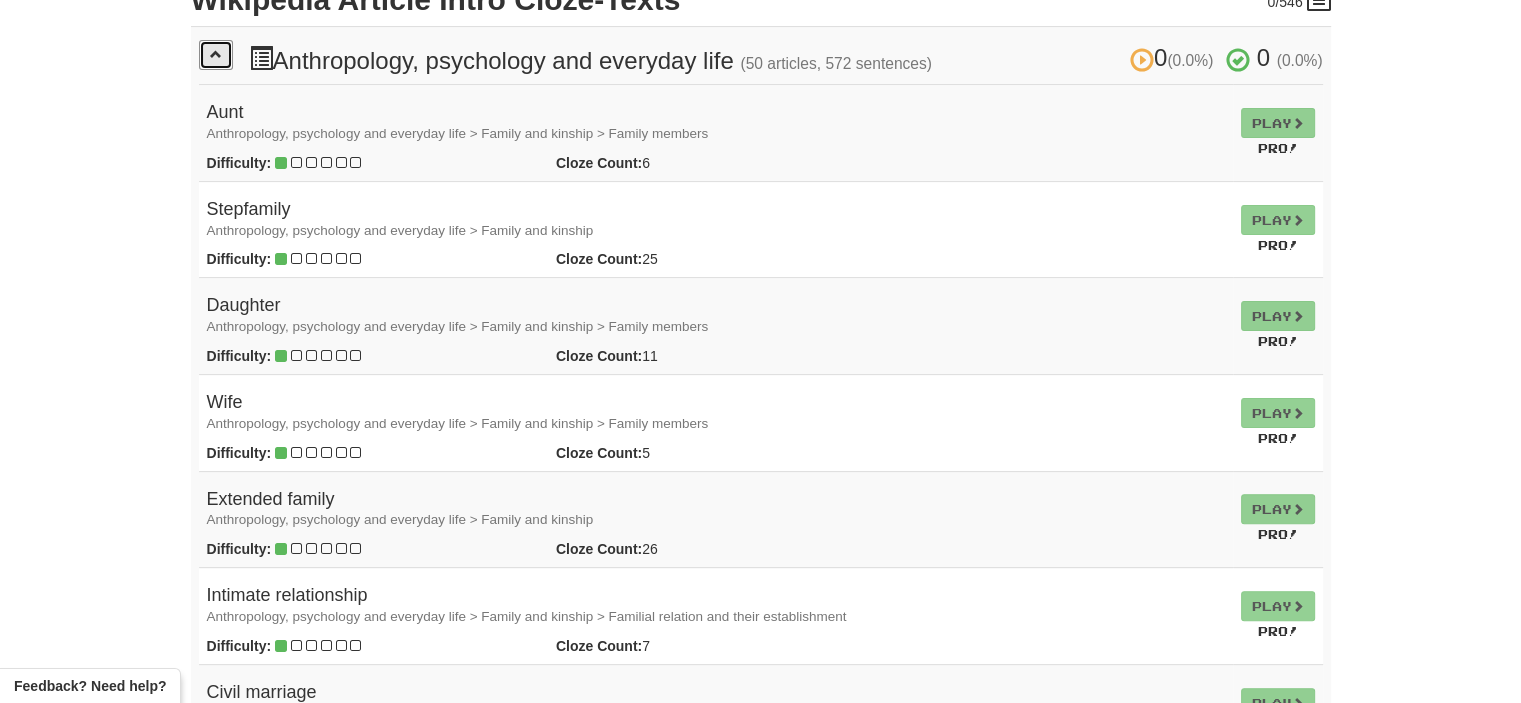 scroll, scrollTop: 333, scrollLeft: 0, axis: vertical 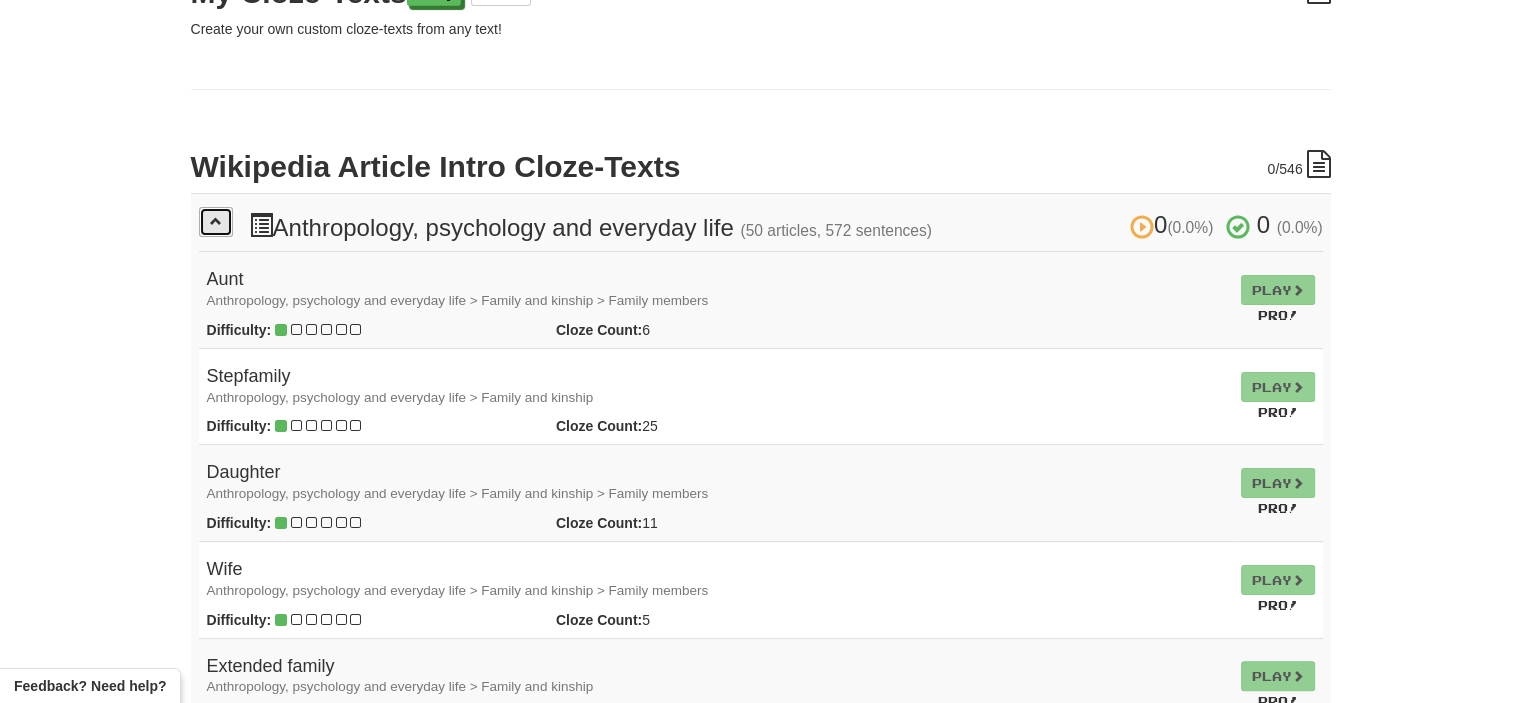 click at bounding box center [216, 222] 